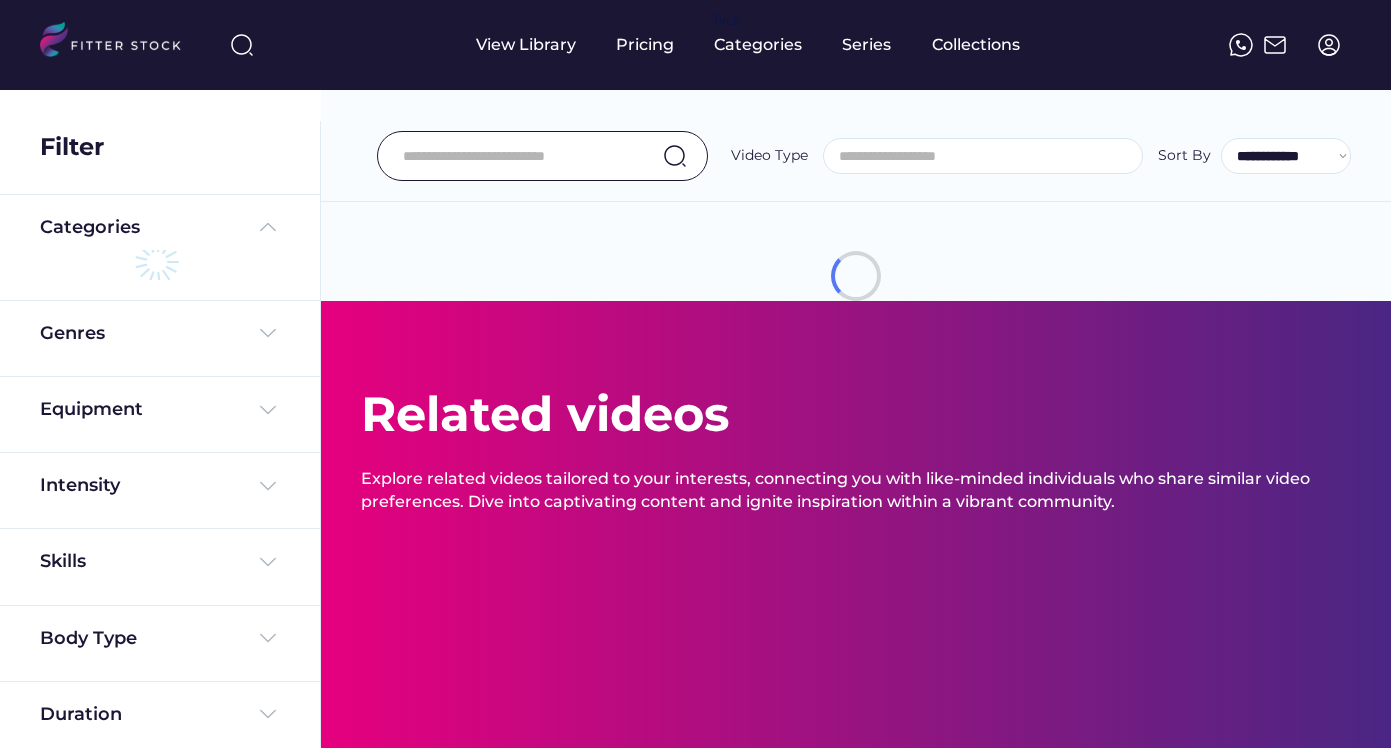 select 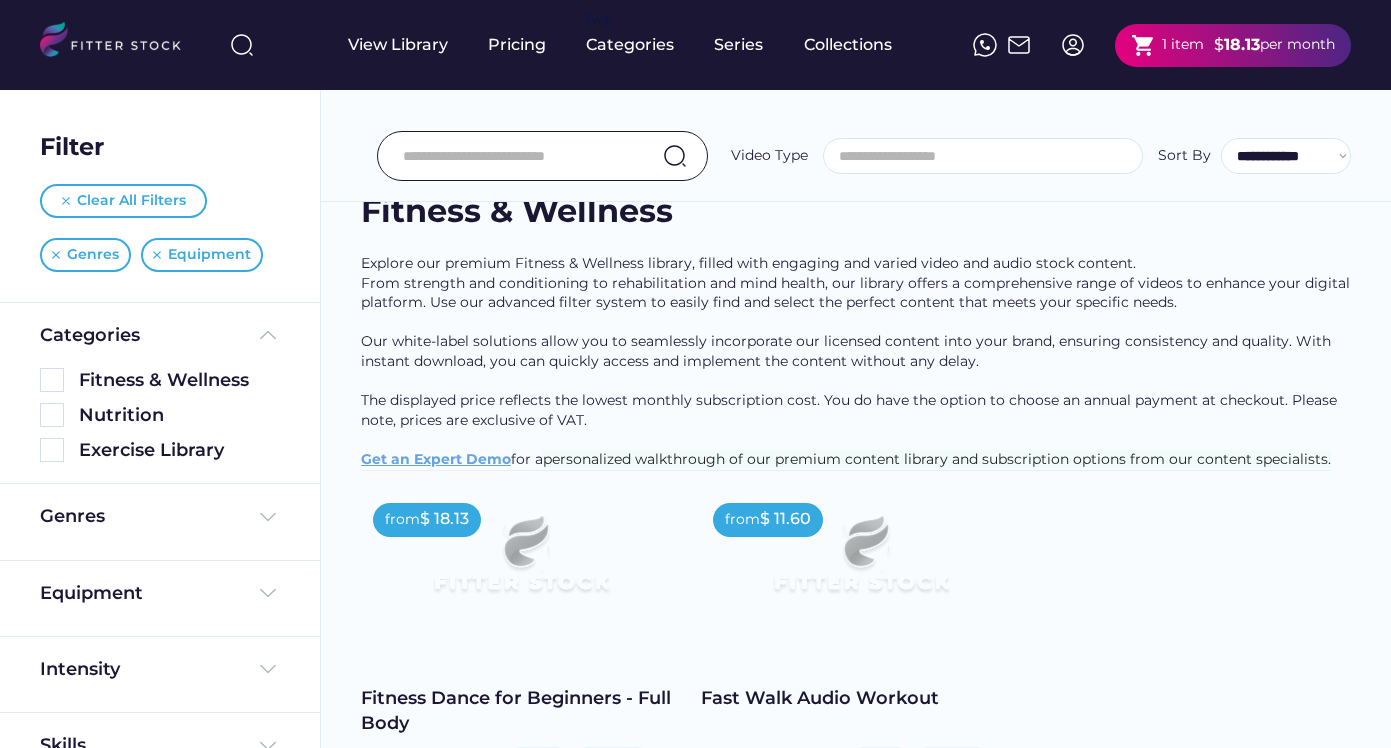 scroll, scrollTop: 321, scrollLeft: 0, axis: vertical 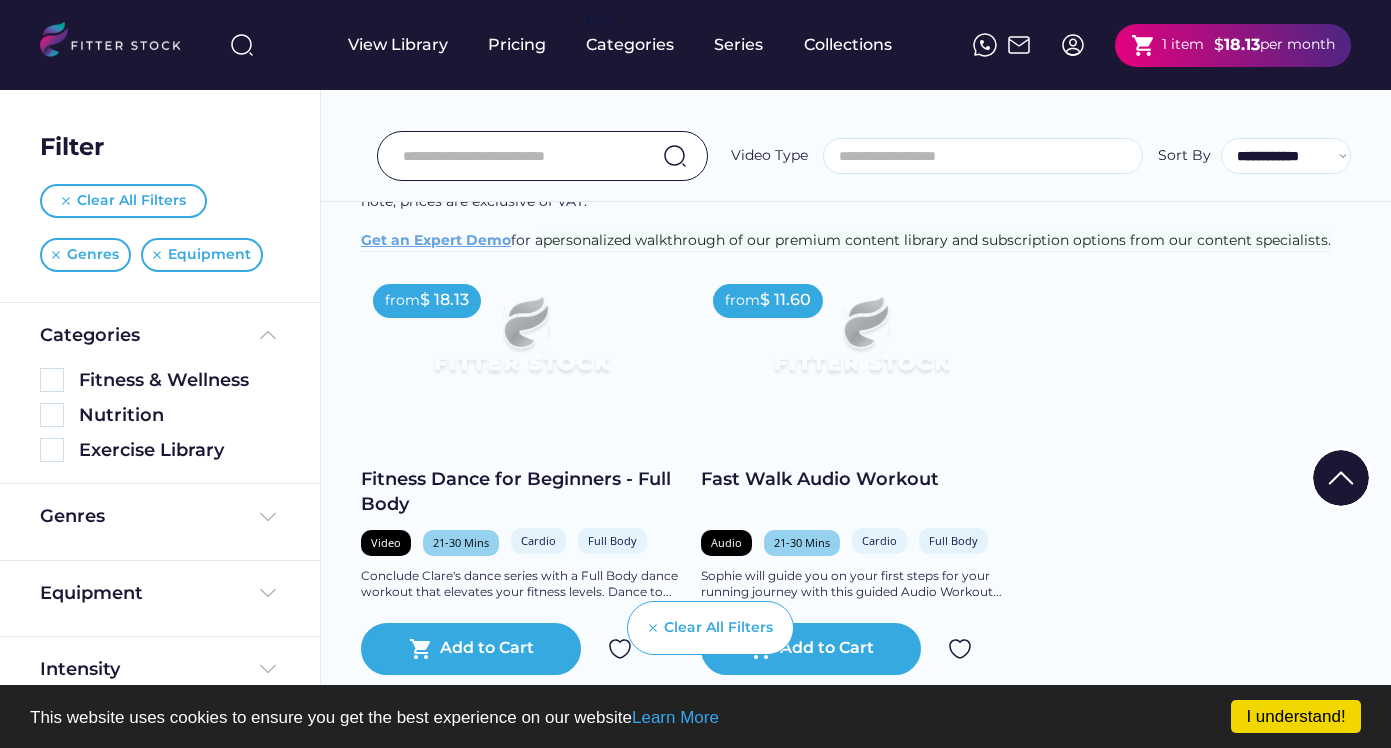click on "Clear All Filters" at bounding box center (710, 628) 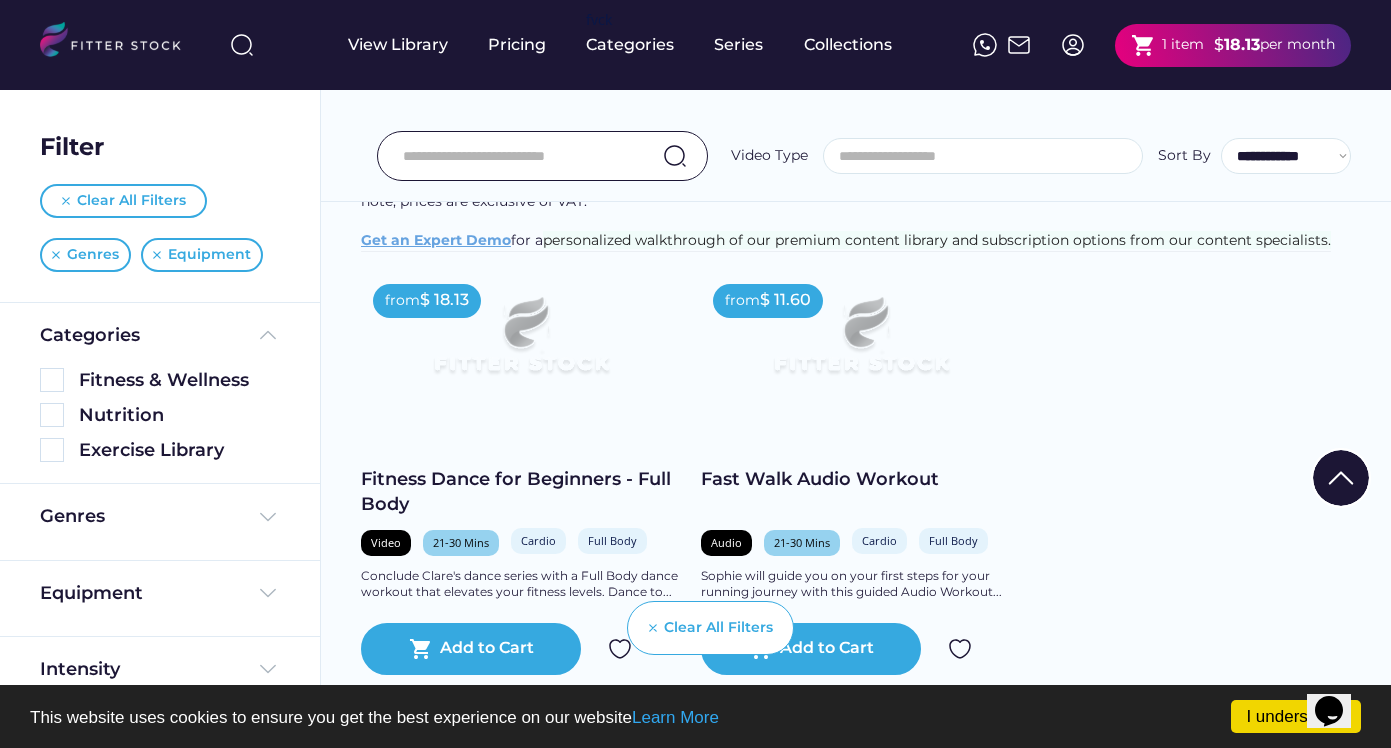 scroll, scrollTop: 0, scrollLeft: 0, axis: both 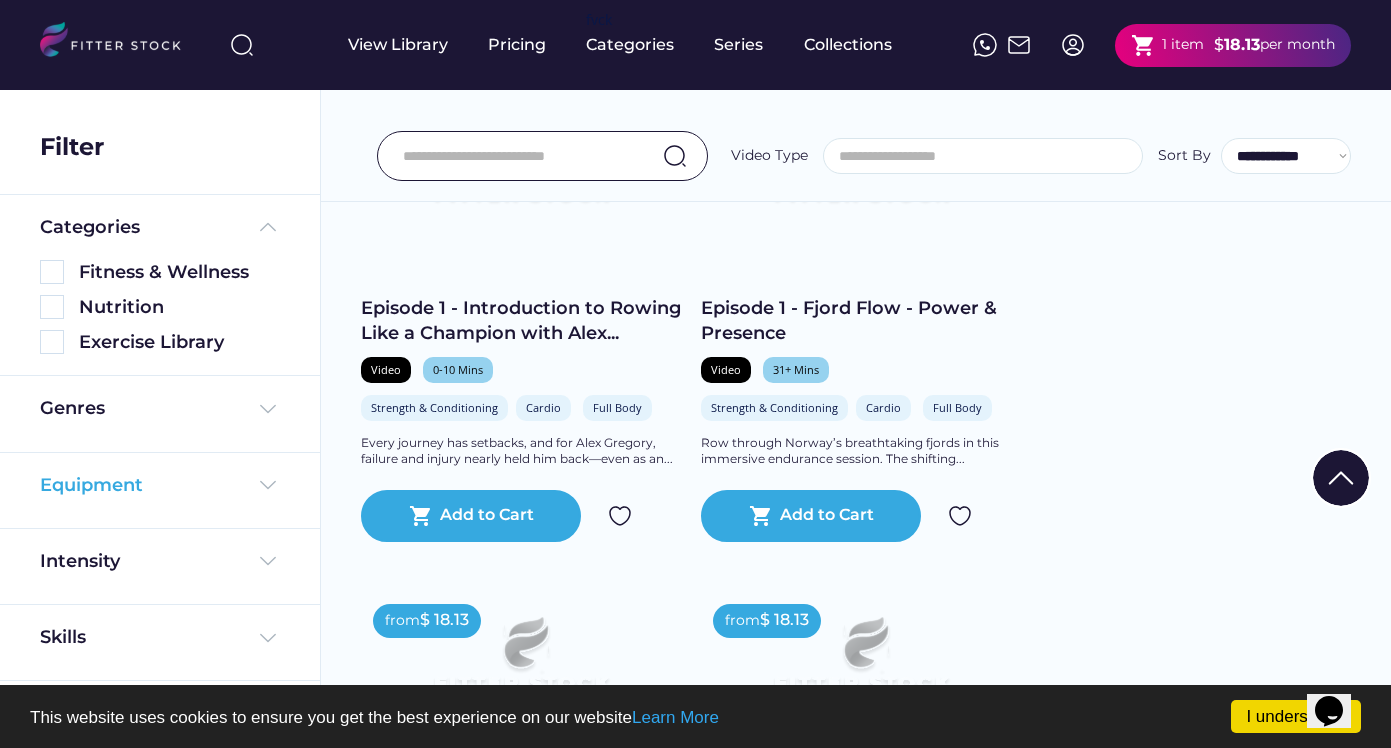 click at bounding box center (268, 485) 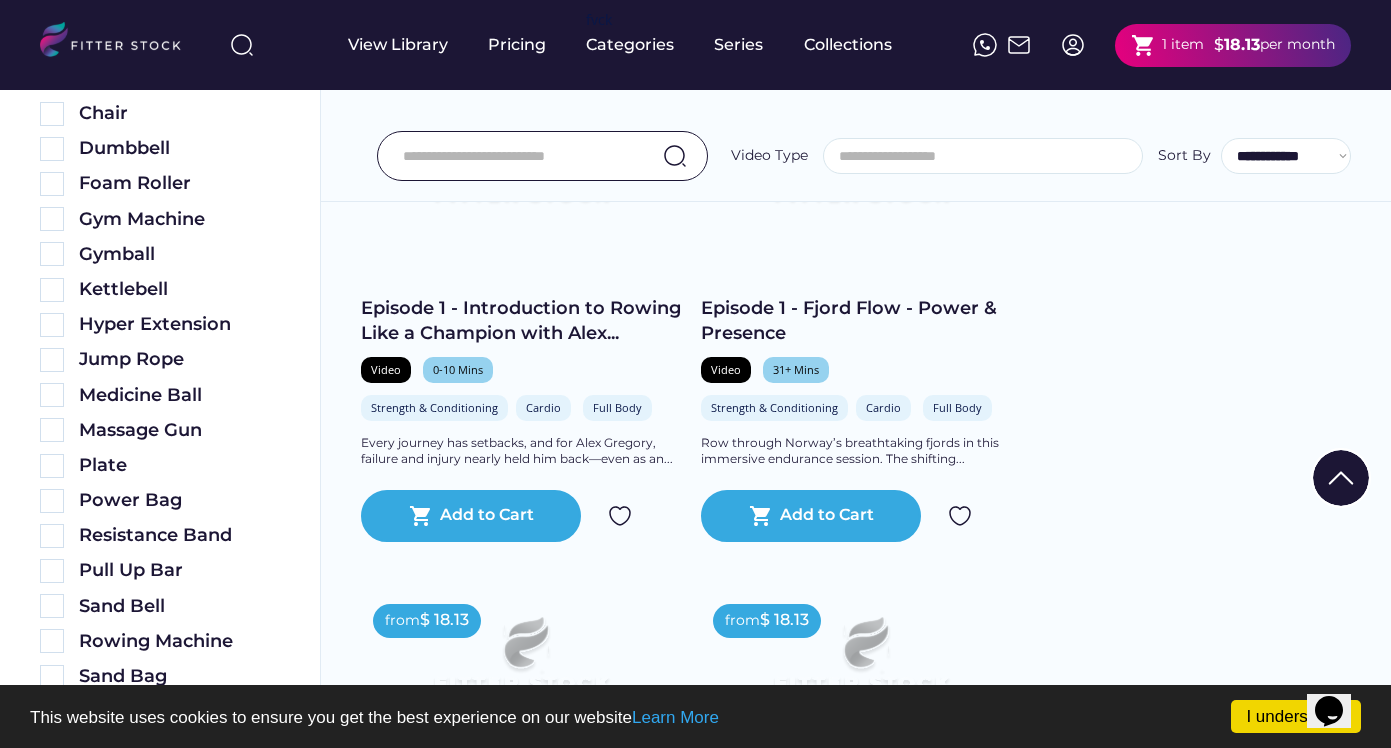 scroll, scrollTop: 855, scrollLeft: 0, axis: vertical 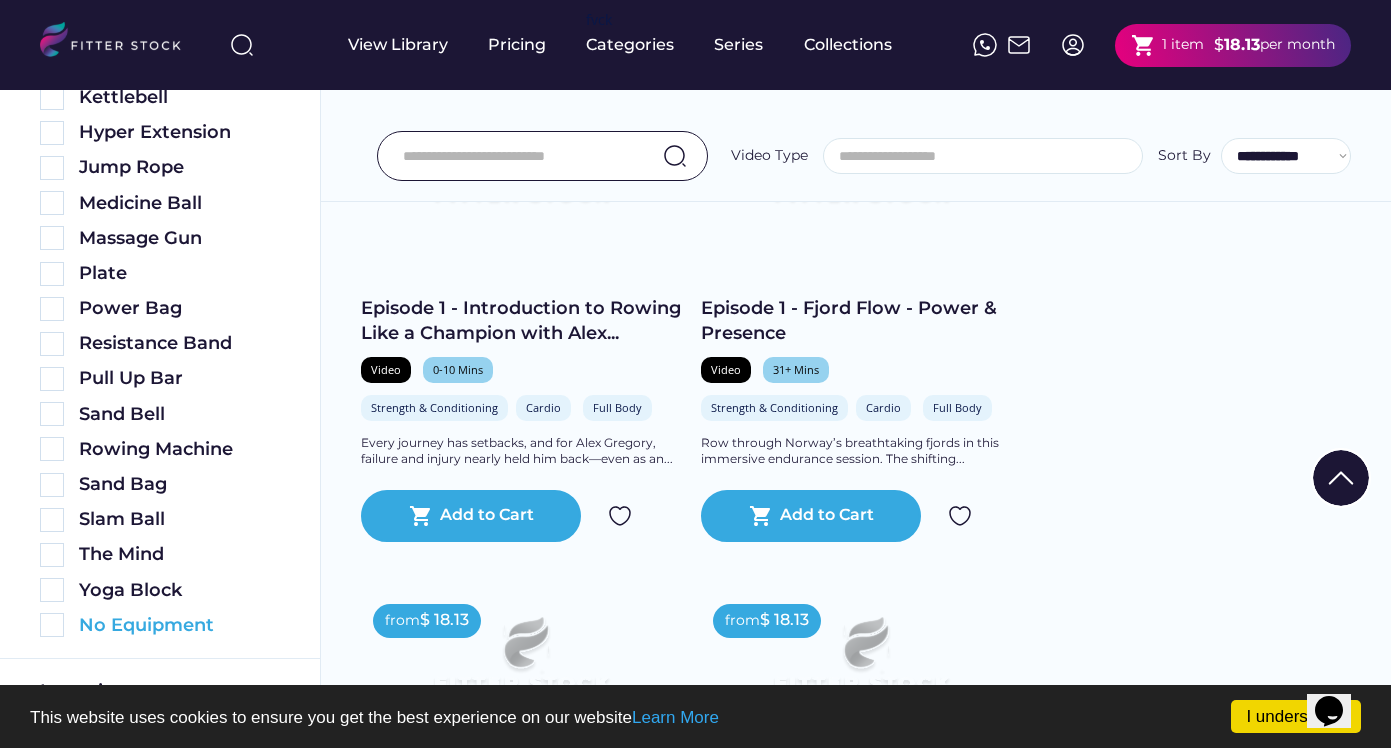 click at bounding box center [52, 625] 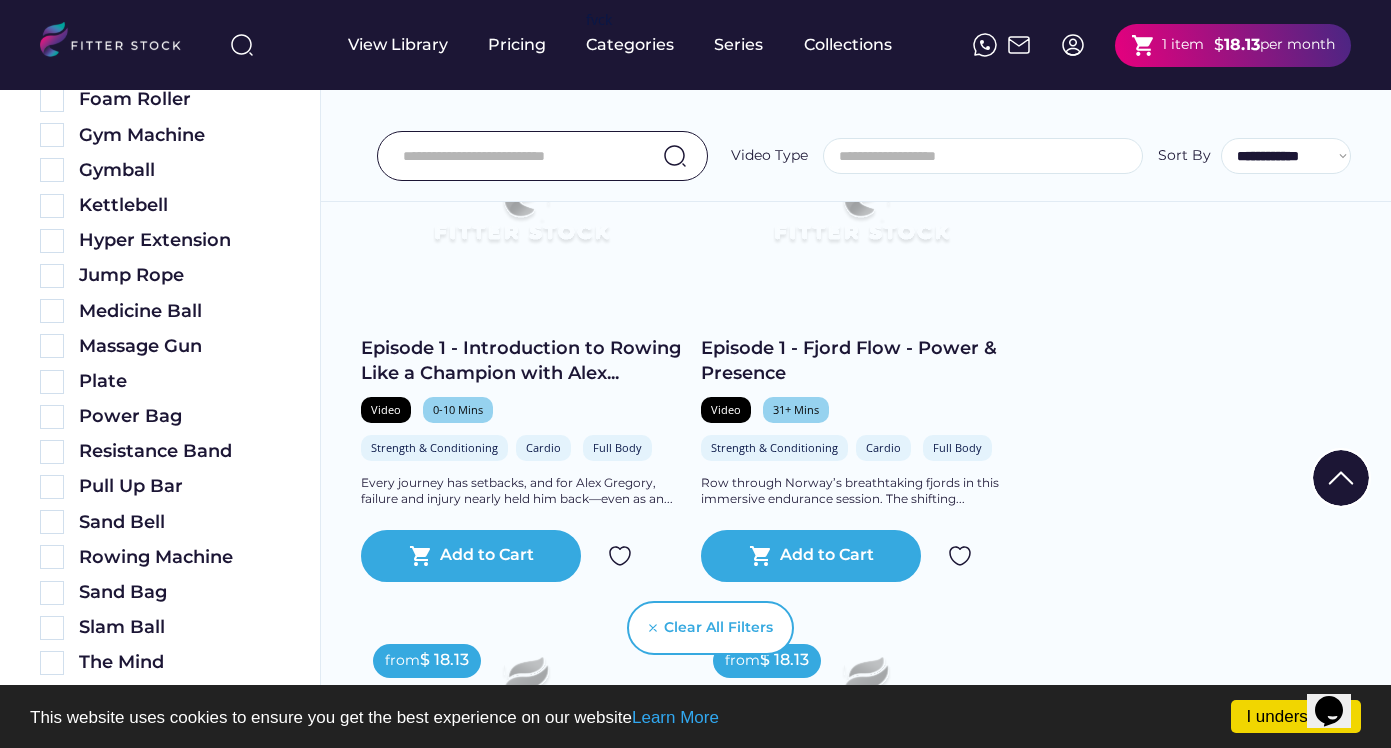 scroll, scrollTop: 228, scrollLeft: 0, axis: vertical 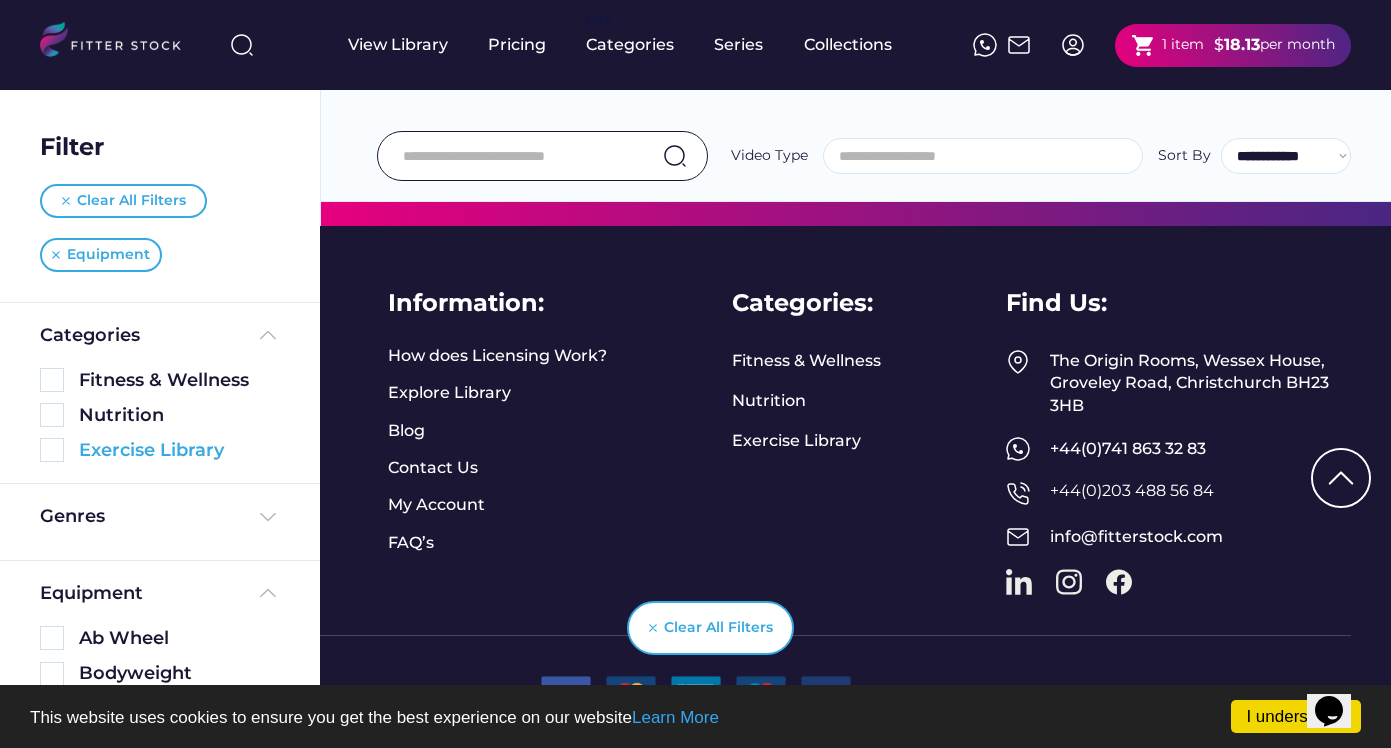 click at bounding box center (52, 450) 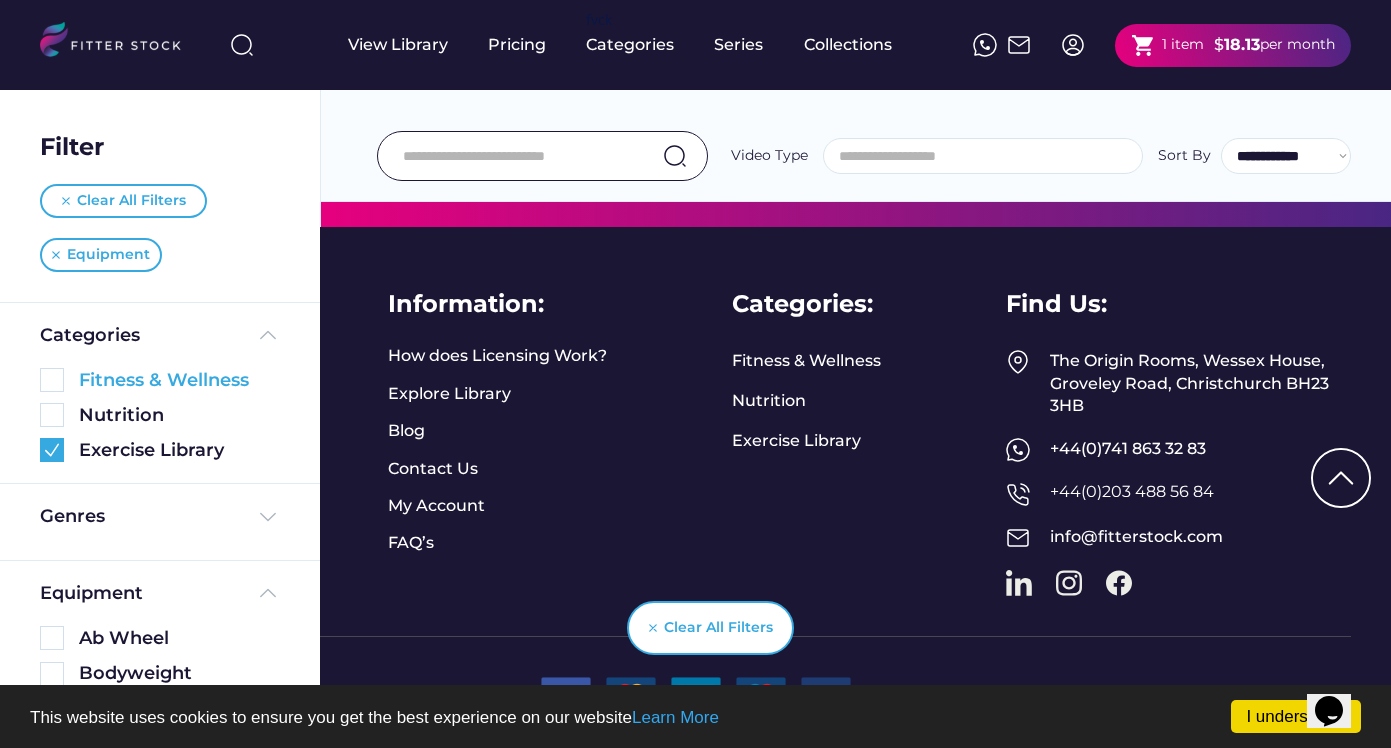 click at bounding box center (52, 380) 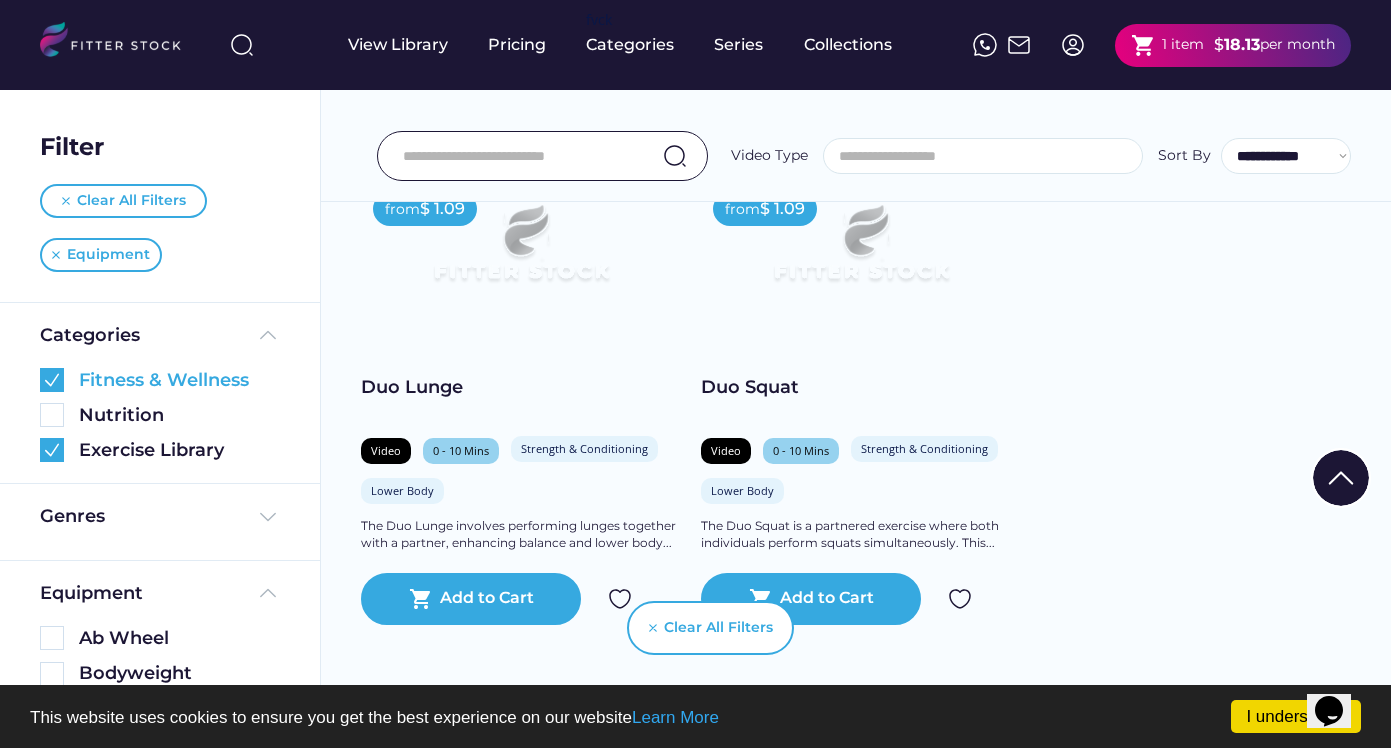 scroll, scrollTop: 2426, scrollLeft: 0, axis: vertical 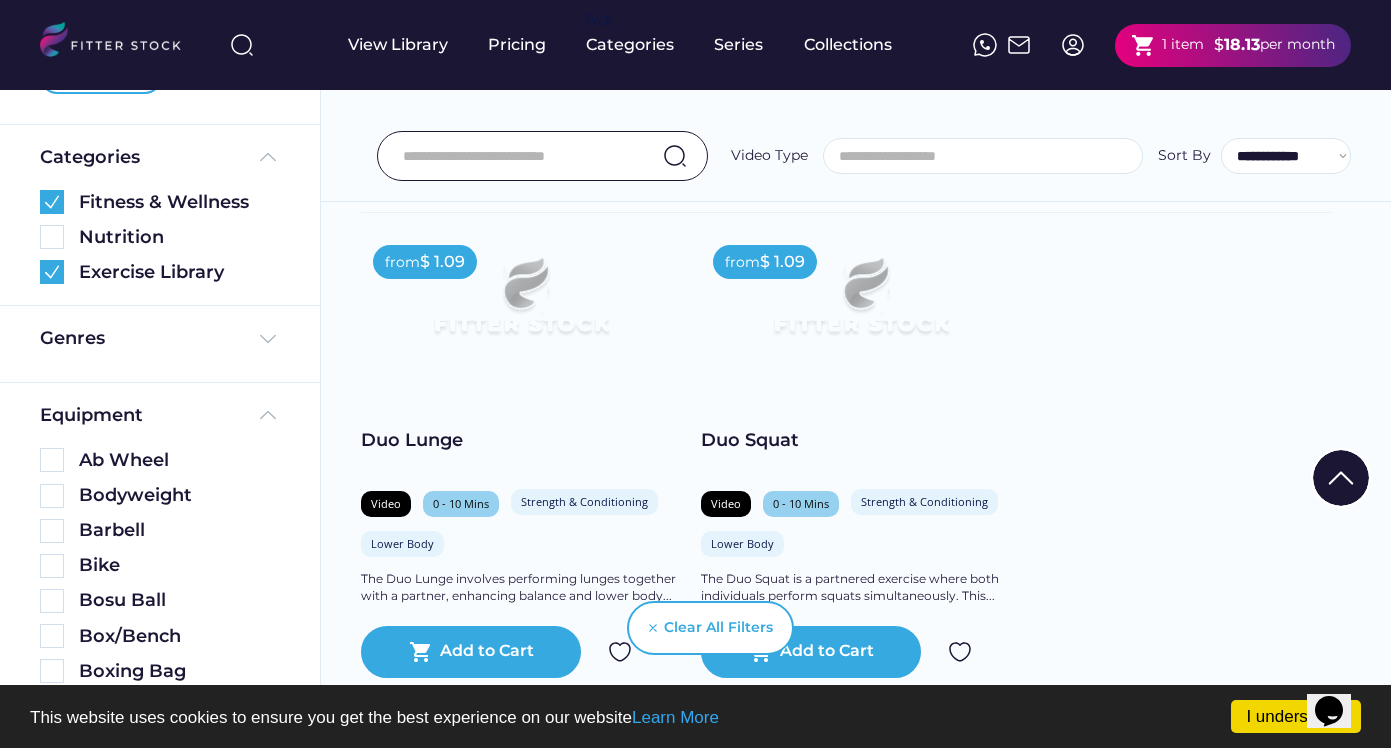 click on "**********" at bounding box center (1286, 156) 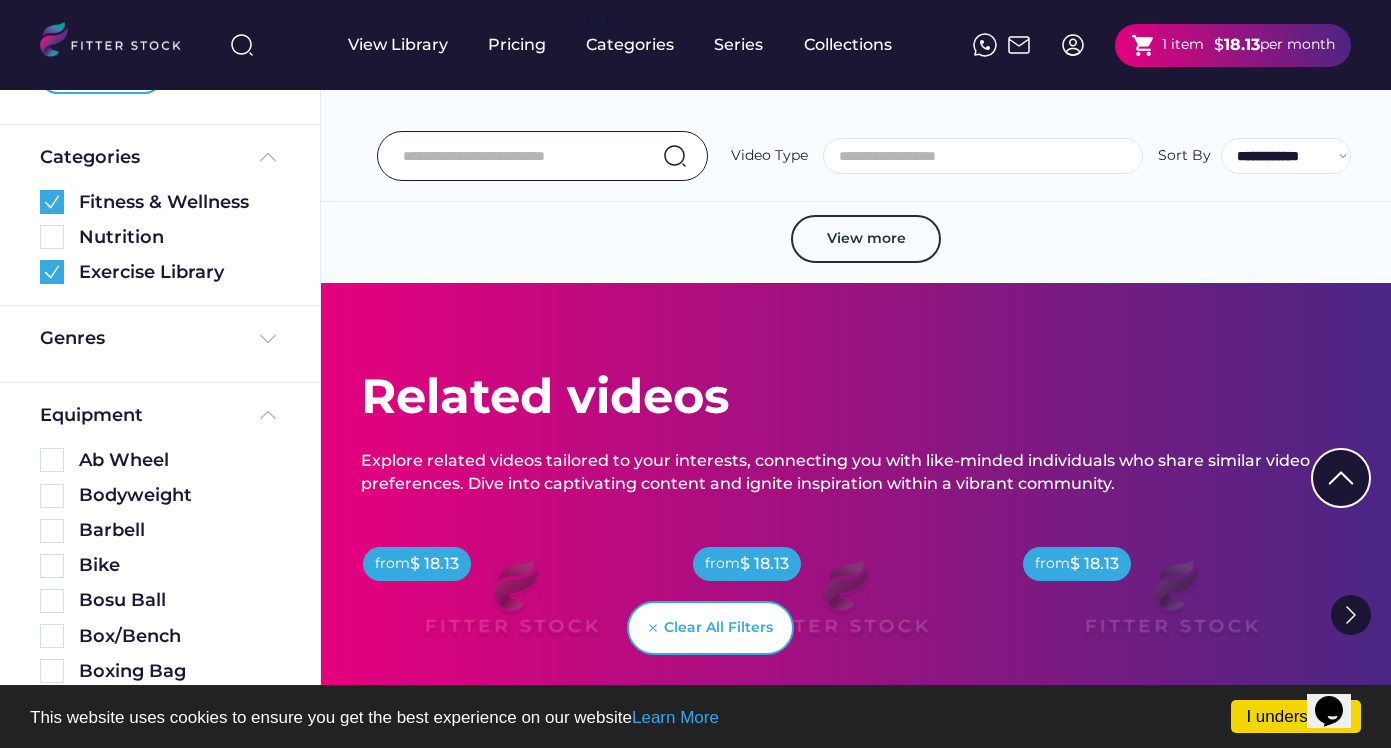 scroll, scrollTop: 3917, scrollLeft: 0, axis: vertical 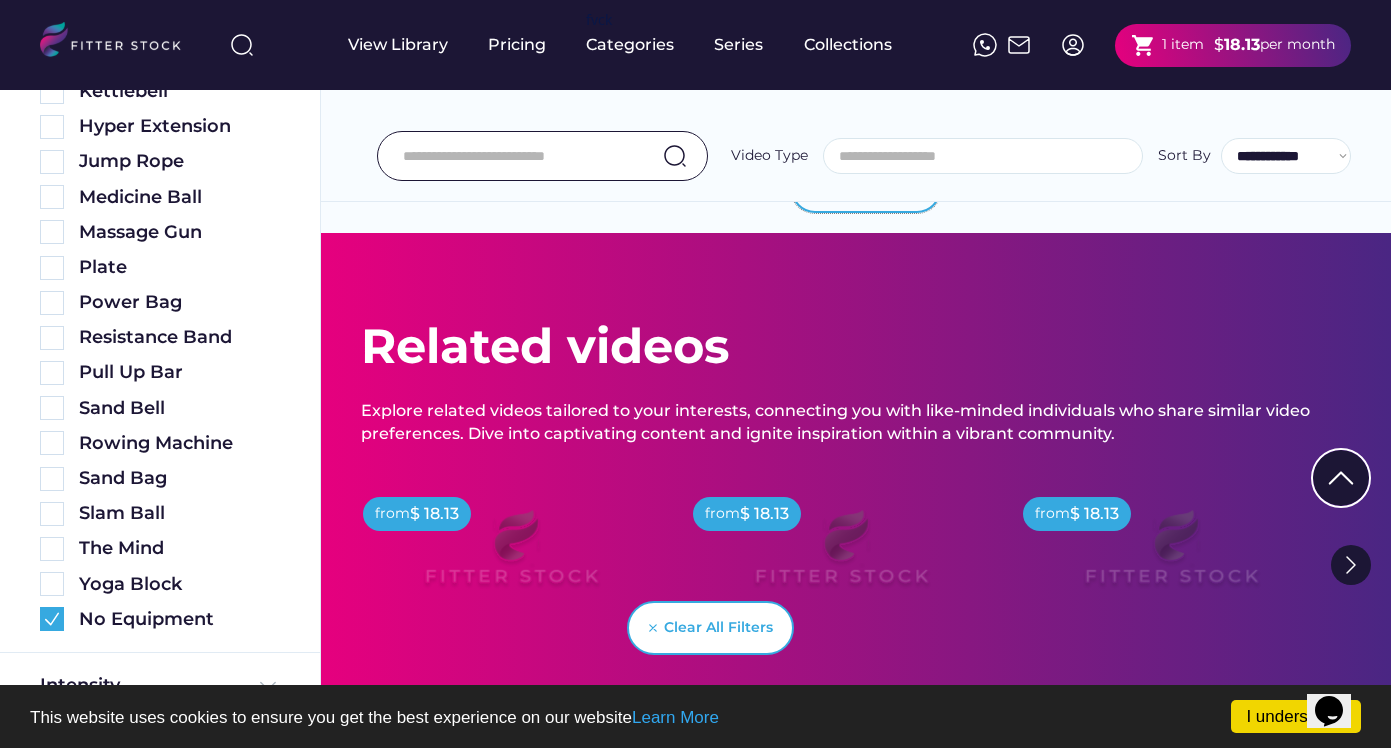 click on "View more" at bounding box center (866, 189) 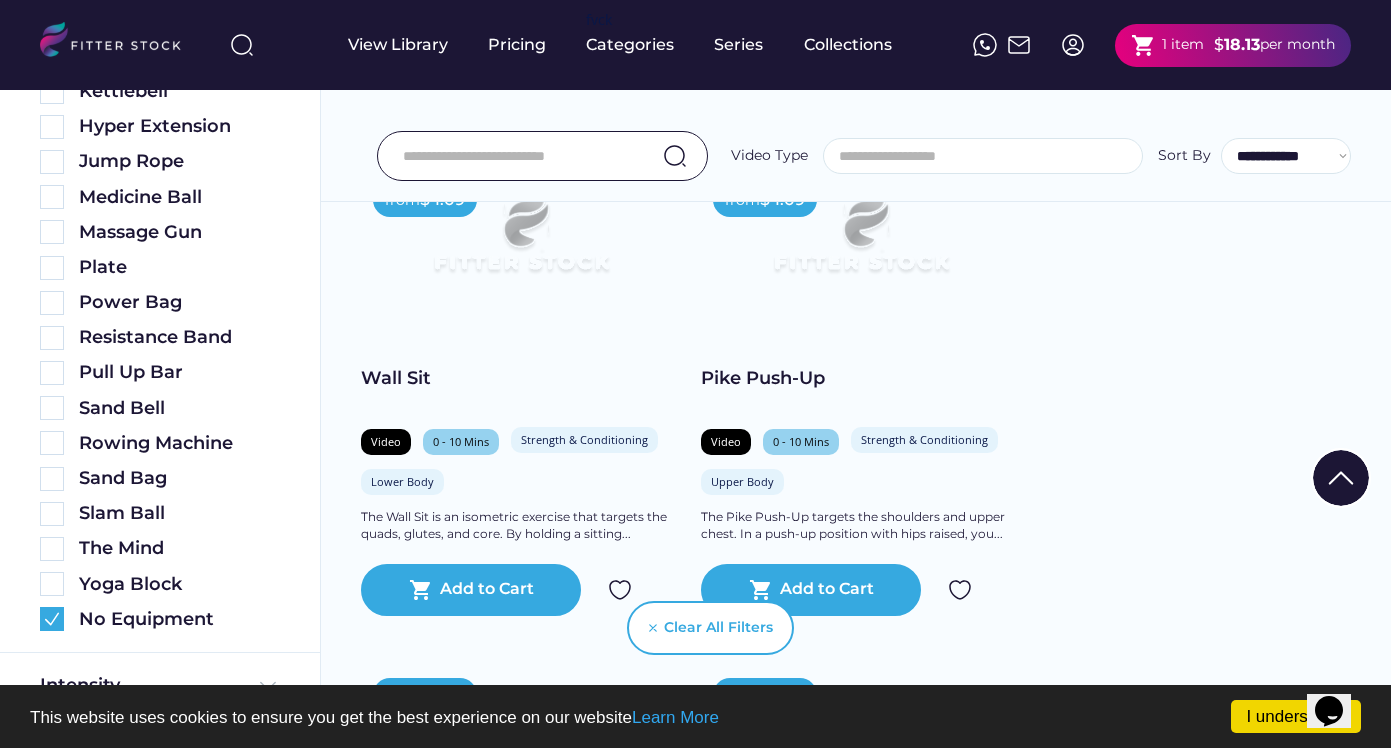scroll, scrollTop: 3486, scrollLeft: 0, axis: vertical 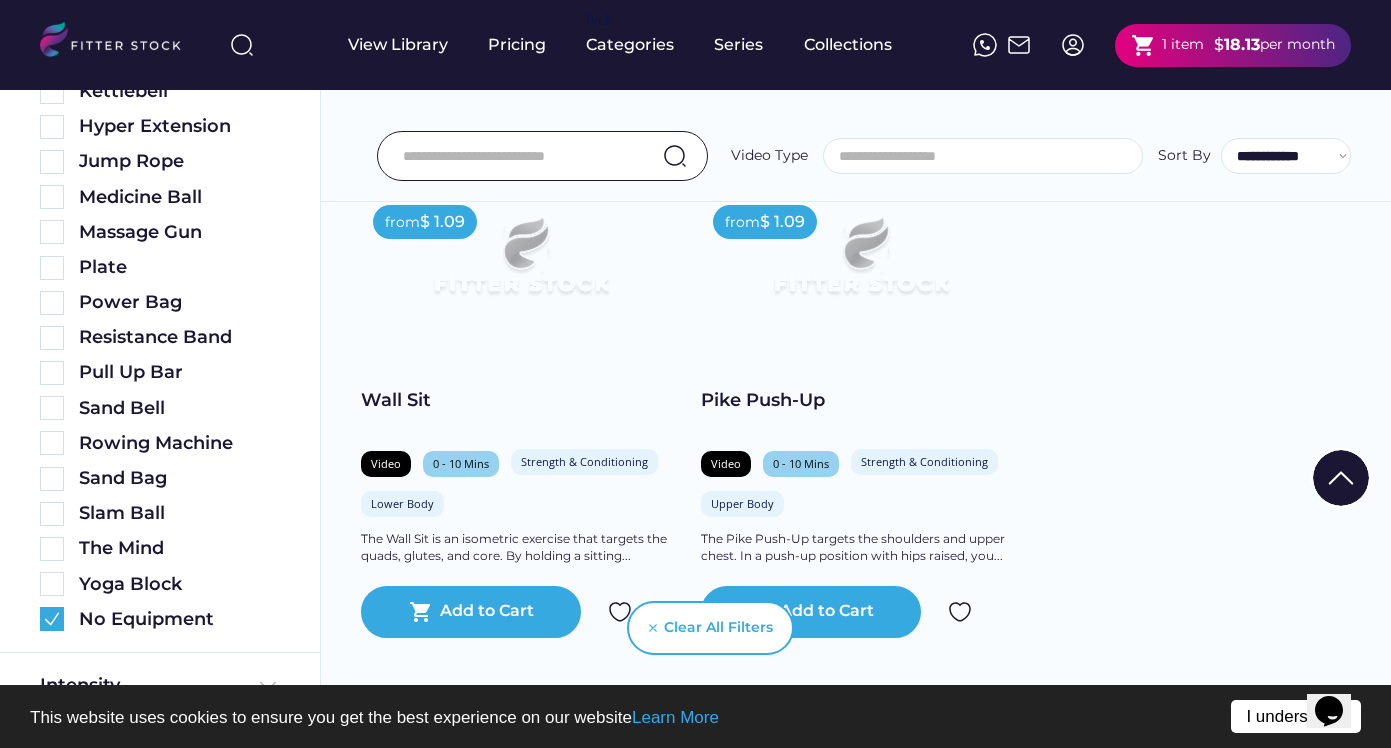 click on "I understand!" at bounding box center (1296, 716) 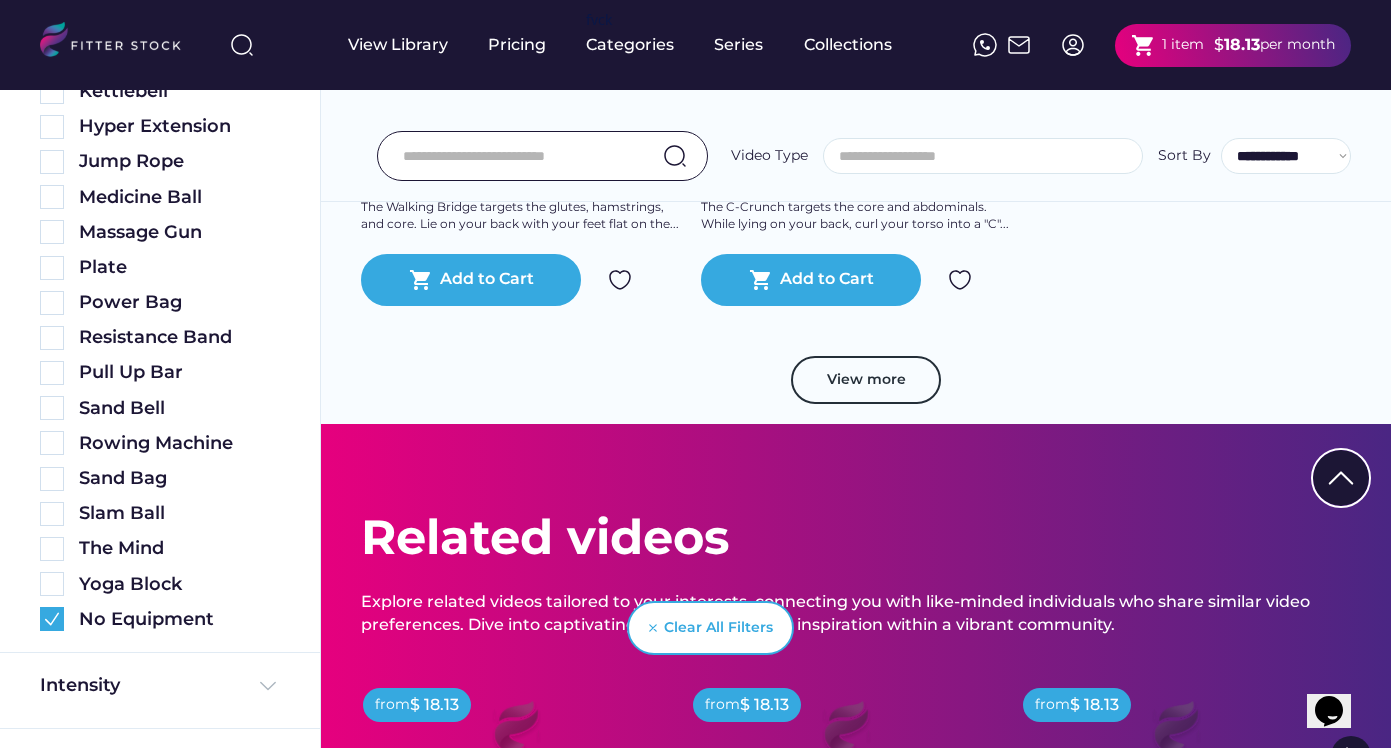 scroll, scrollTop: 5199, scrollLeft: 0, axis: vertical 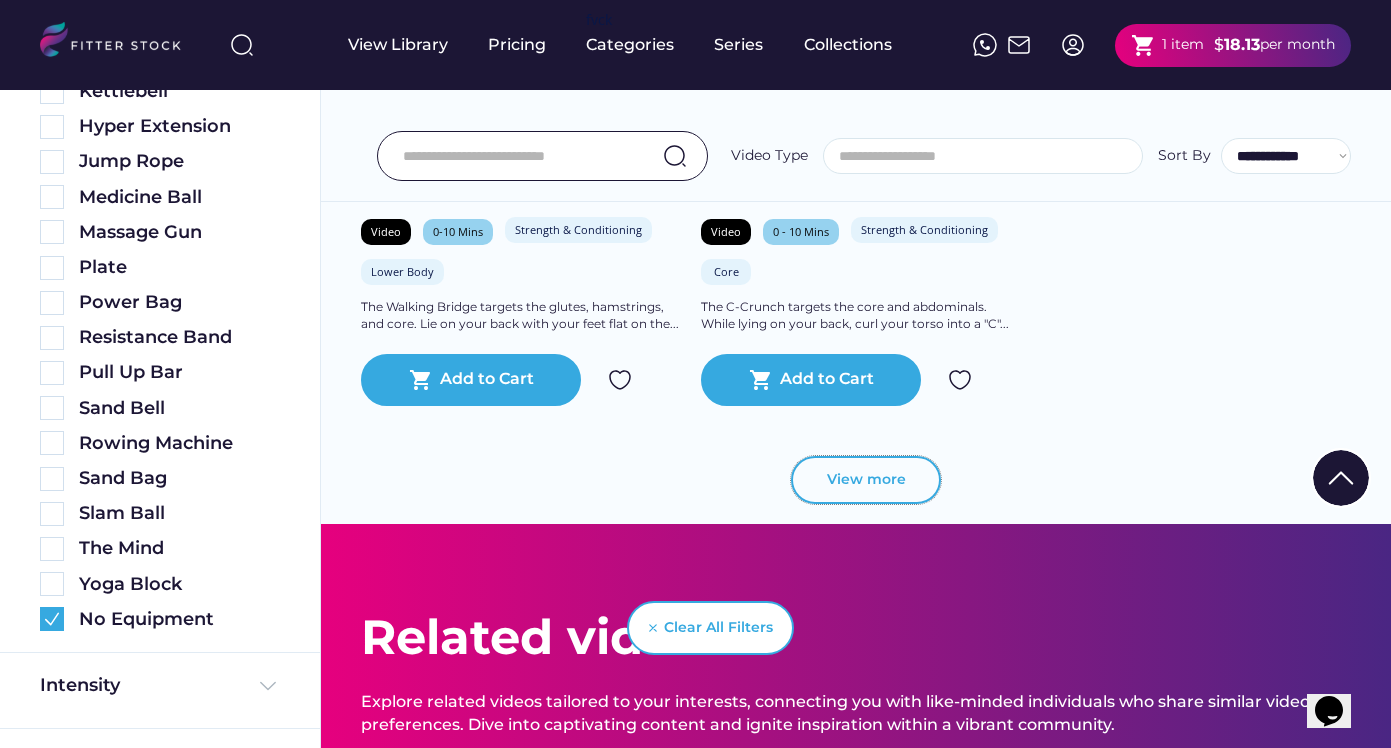 click on "View more" at bounding box center (866, 480) 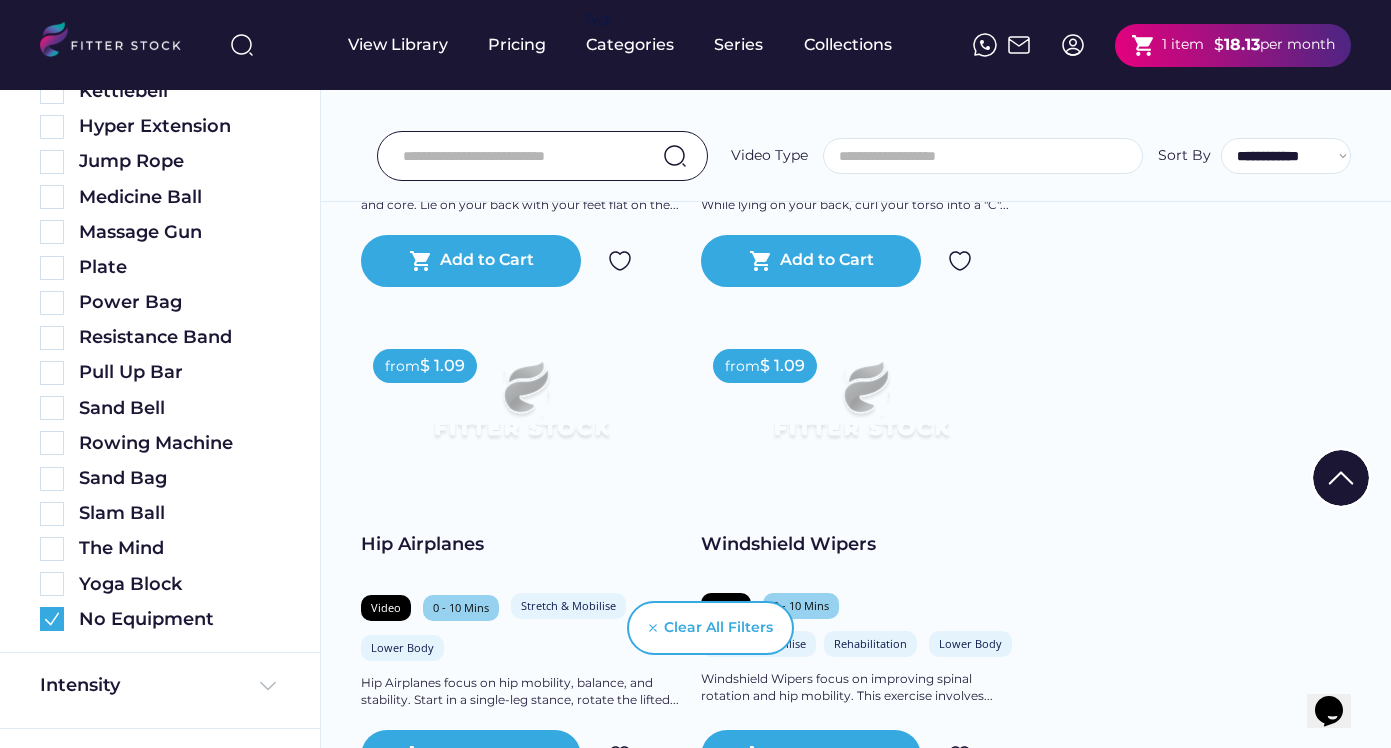 scroll, scrollTop: 5286, scrollLeft: 0, axis: vertical 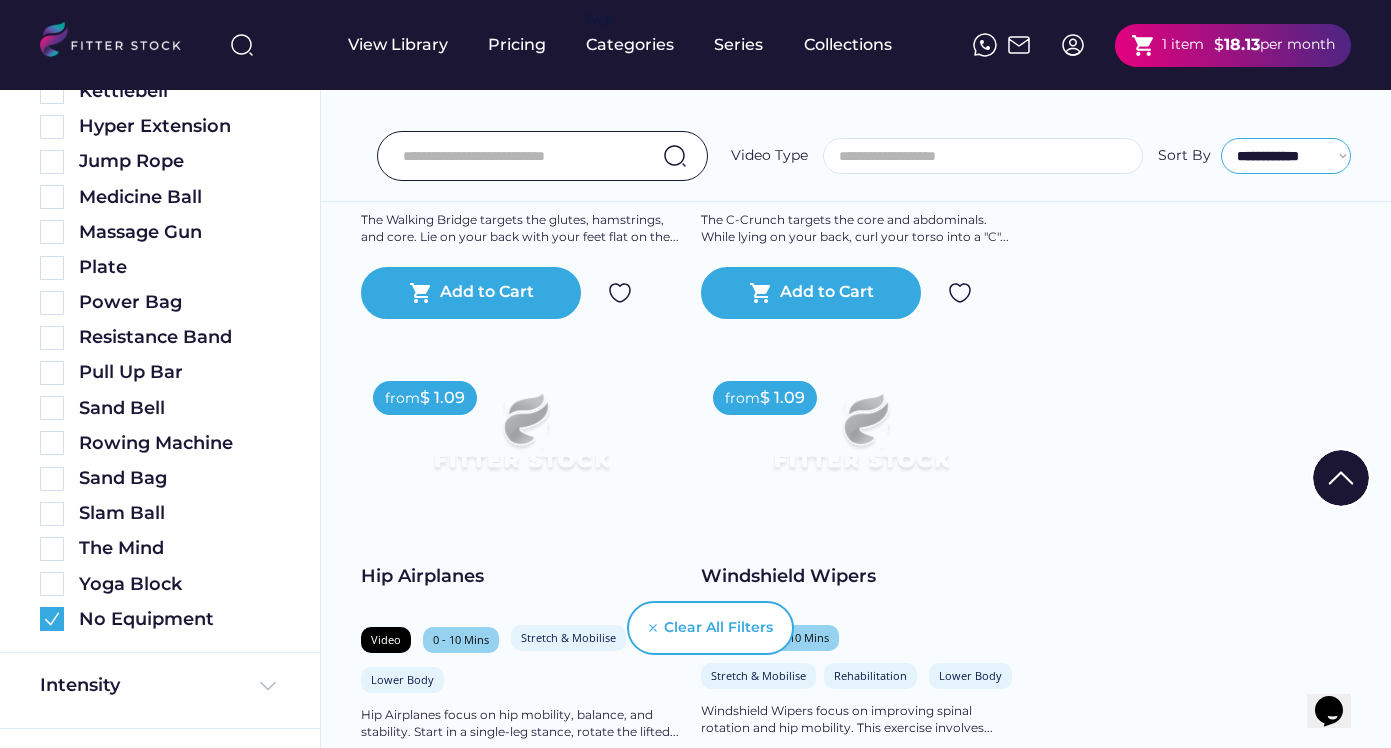 click on "**********" at bounding box center (1286, 156) 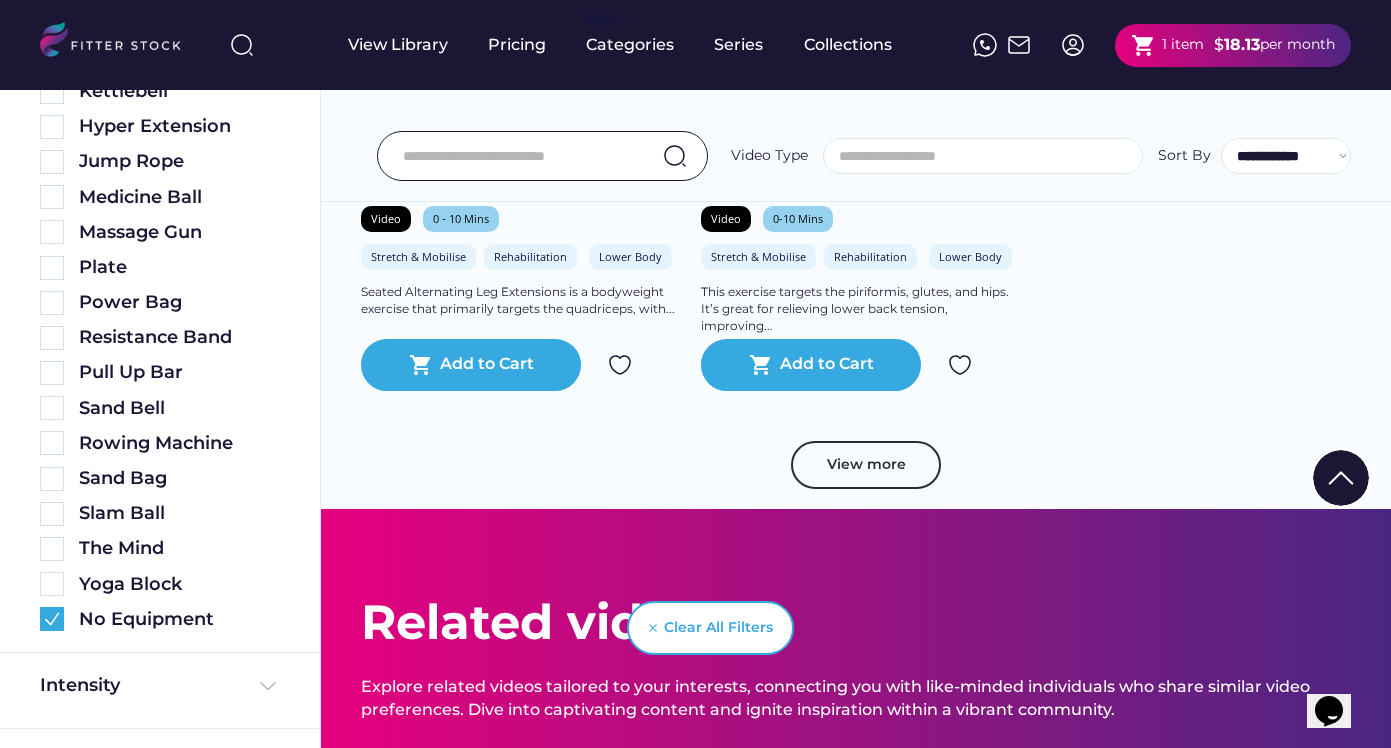 scroll, scrollTop: 6704, scrollLeft: 0, axis: vertical 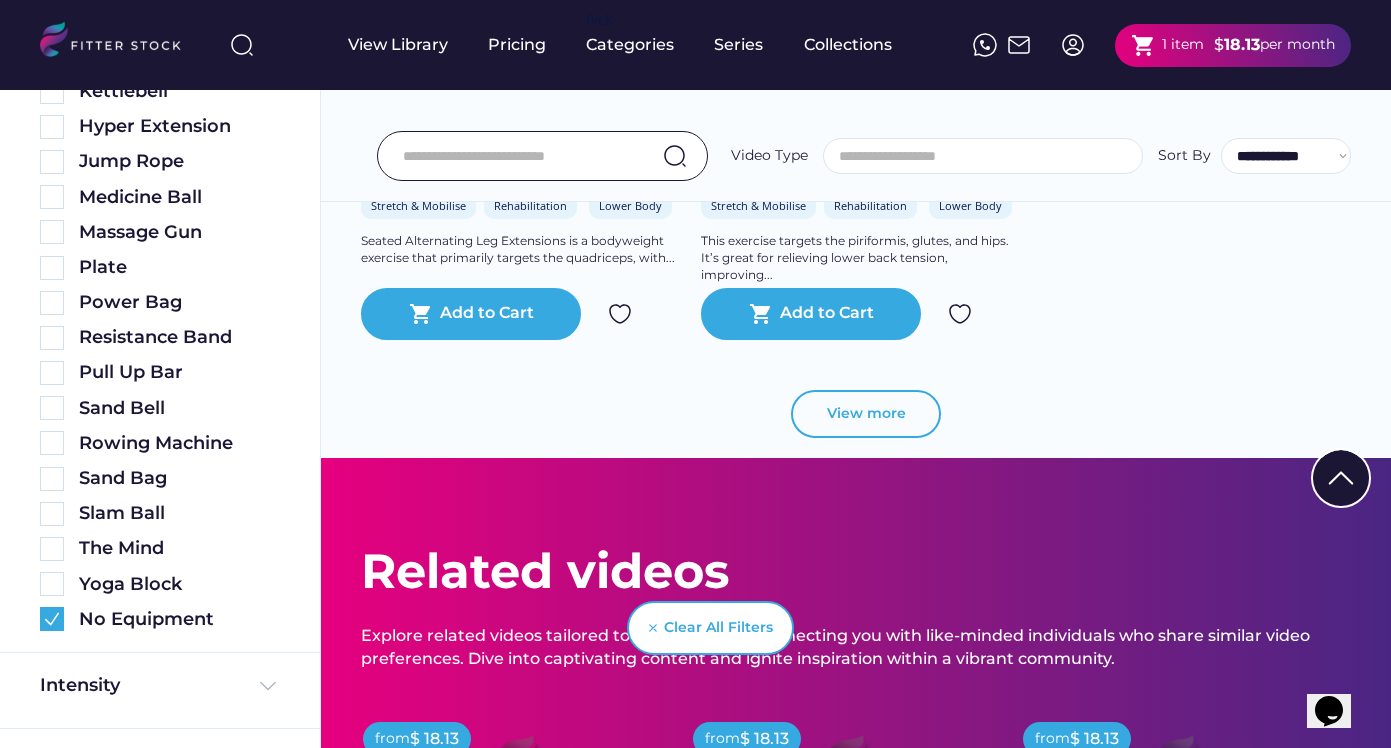 click on "View more" at bounding box center [866, 414] 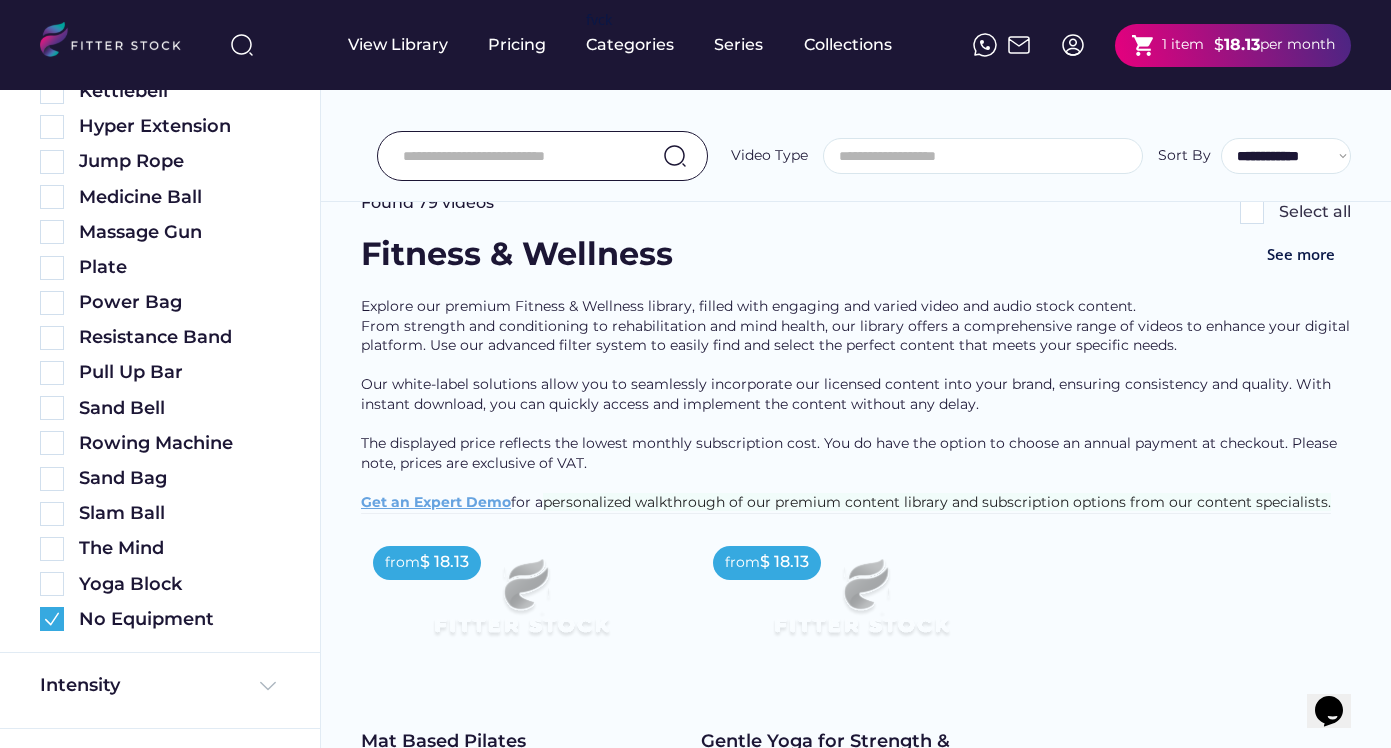 scroll, scrollTop: 8, scrollLeft: 0, axis: vertical 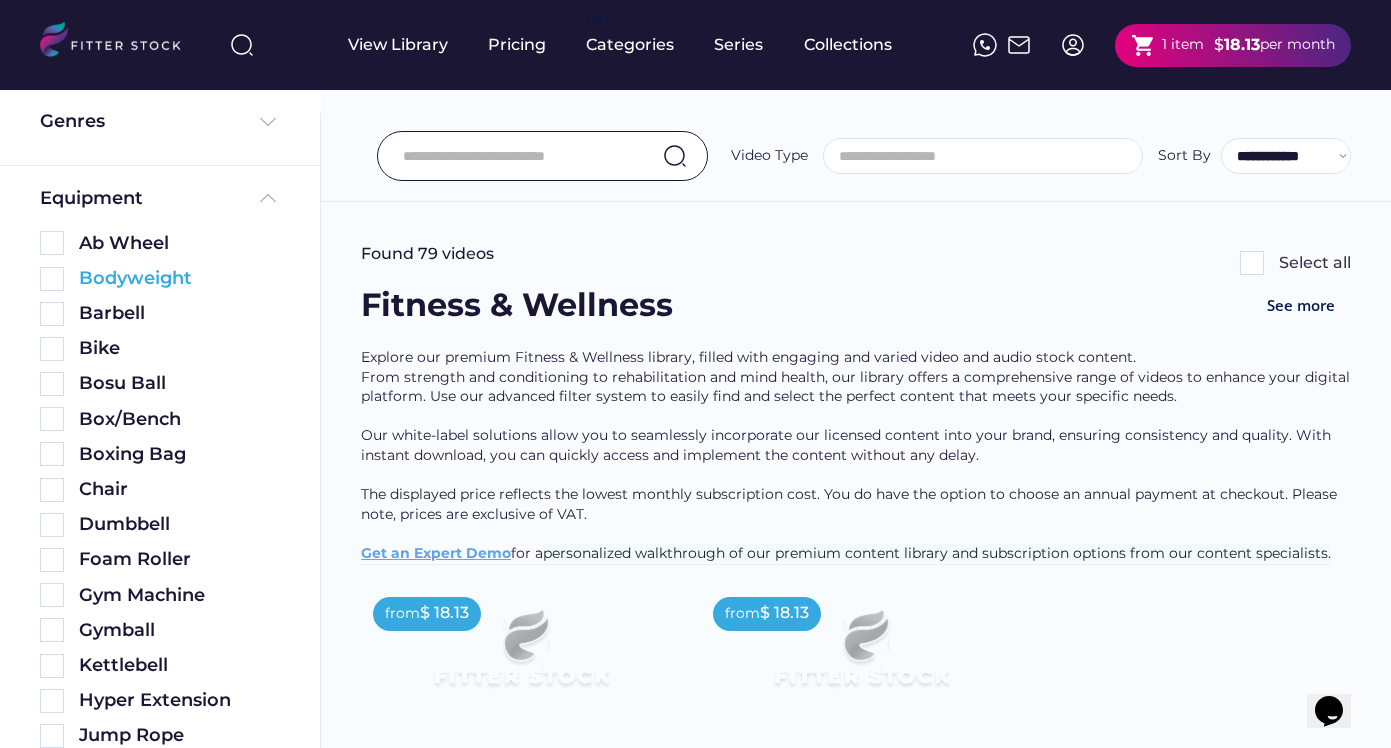 click at bounding box center [52, 279] 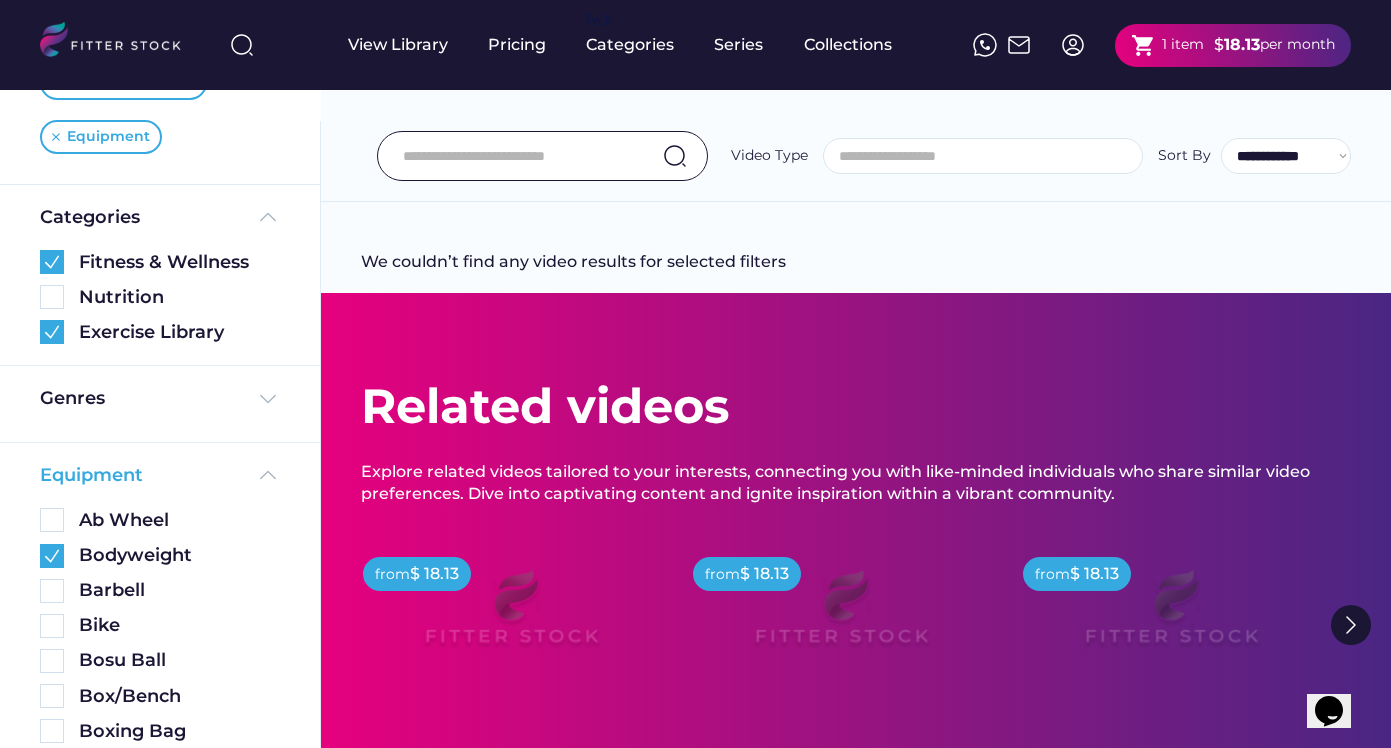 scroll, scrollTop: 96, scrollLeft: 0, axis: vertical 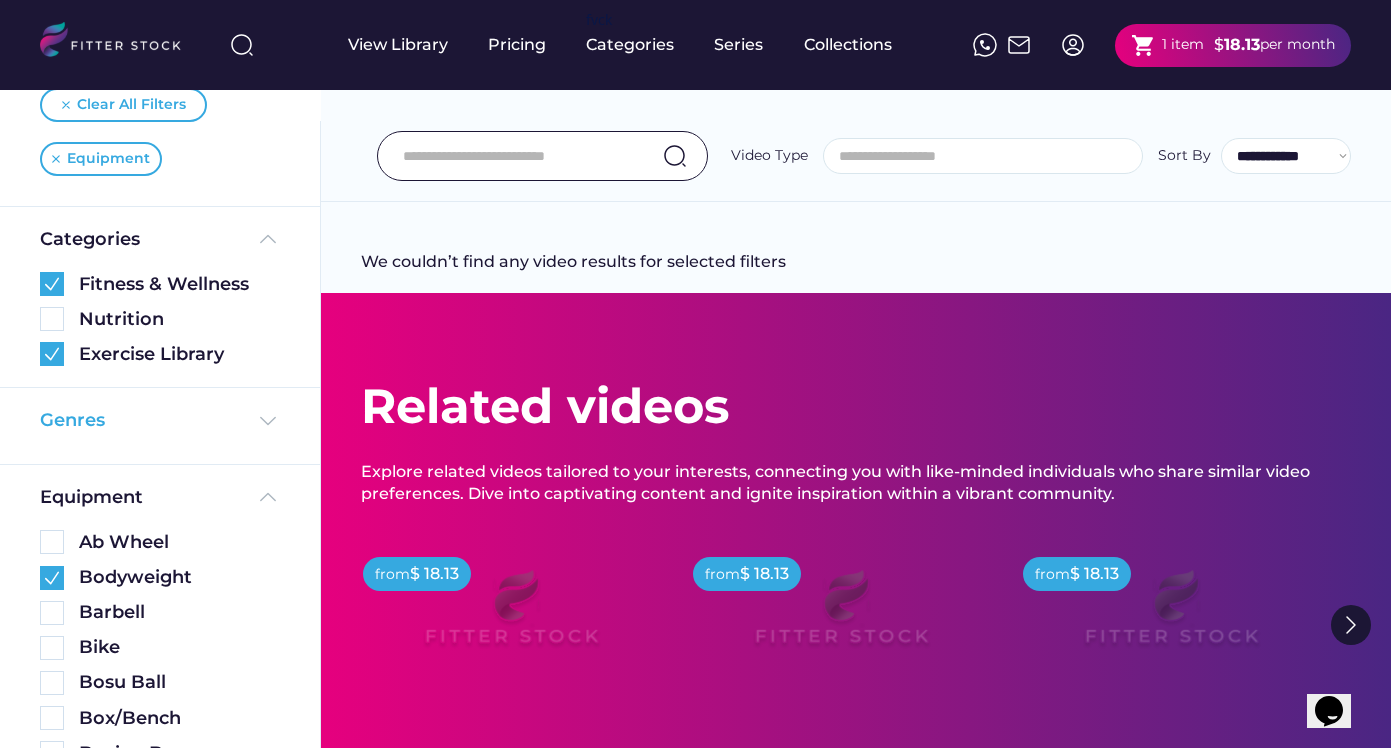 click at bounding box center (268, 421) 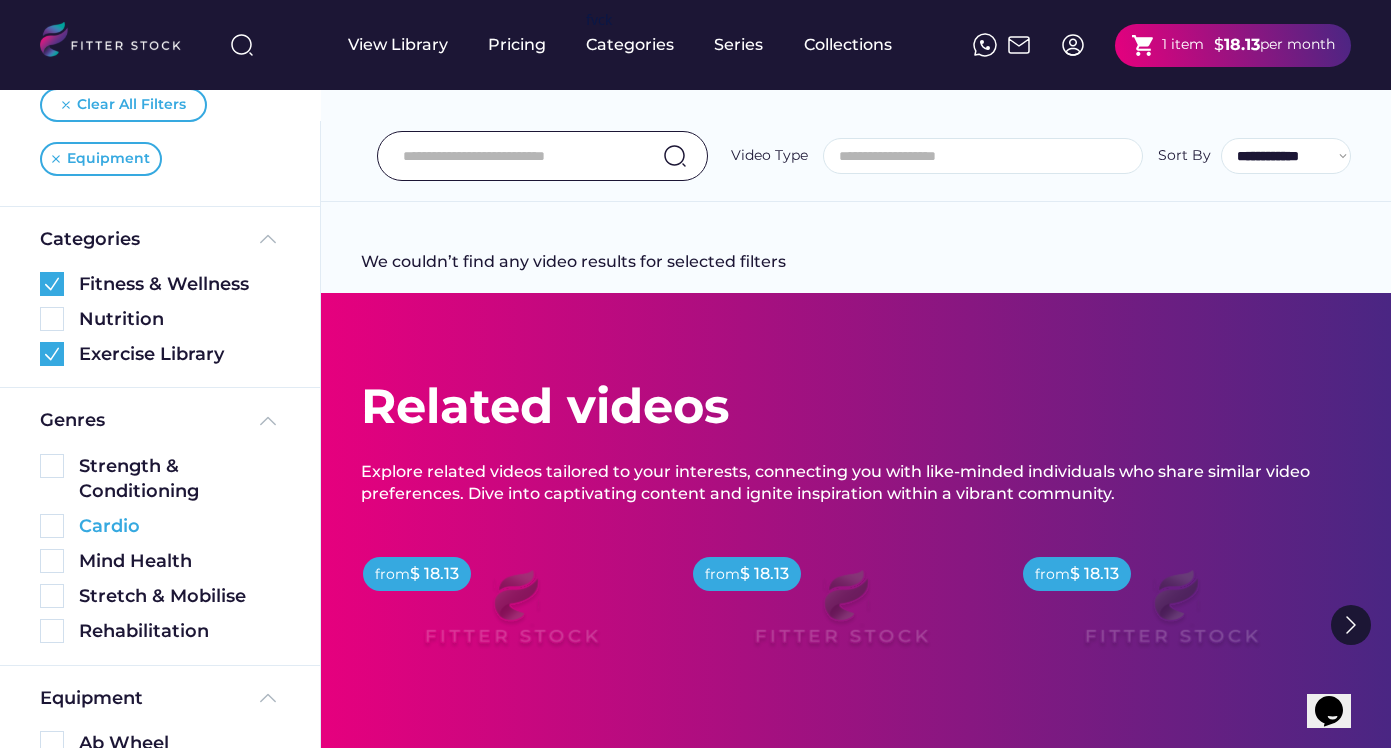click on "Cardio" at bounding box center (179, 526) 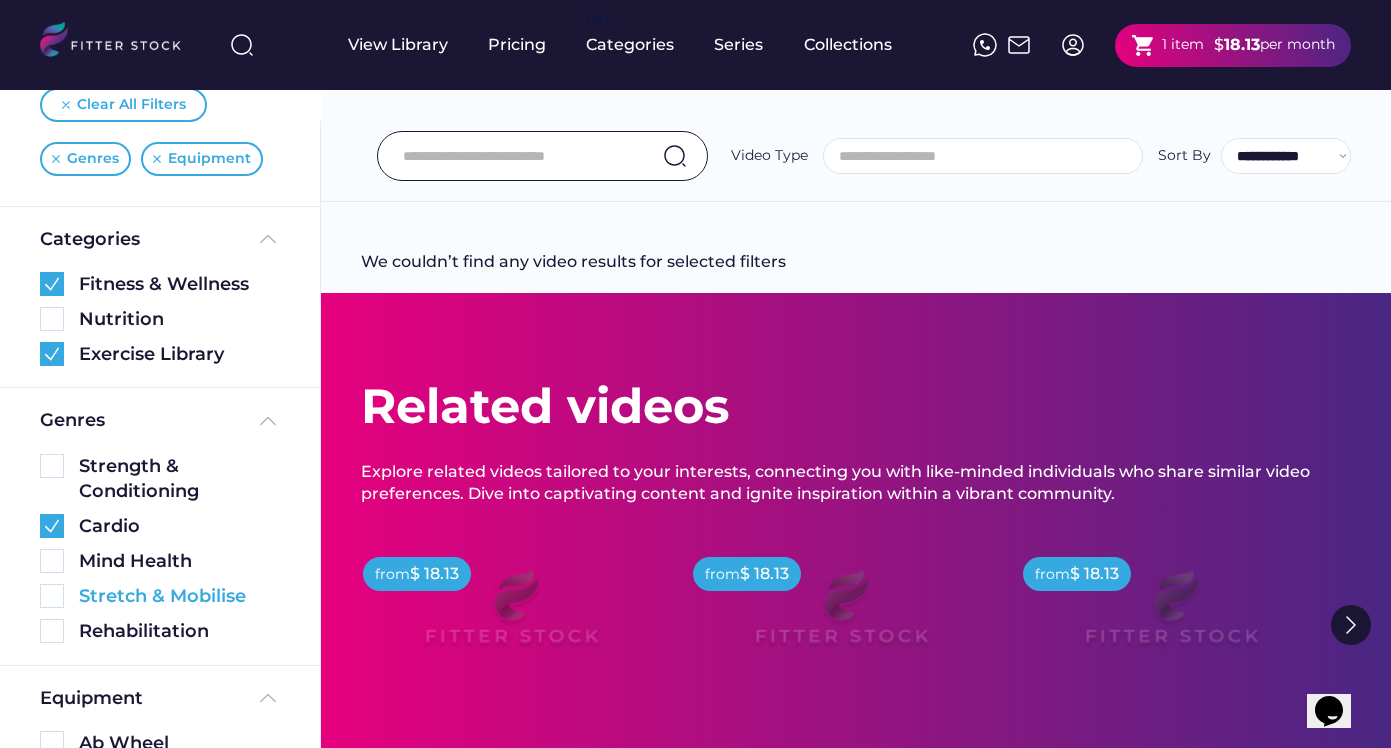 click at bounding box center [52, 596] 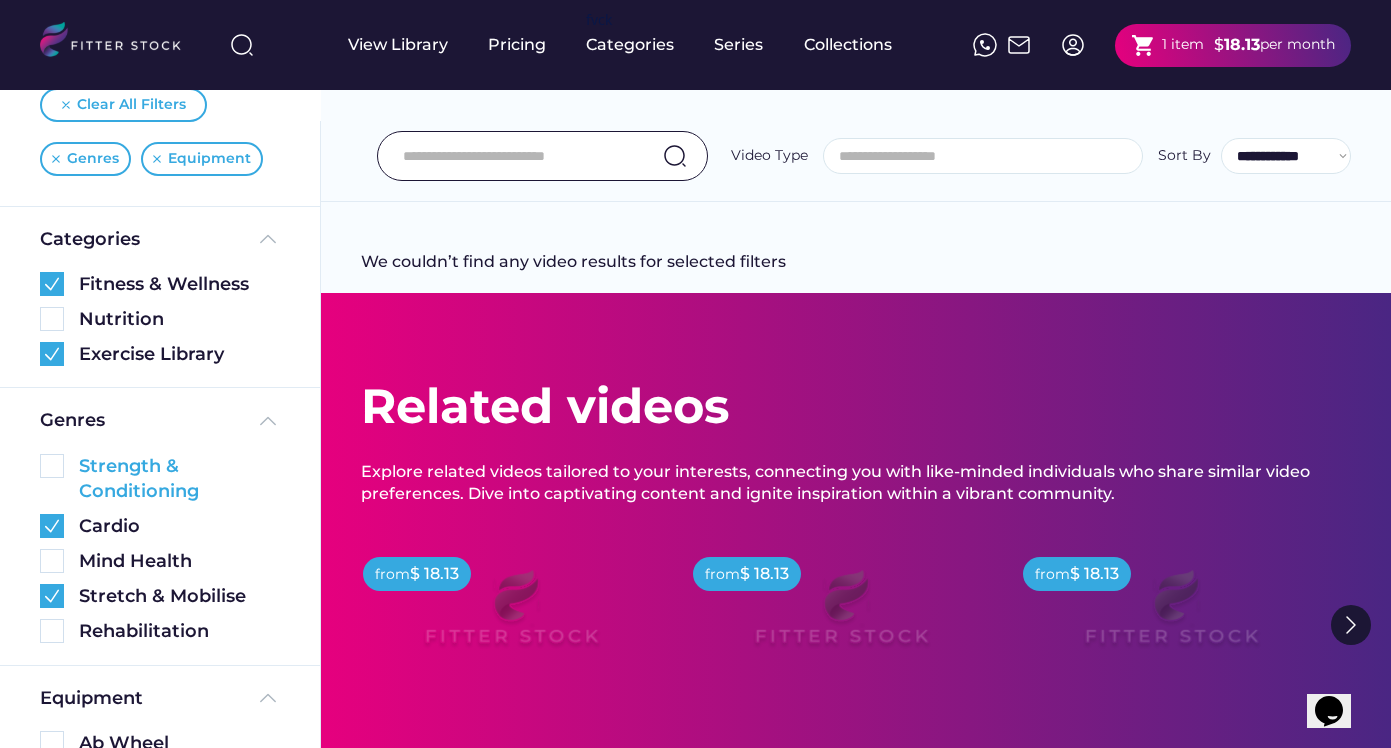 click at bounding box center (52, 466) 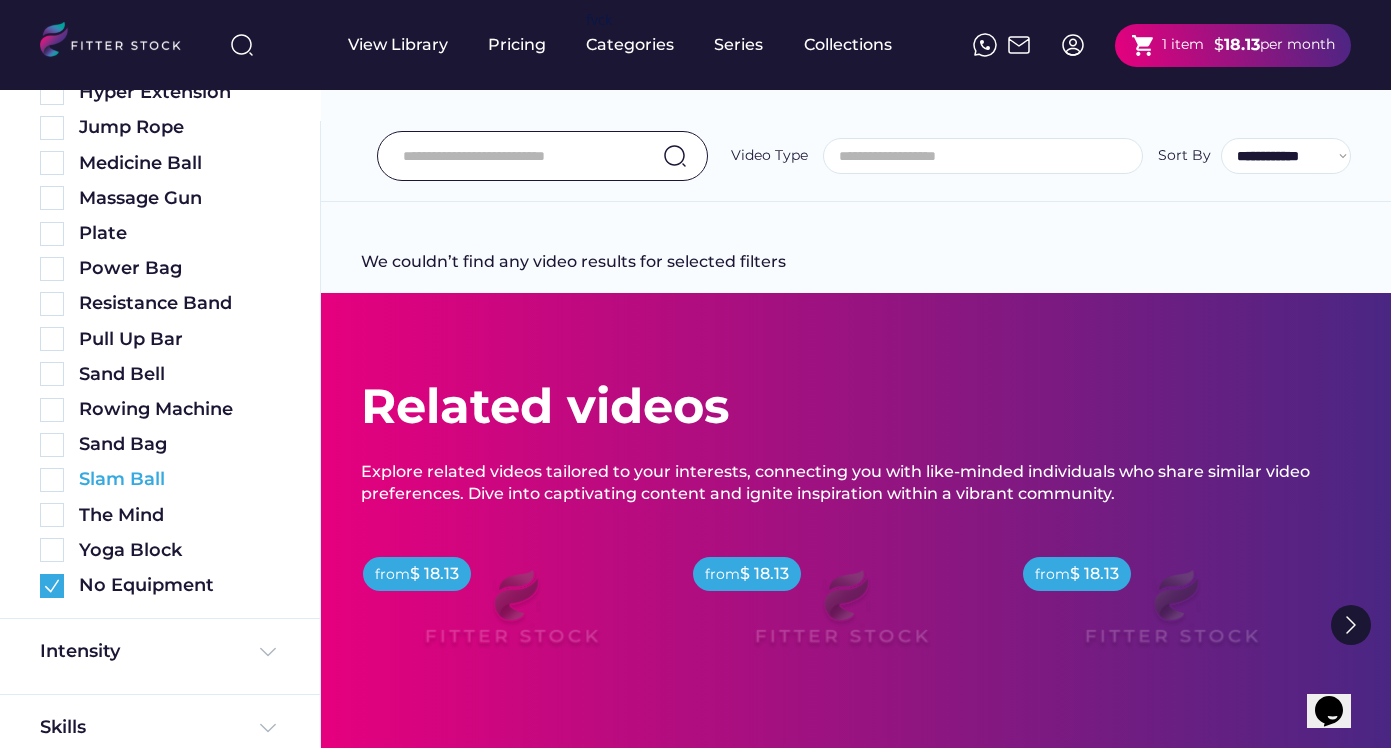 scroll, scrollTop: 1380, scrollLeft: 0, axis: vertical 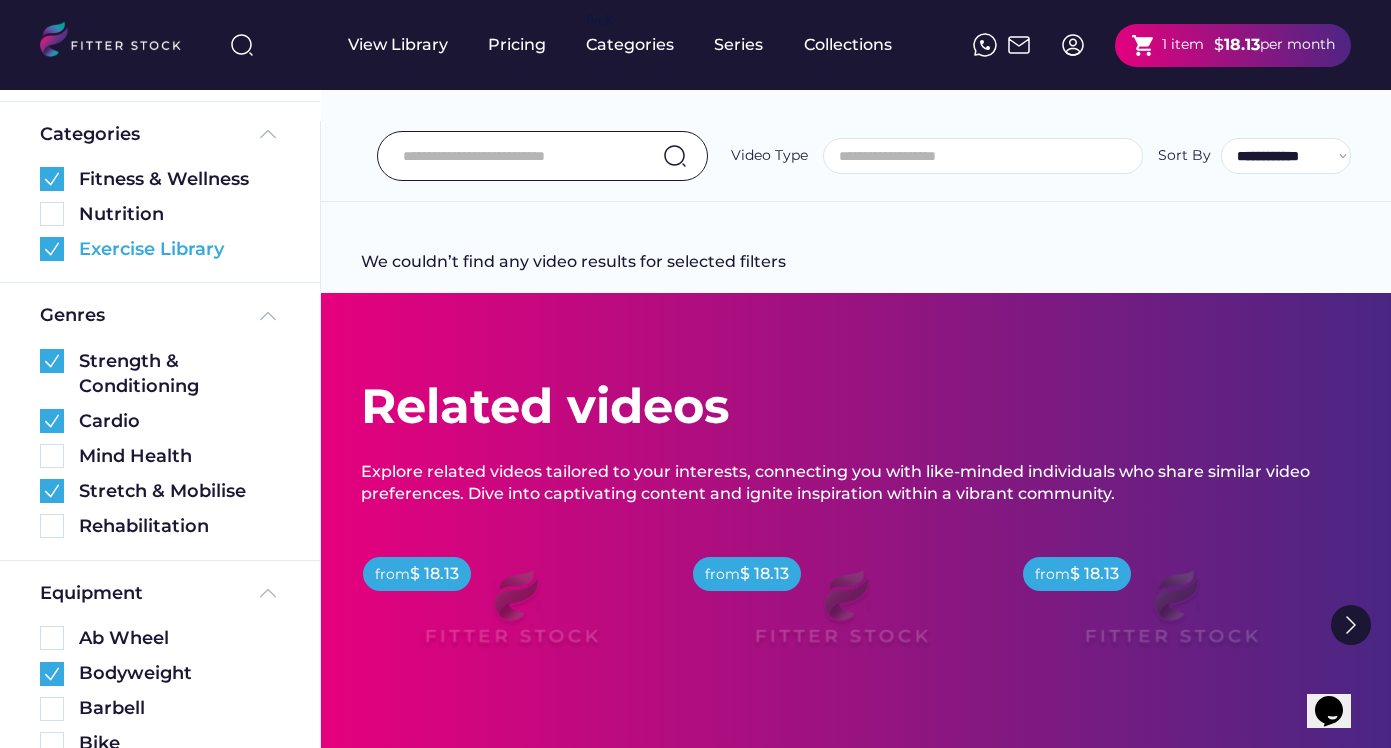 click at bounding box center (52, 249) 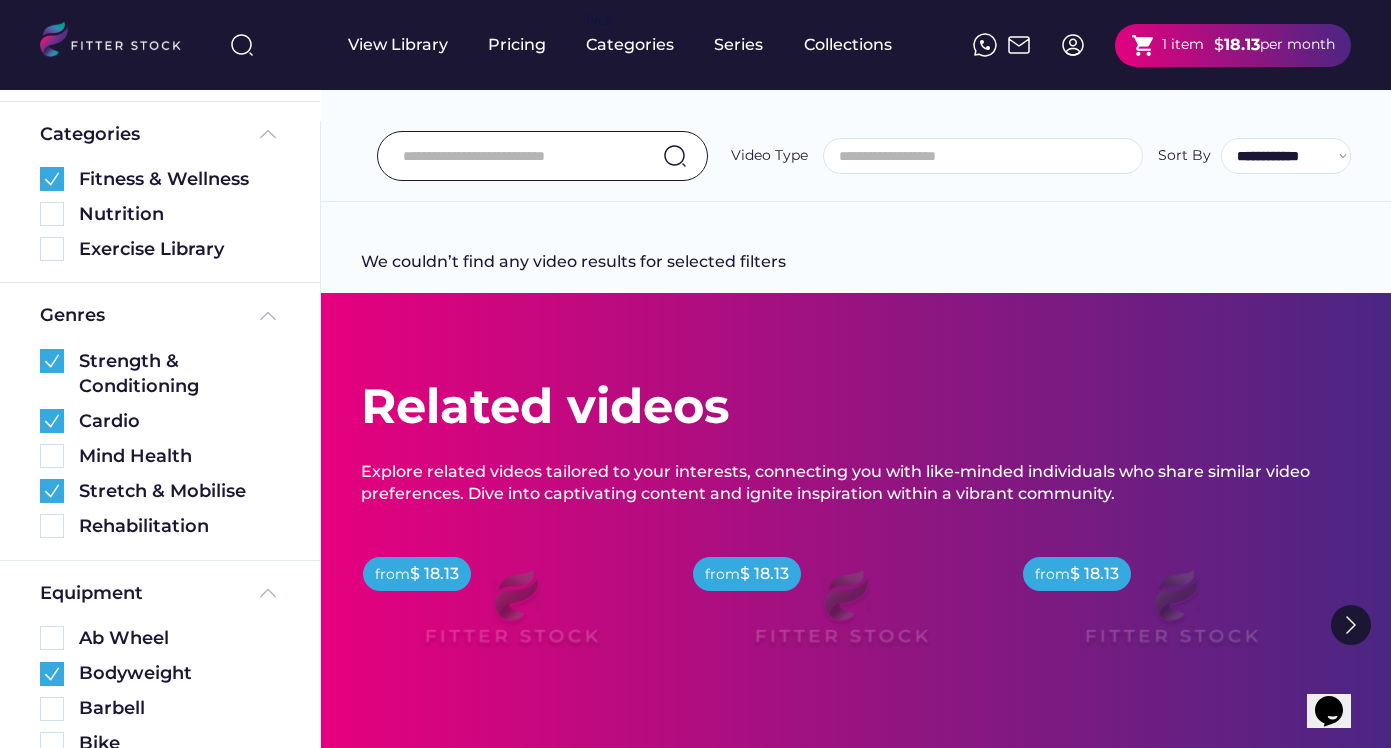 click 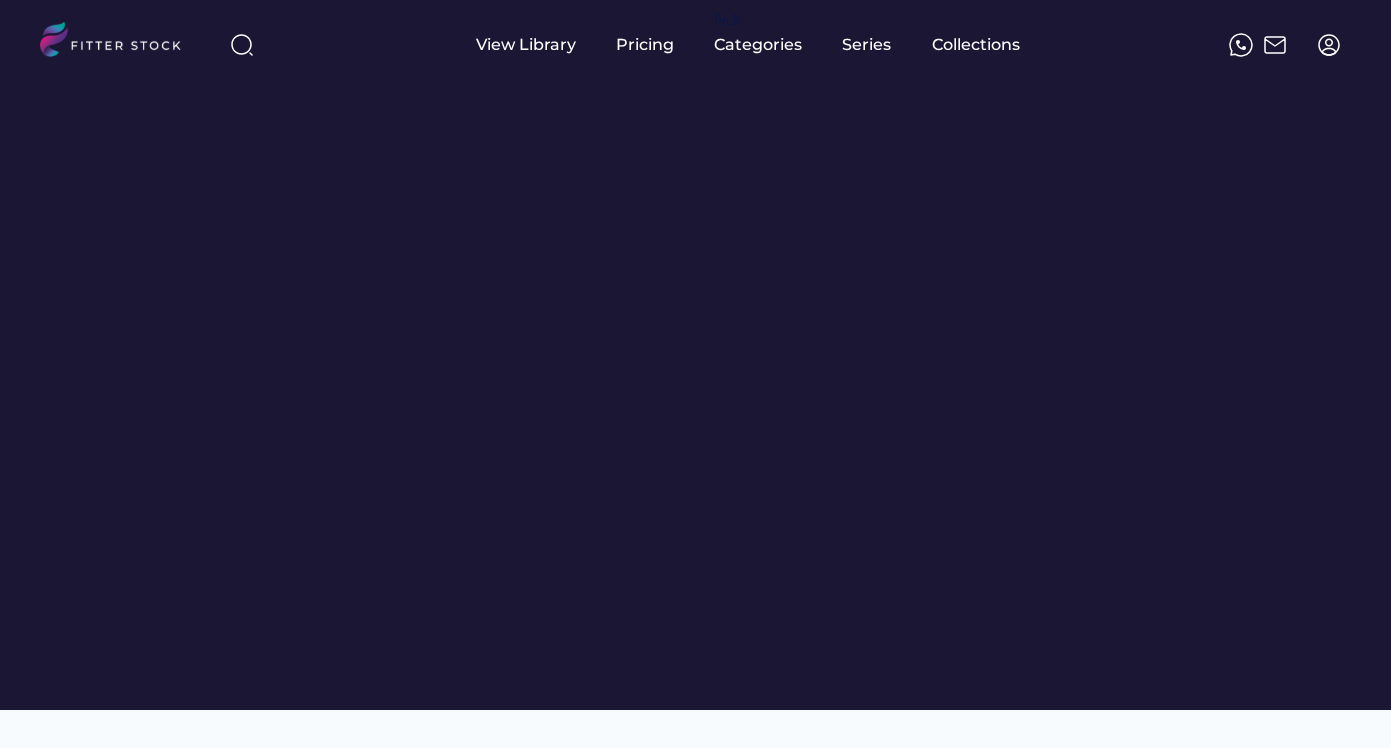 scroll, scrollTop: 0, scrollLeft: 0, axis: both 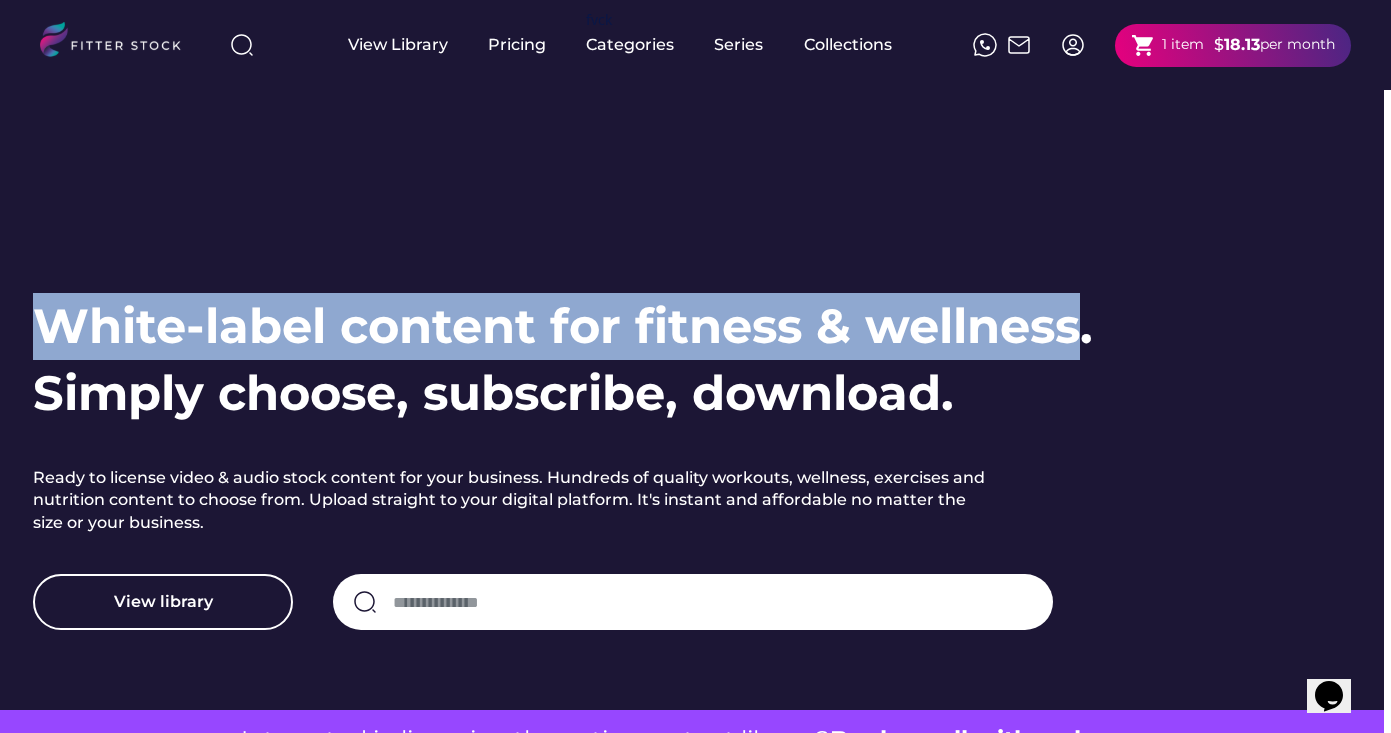 drag, startPoint x: 78, startPoint y: 328, endPoint x: 1083, endPoint y: 347, distance: 1005.17957 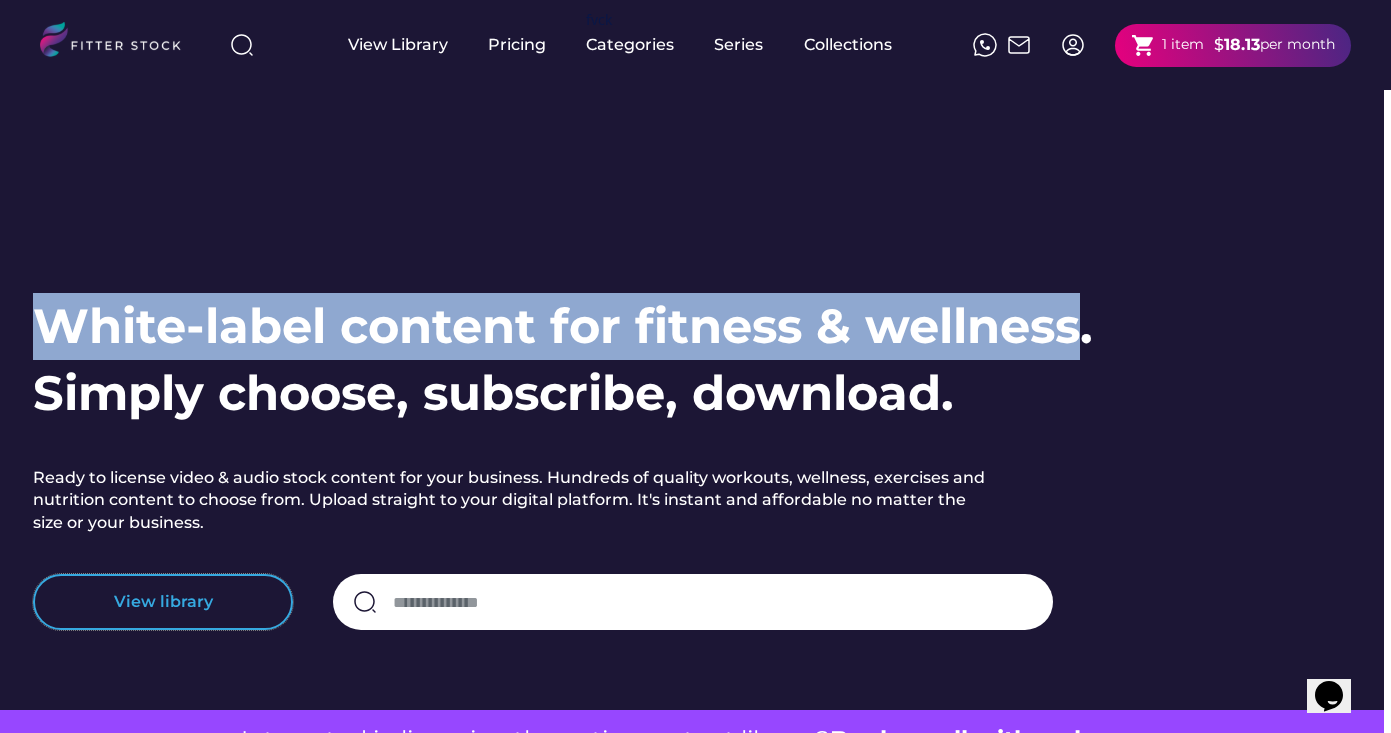click on "View library" at bounding box center (163, 602) 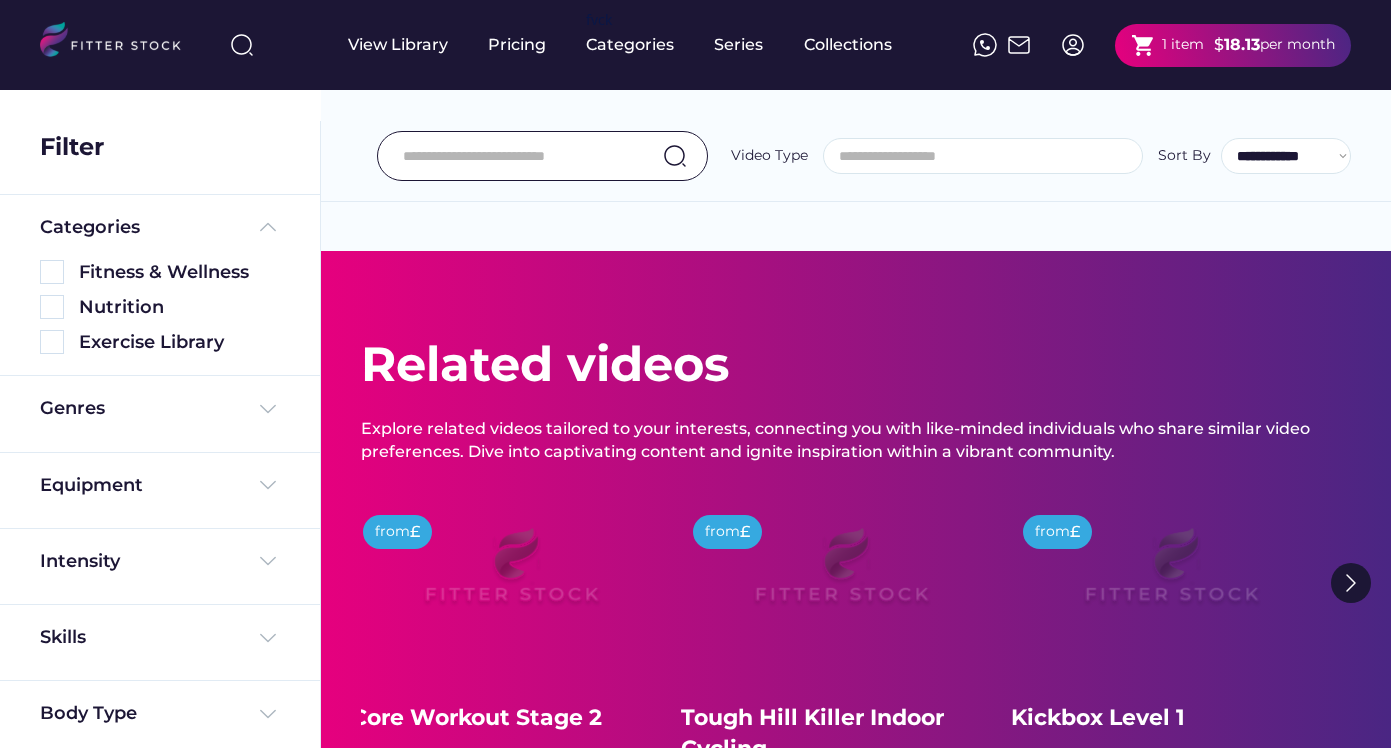 select 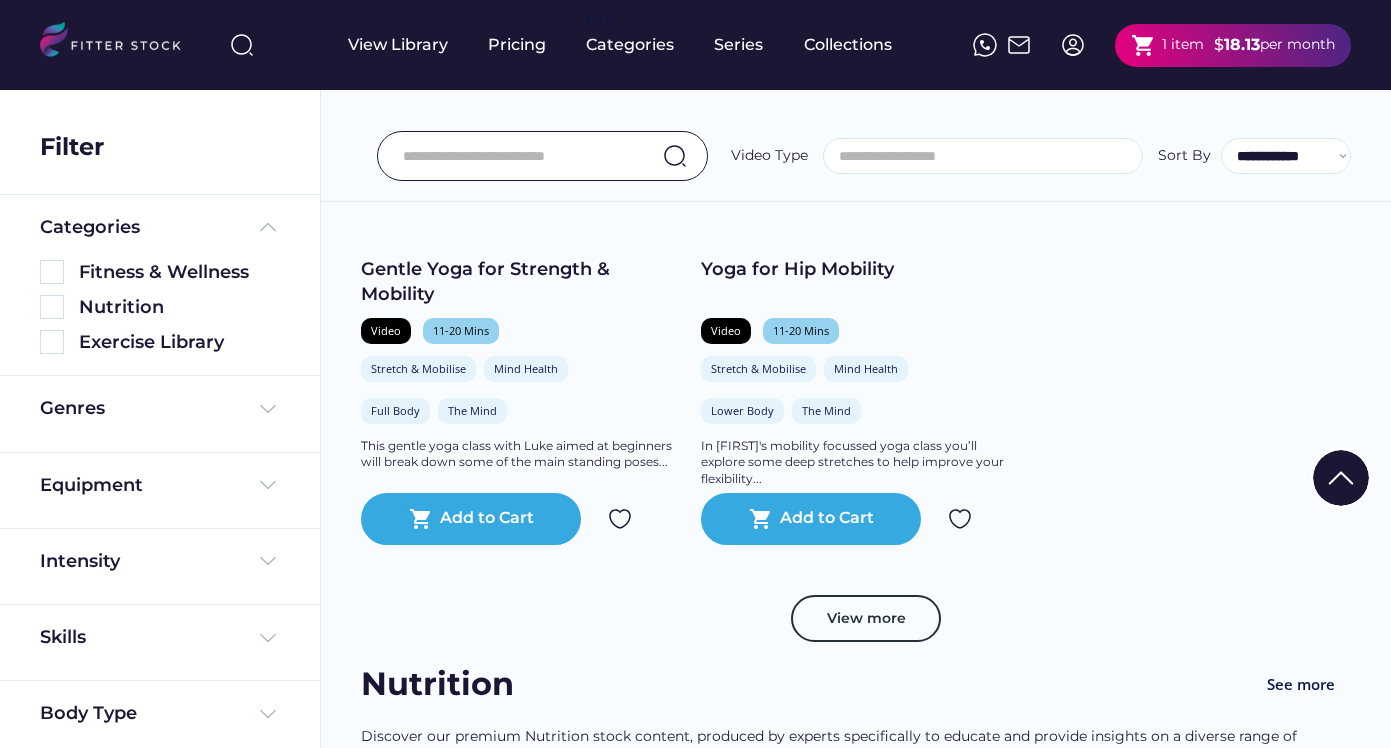 scroll, scrollTop: 1823, scrollLeft: 0, axis: vertical 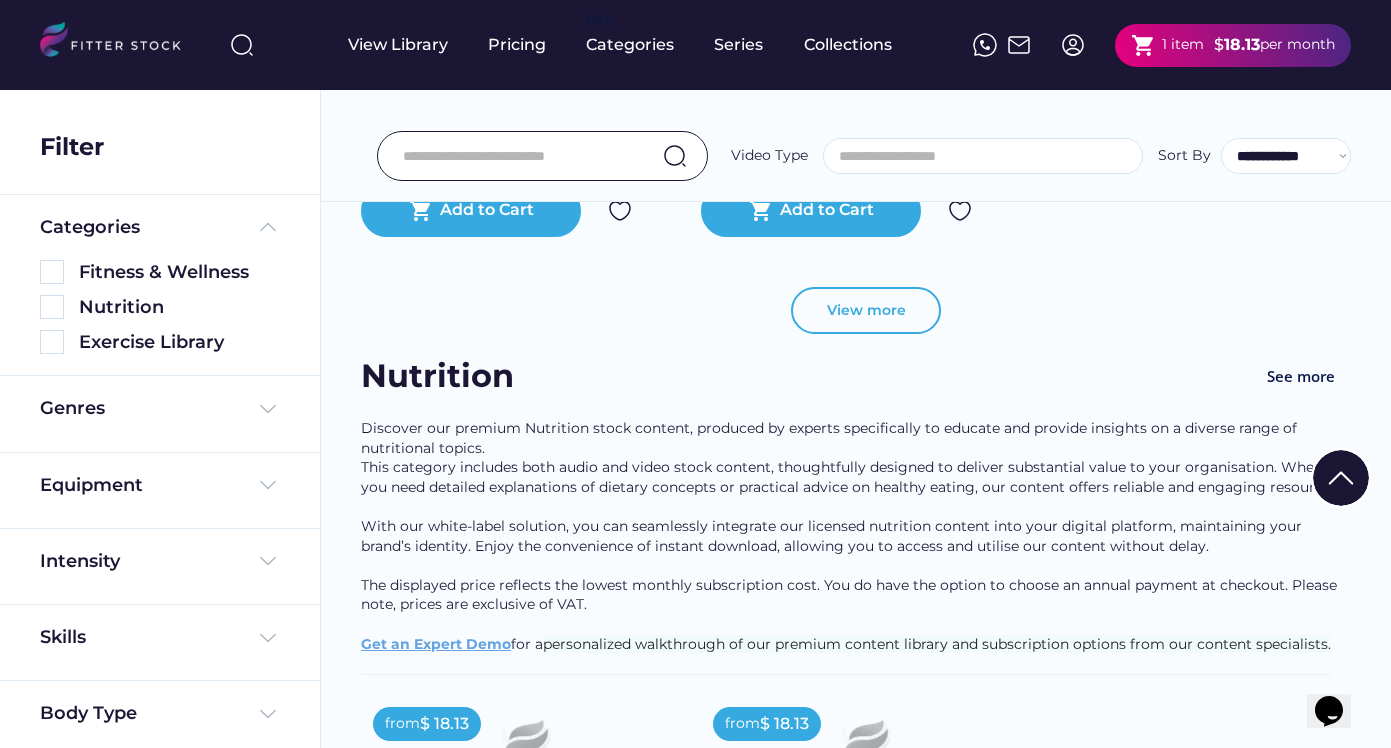 click on "View more" at bounding box center [866, 311] 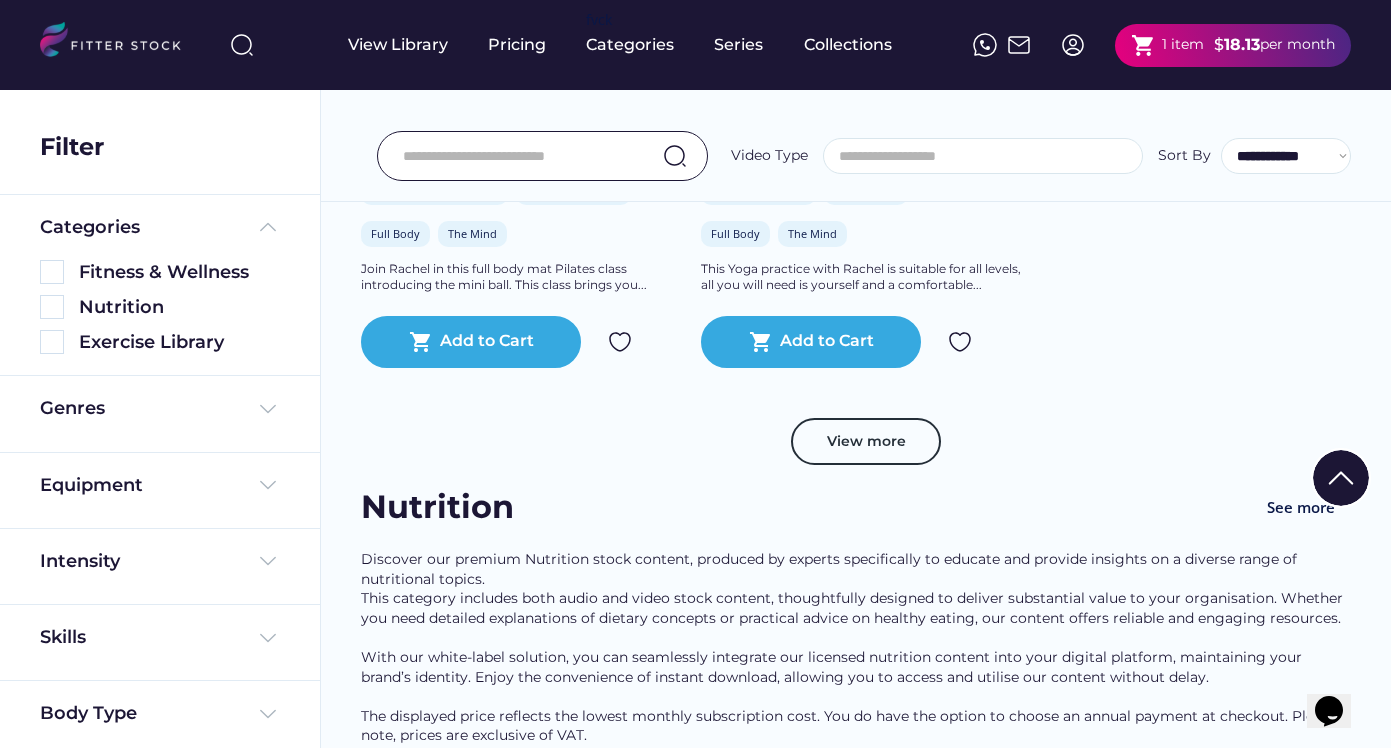 scroll, scrollTop: 3294, scrollLeft: 0, axis: vertical 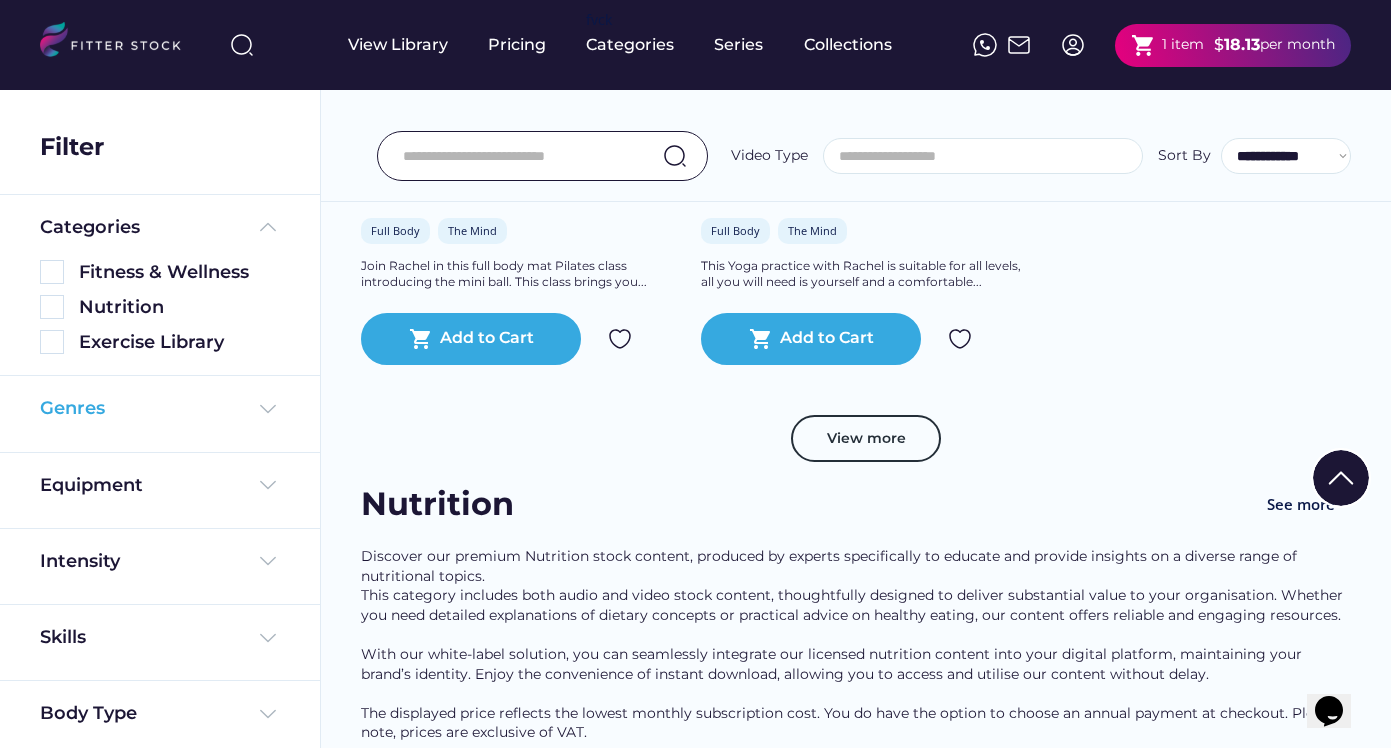 click on "Genres" at bounding box center (160, 408) 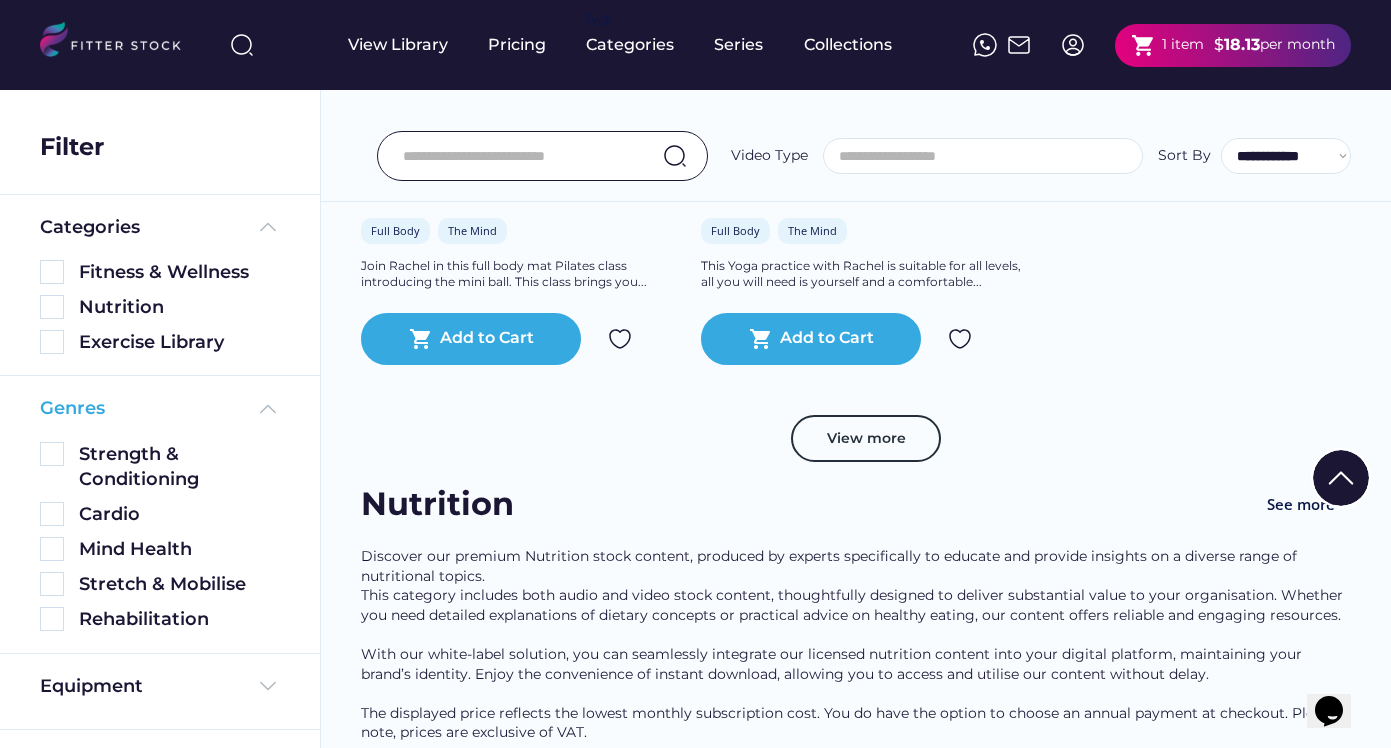 click at bounding box center (268, 409) 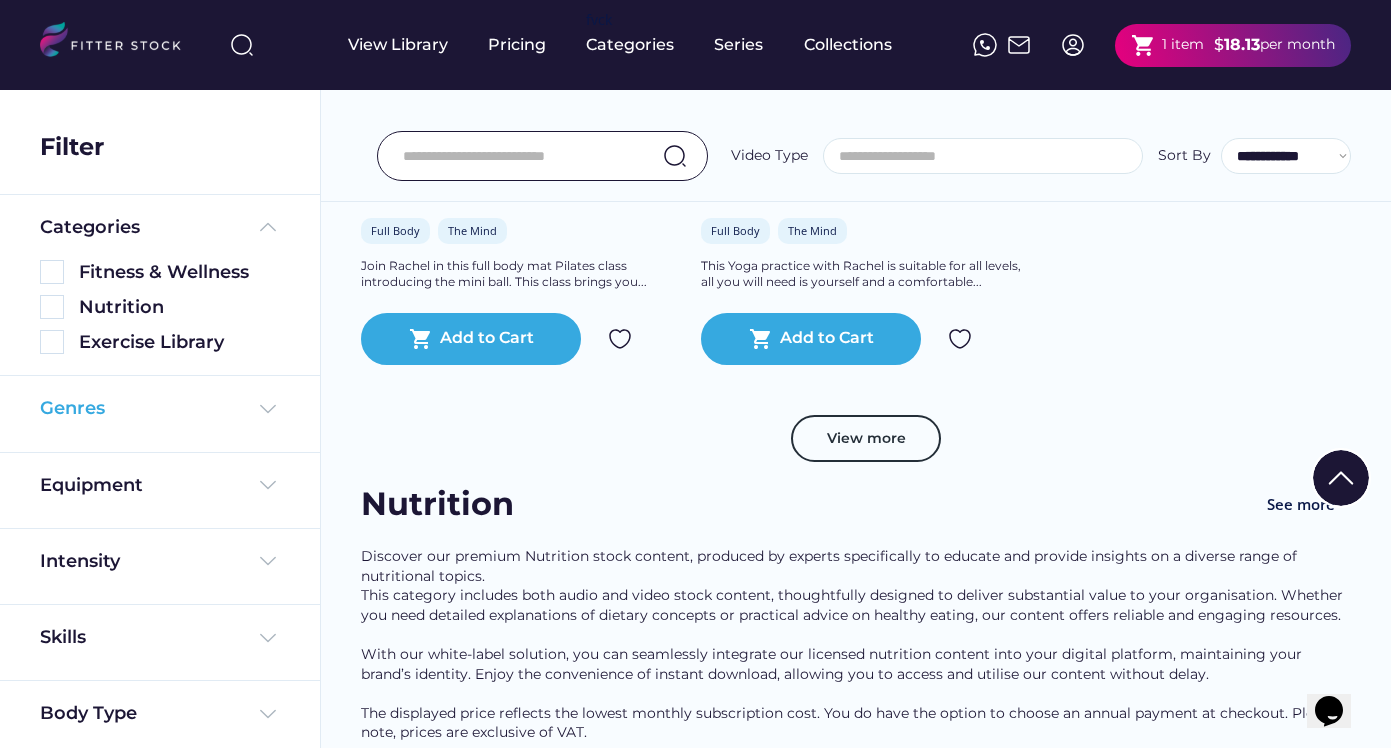 click at bounding box center [268, 409] 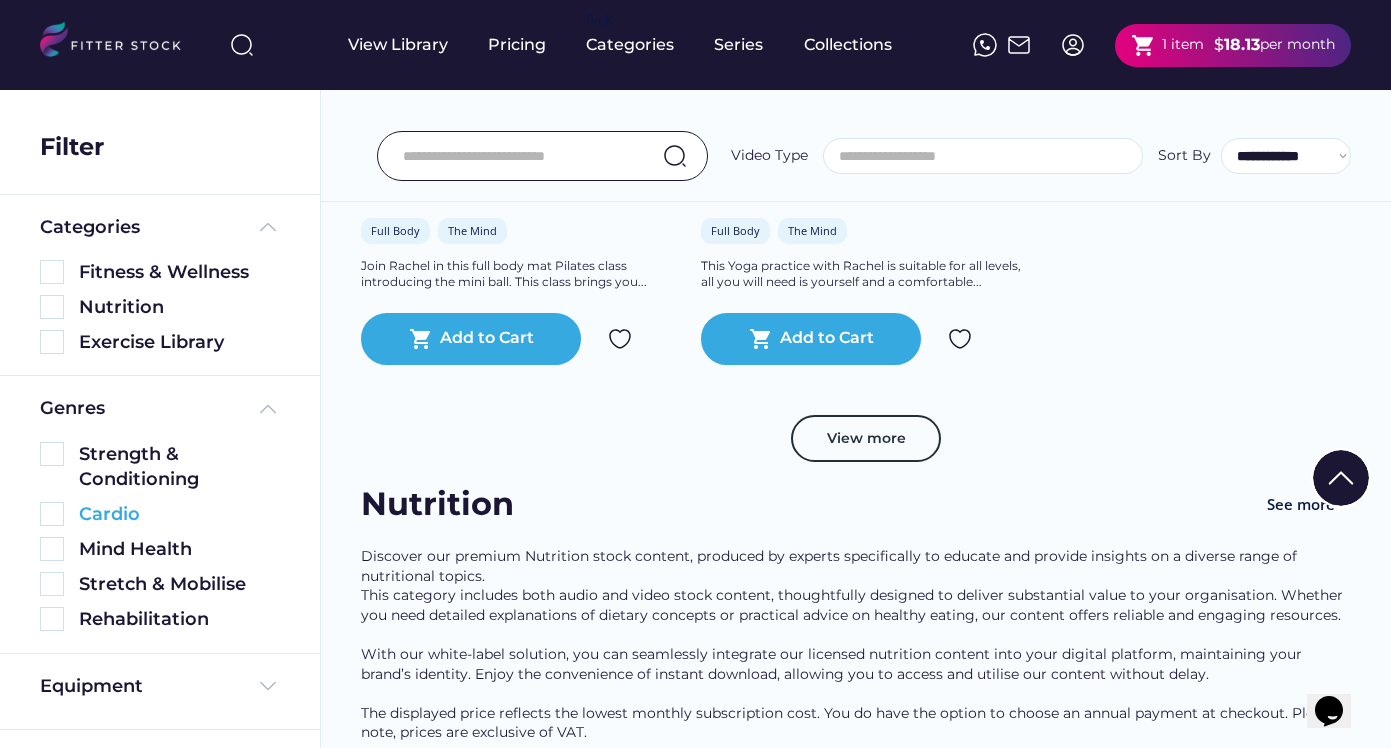 click on "Cardio" at bounding box center [179, 514] 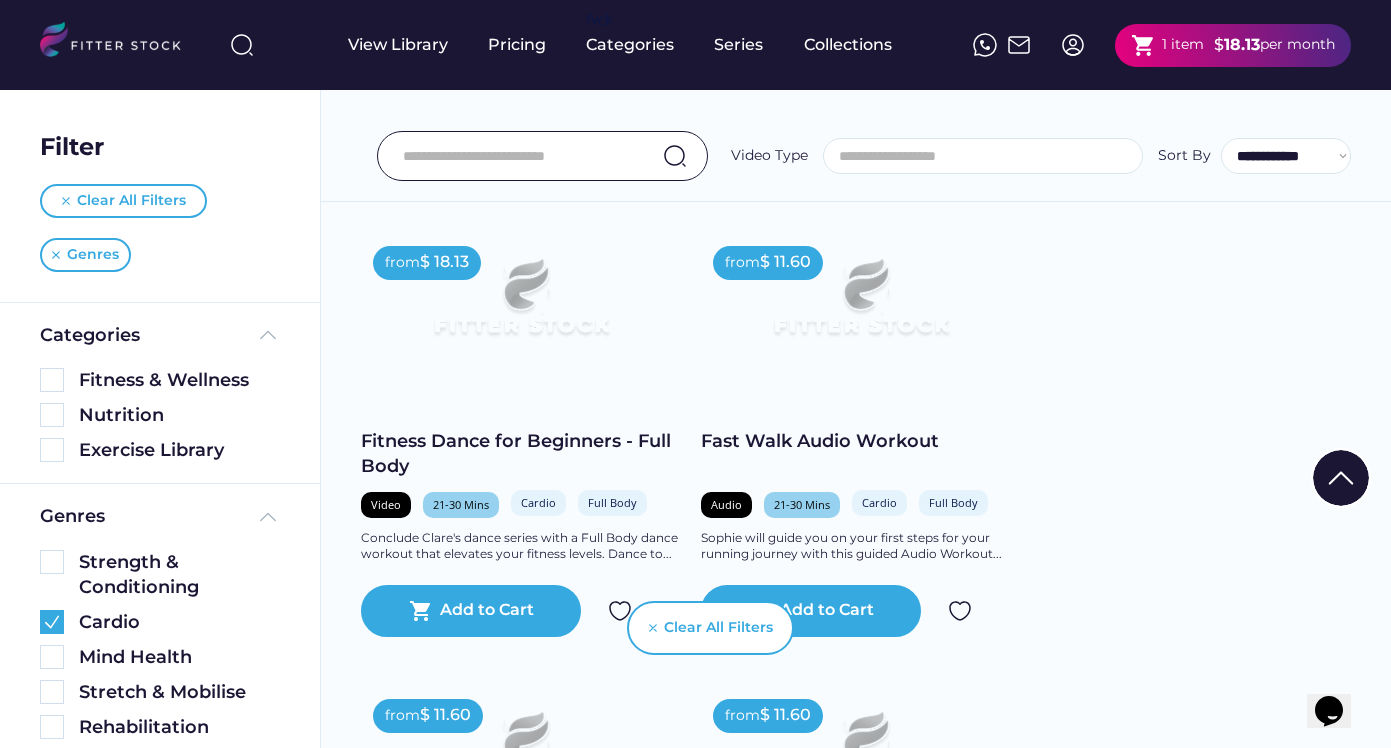scroll, scrollTop: 870, scrollLeft: 0, axis: vertical 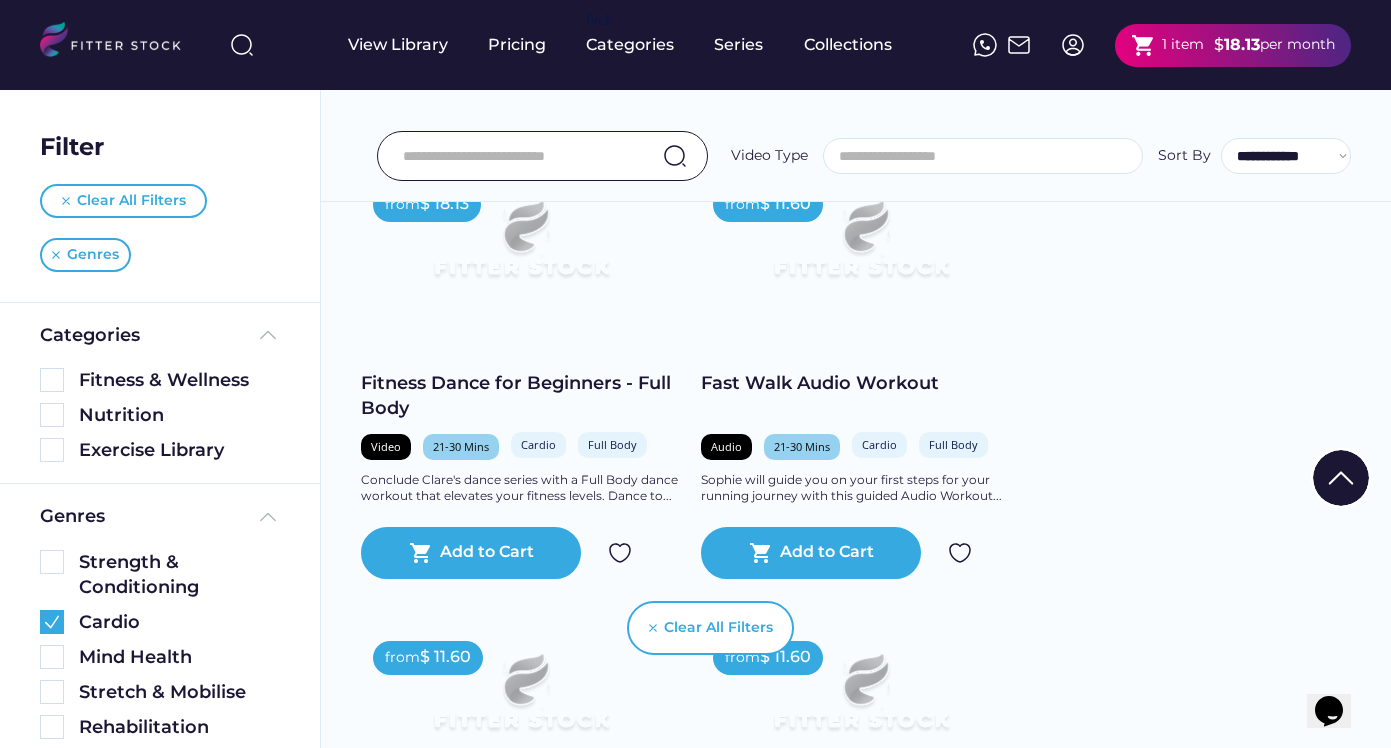 click on "Fast Walk Audio Workout" at bounding box center (861, 383) 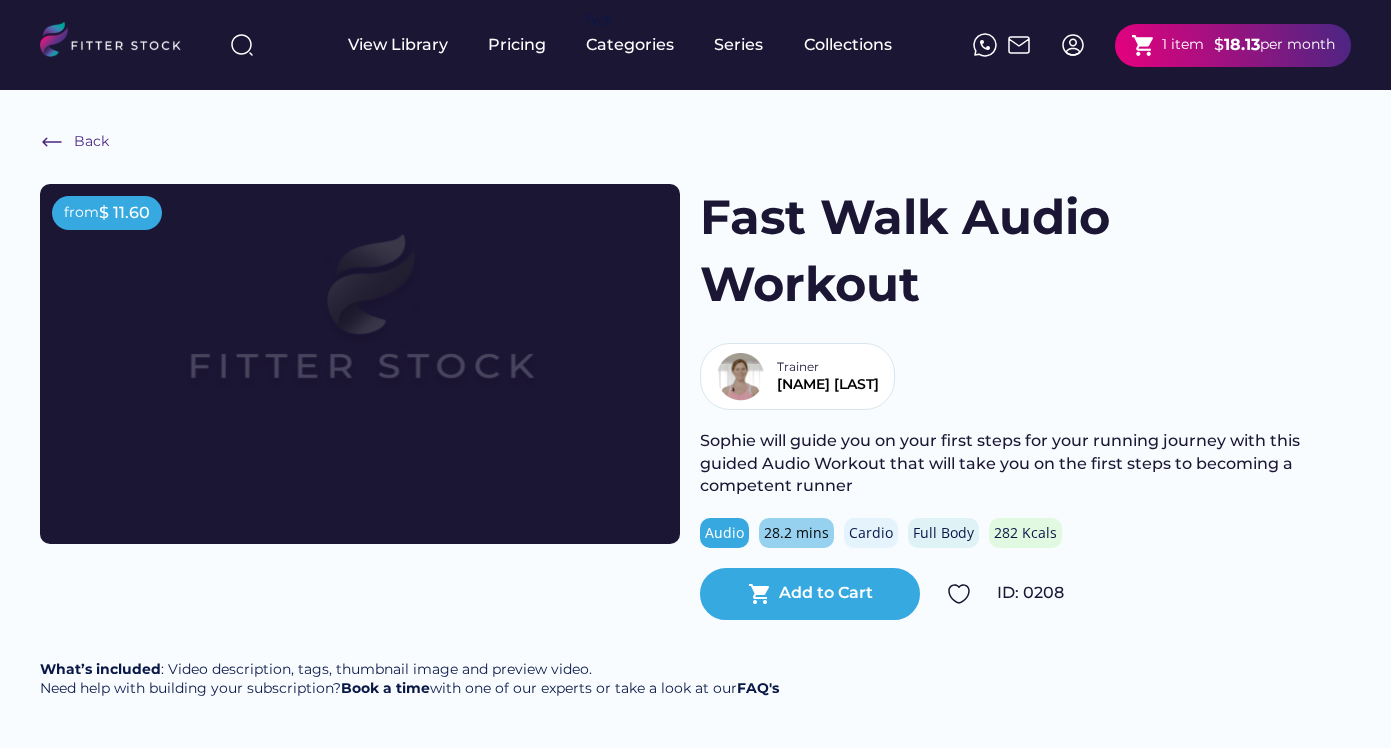 scroll, scrollTop: 0, scrollLeft: 0, axis: both 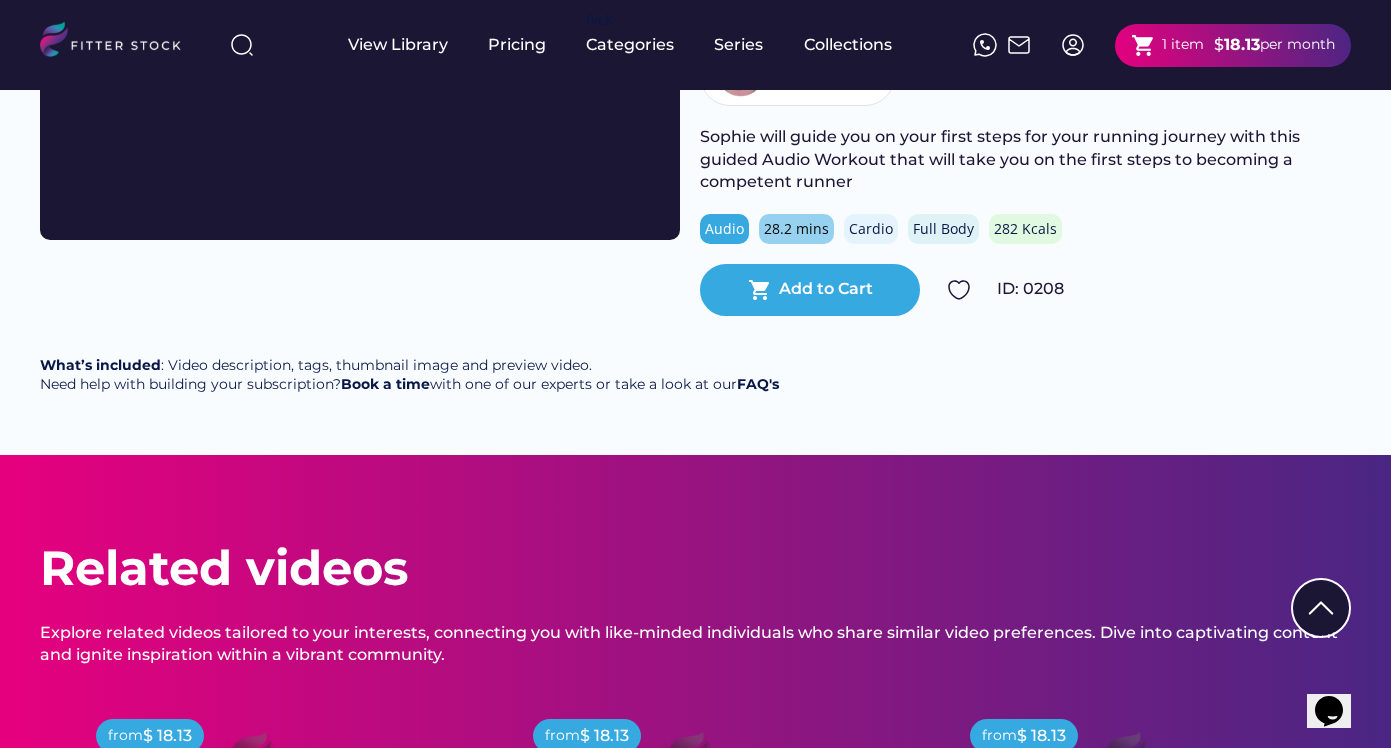 click on "Cardio" at bounding box center (871, 229) 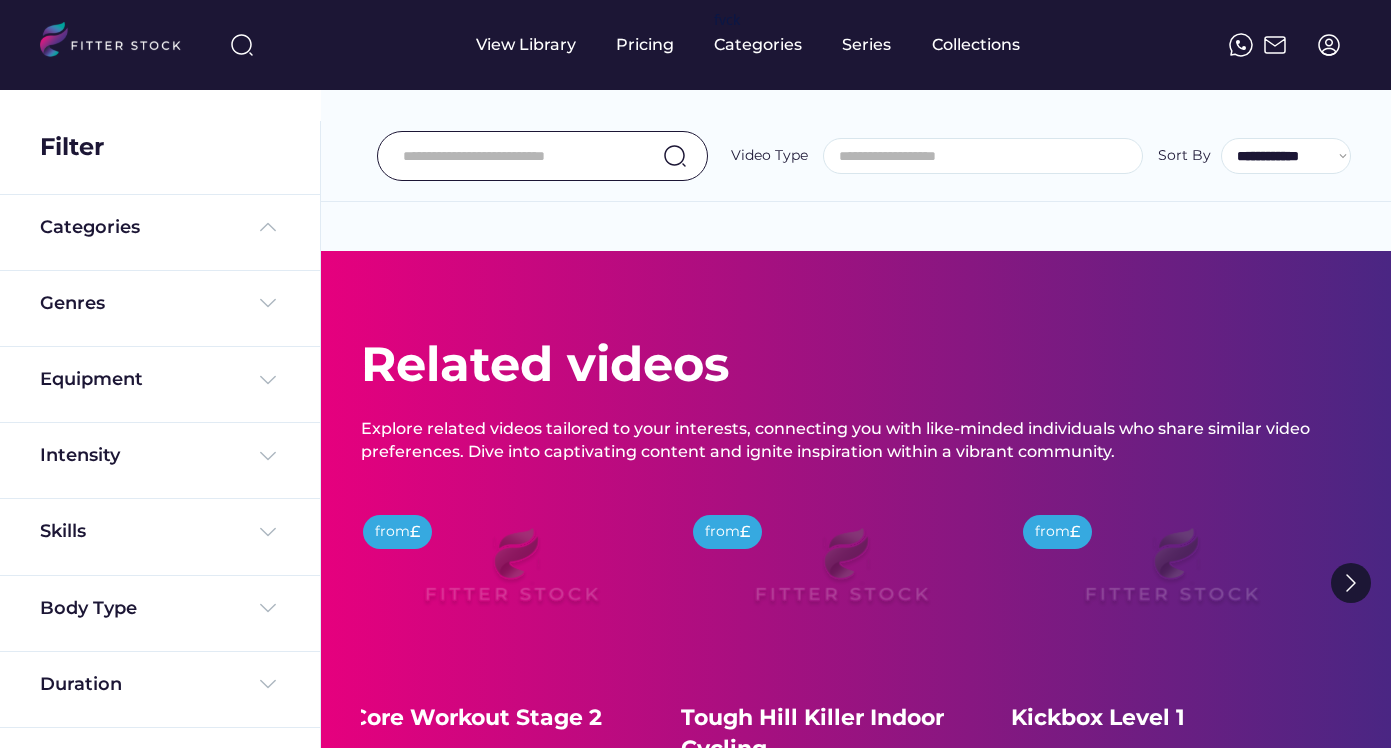 select 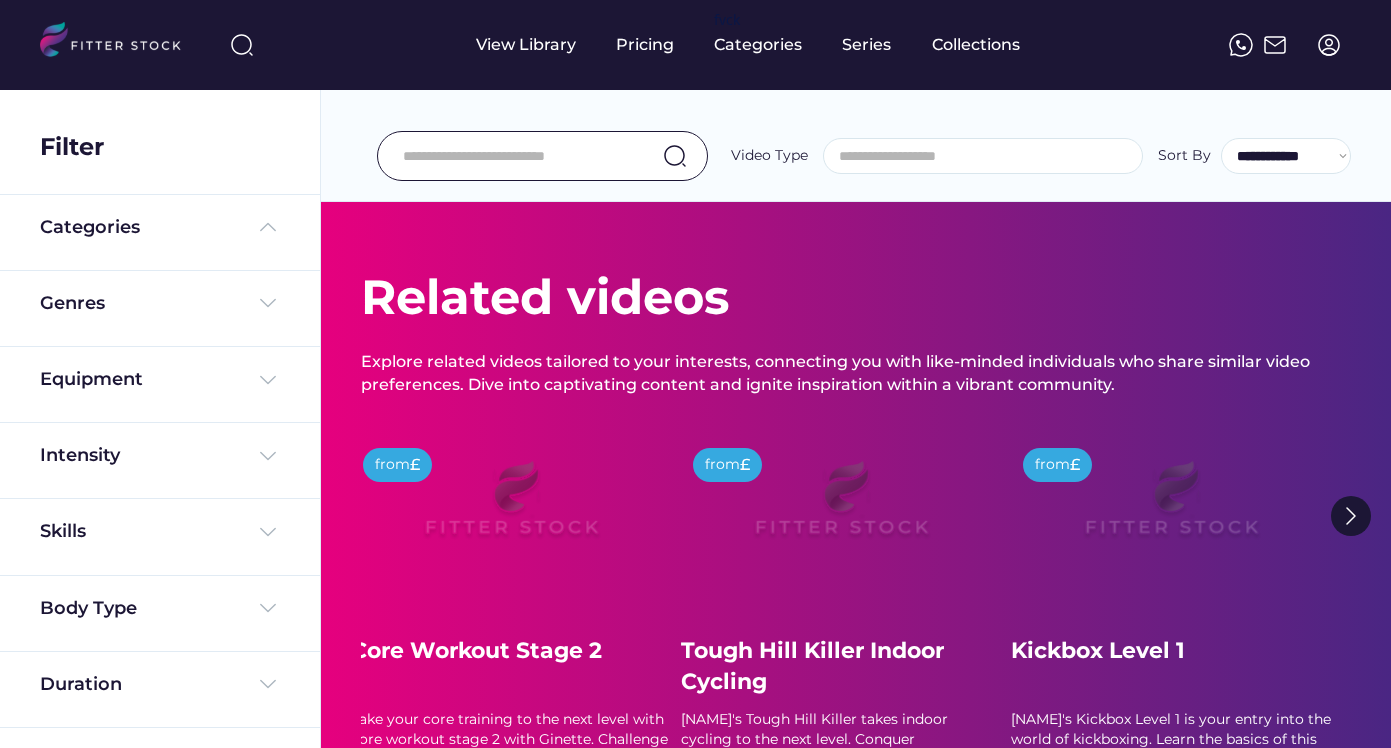scroll, scrollTop: 0, scrollLeft: 0, axis: both 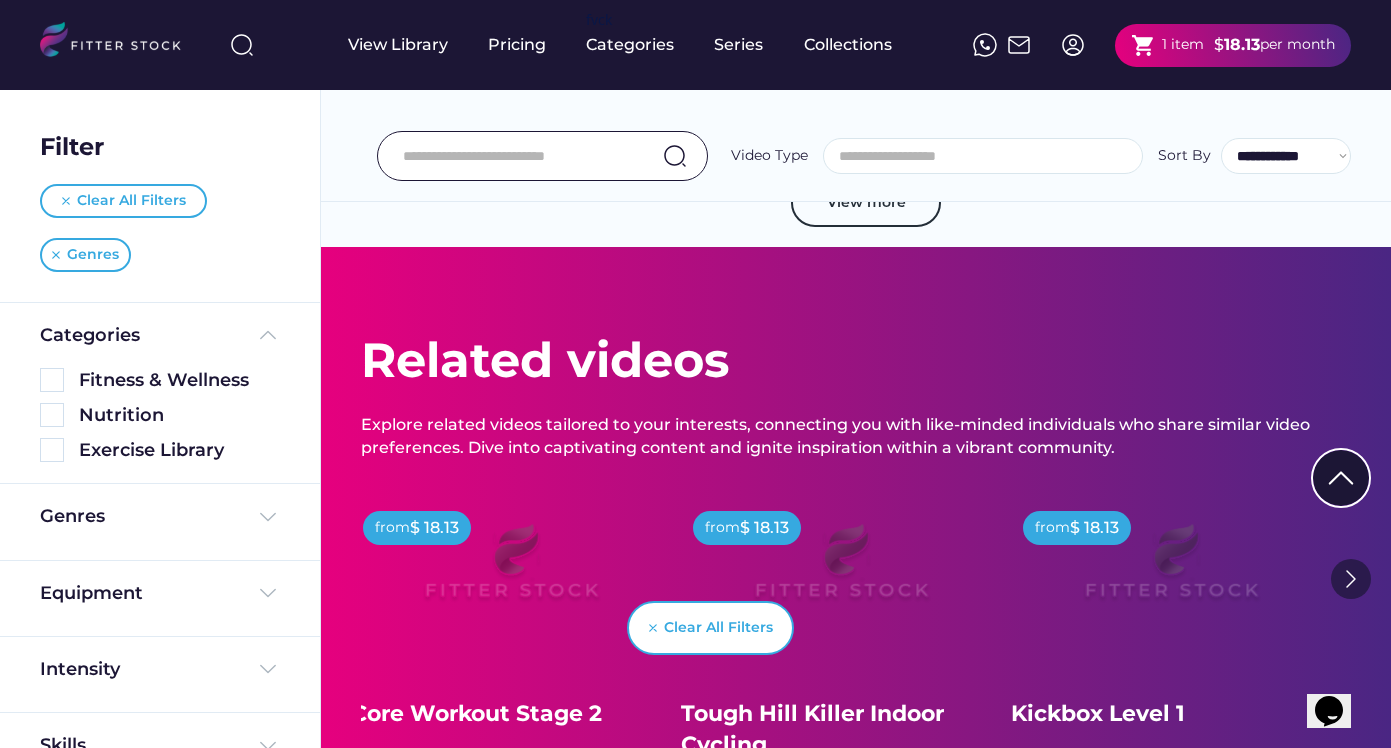 click at bounding box center (1351, 579) 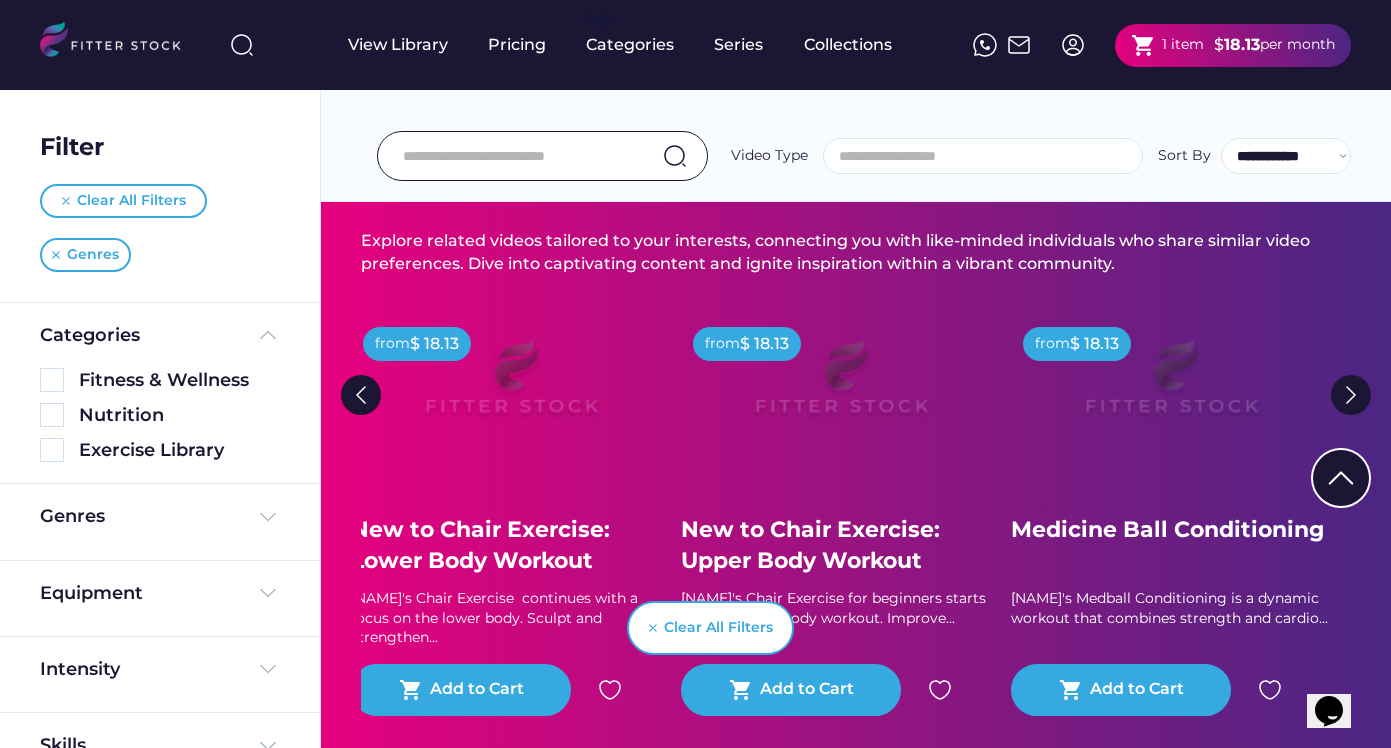 scroll, scrollTop: 3866, scrollLeft: 0, axis: vertical 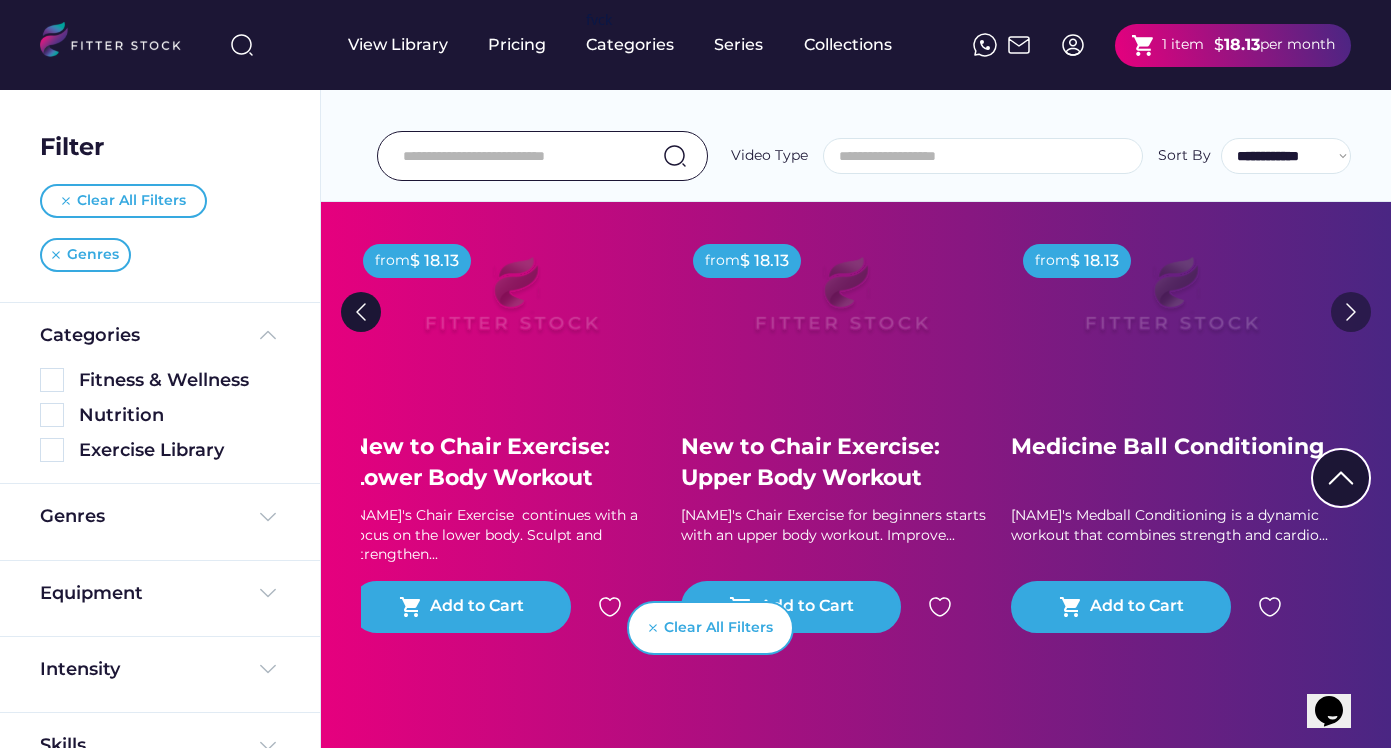 click at bounding box center [1351, 312] 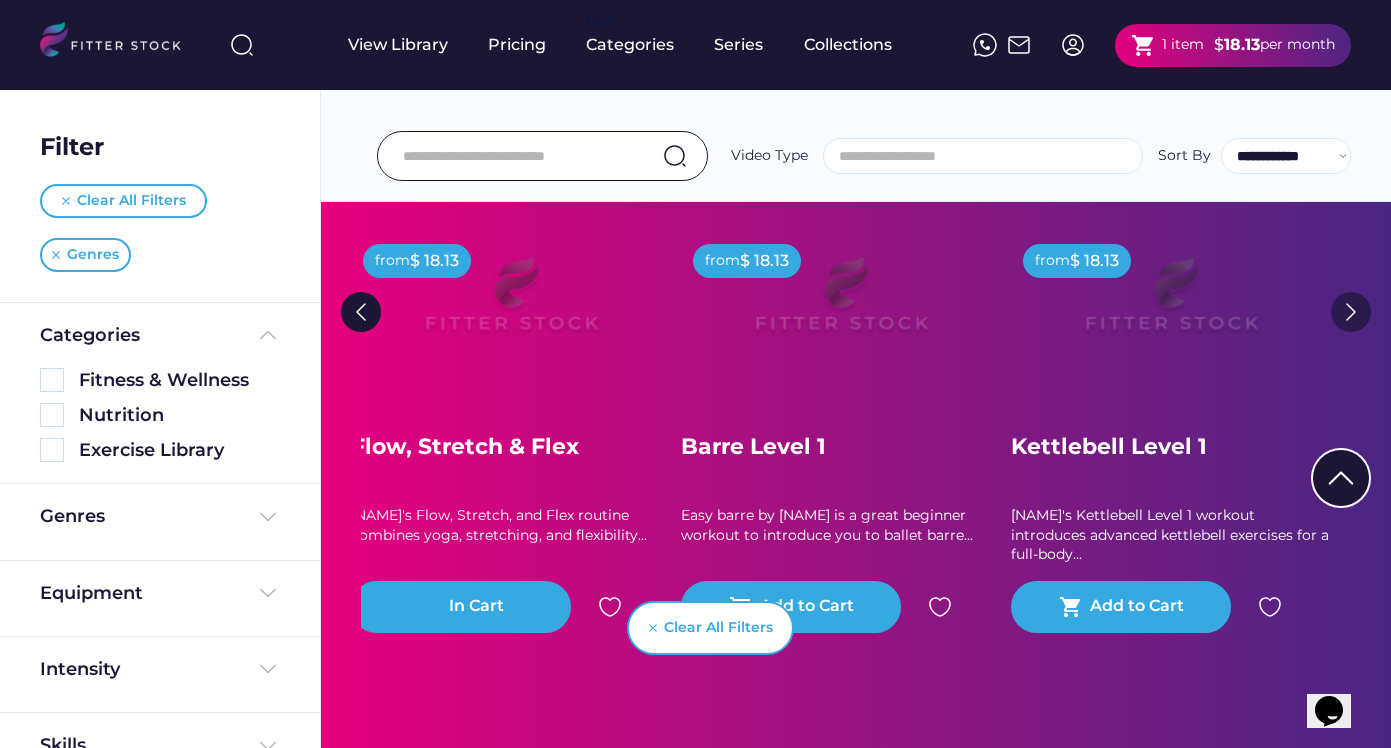 click at bounding box center (1351, 312) 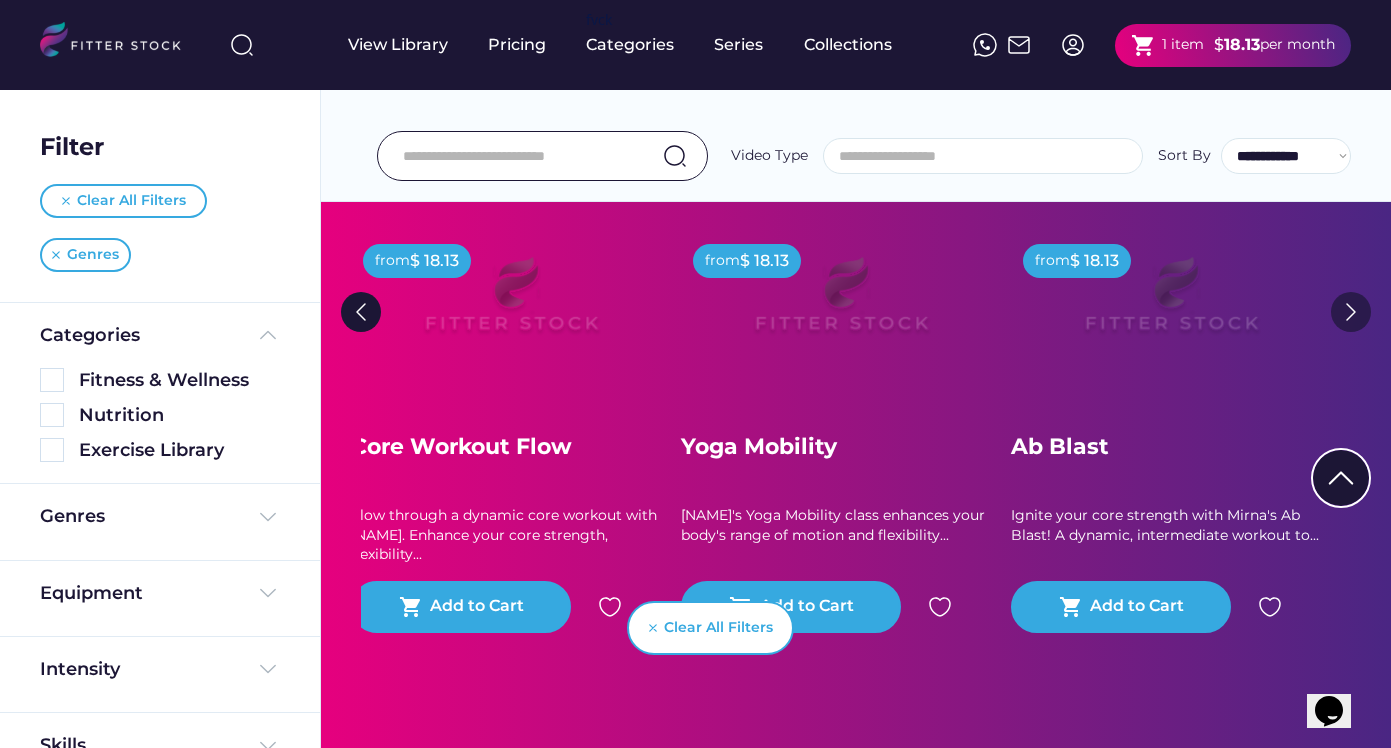 click at bounding box center (1351, 312) 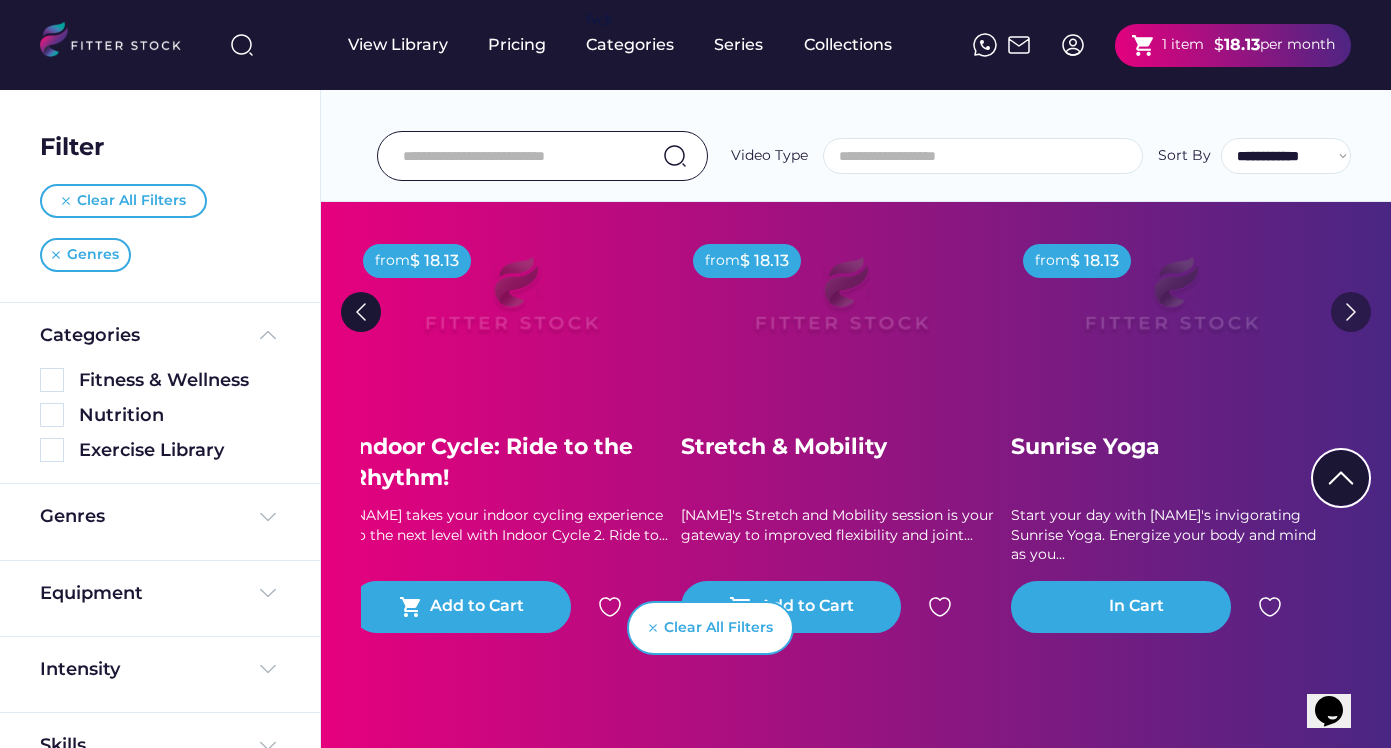 click at bounding box center (1351, 312) 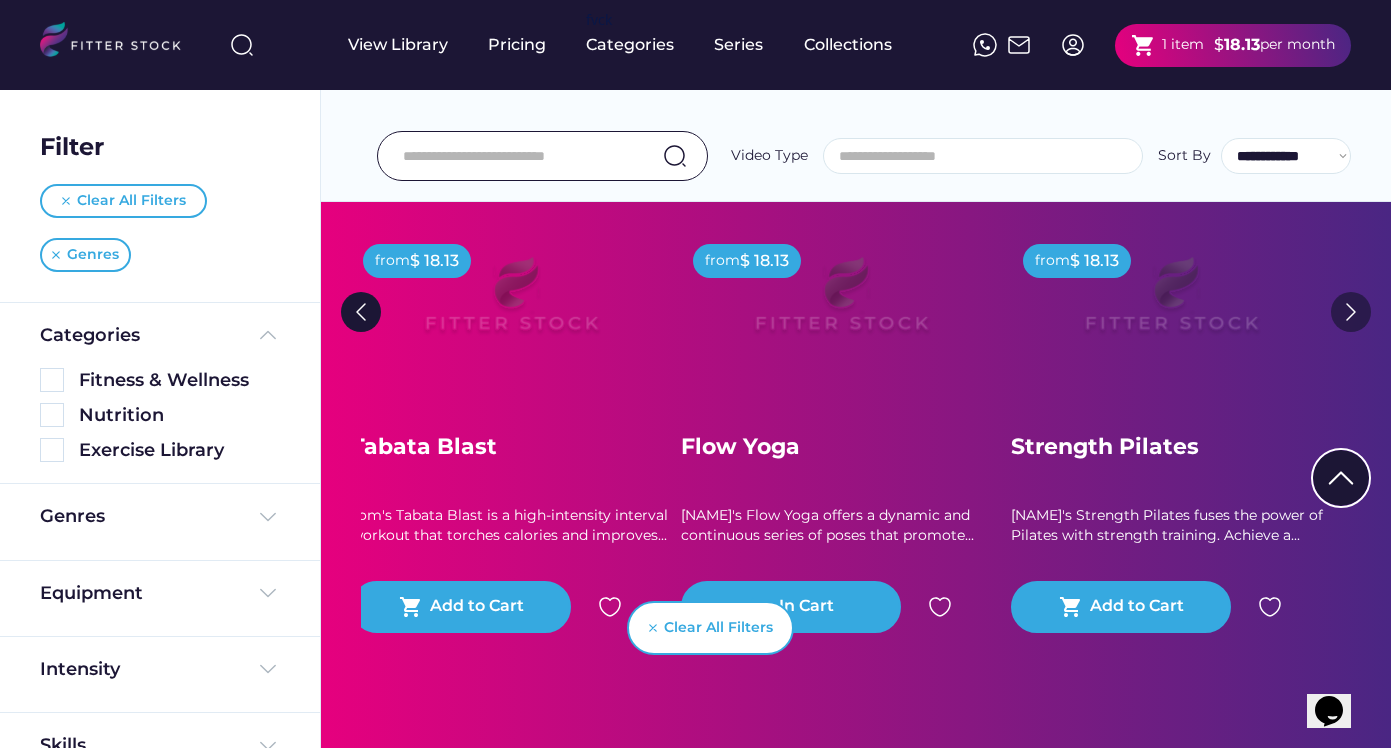 click at bounding box center (1351, 312) 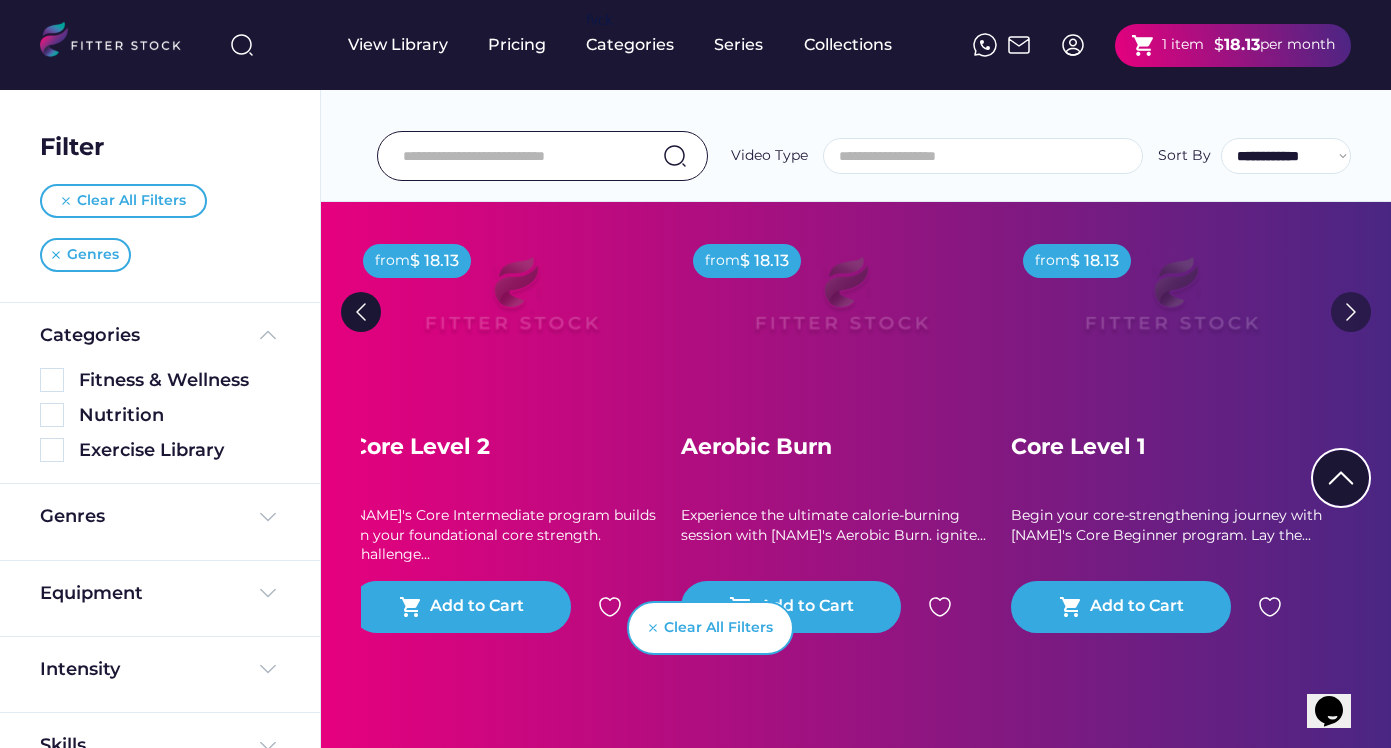 click at bounding box center [1351, 312] 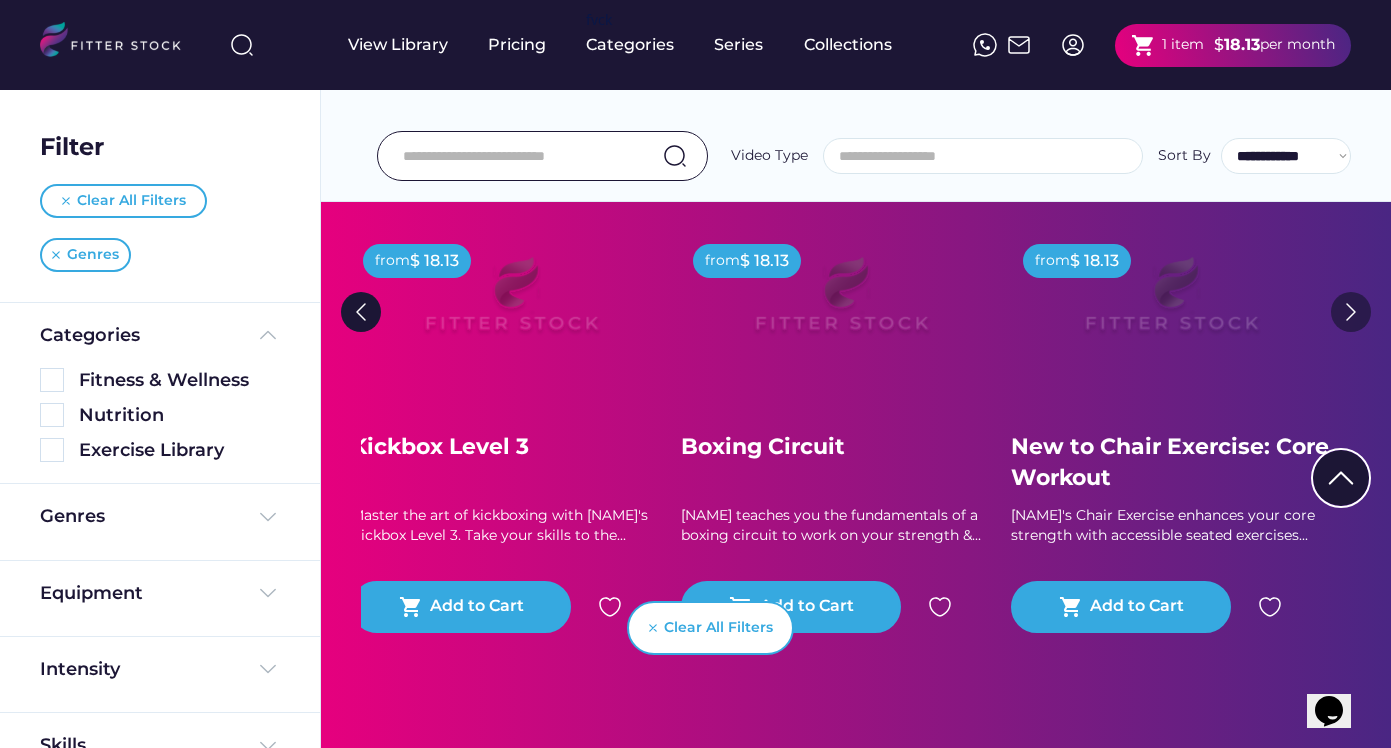 click at bounding box center (1351, 312) 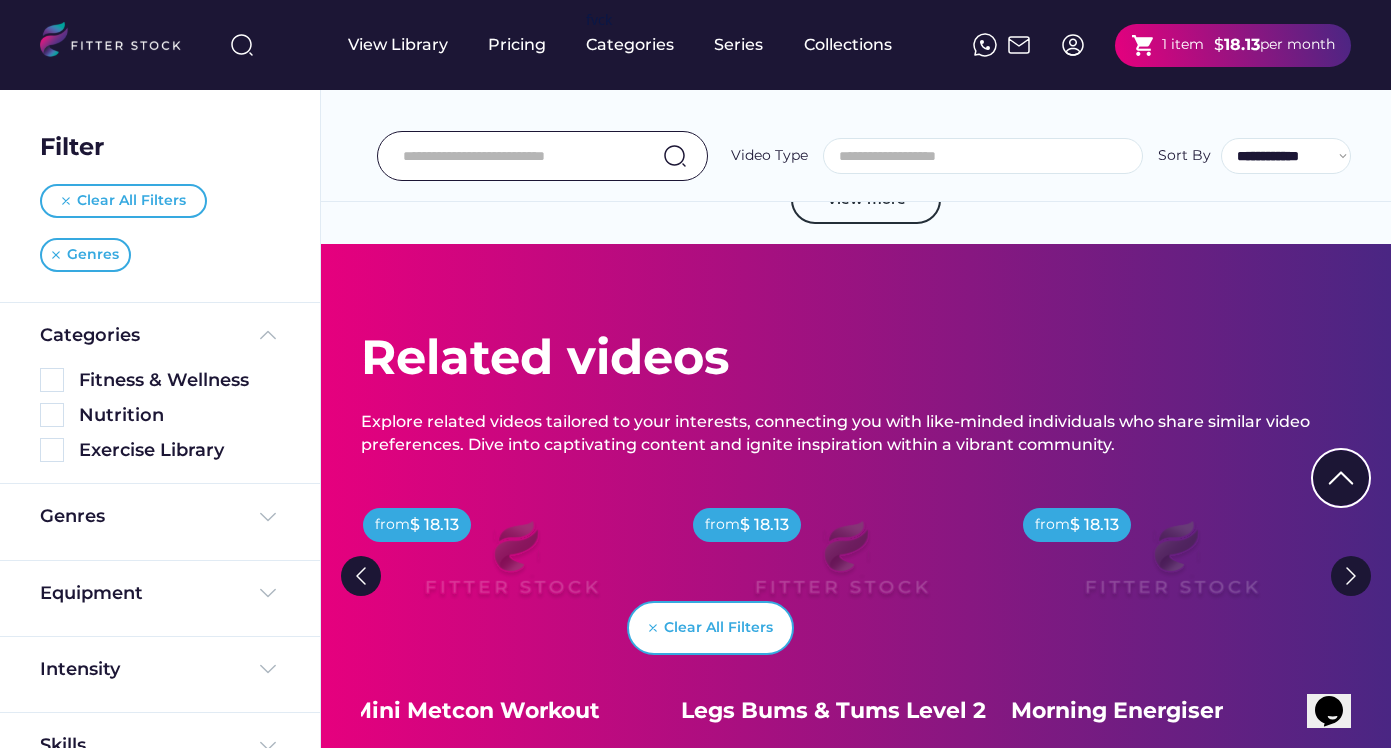 scroll, scrollTop: 3904, scrollLeft: 0, axis: vertical 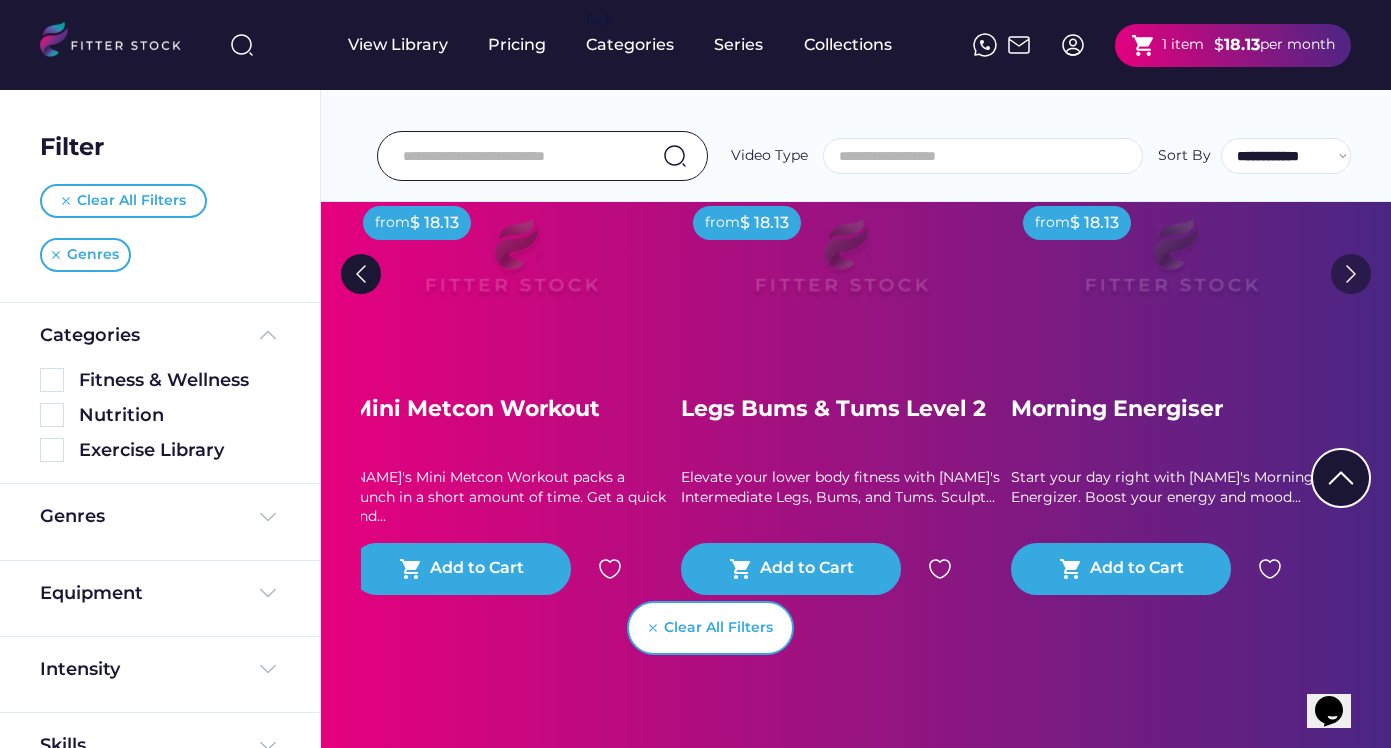 click at bounding box center [1351, 274] 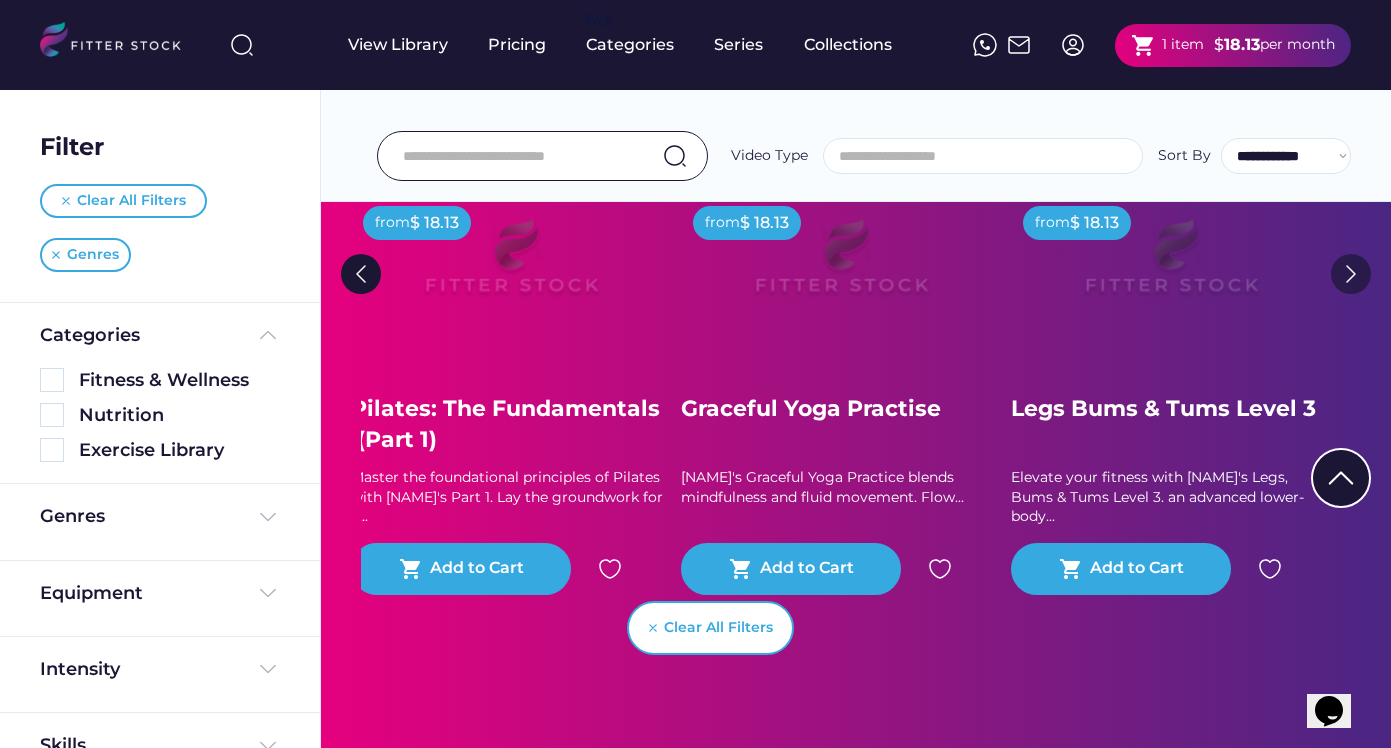 click at bounding box center [1351, 274] 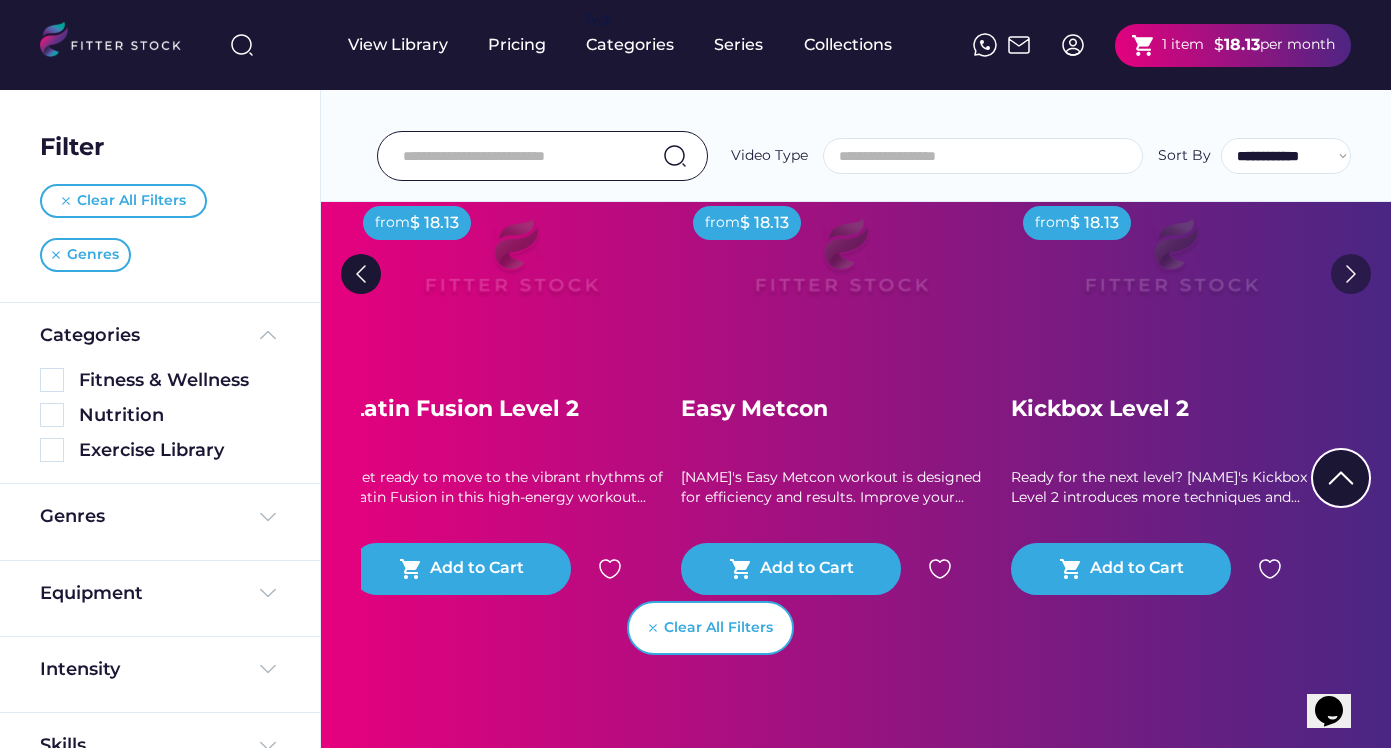 click at bounding box center [1351, 274] 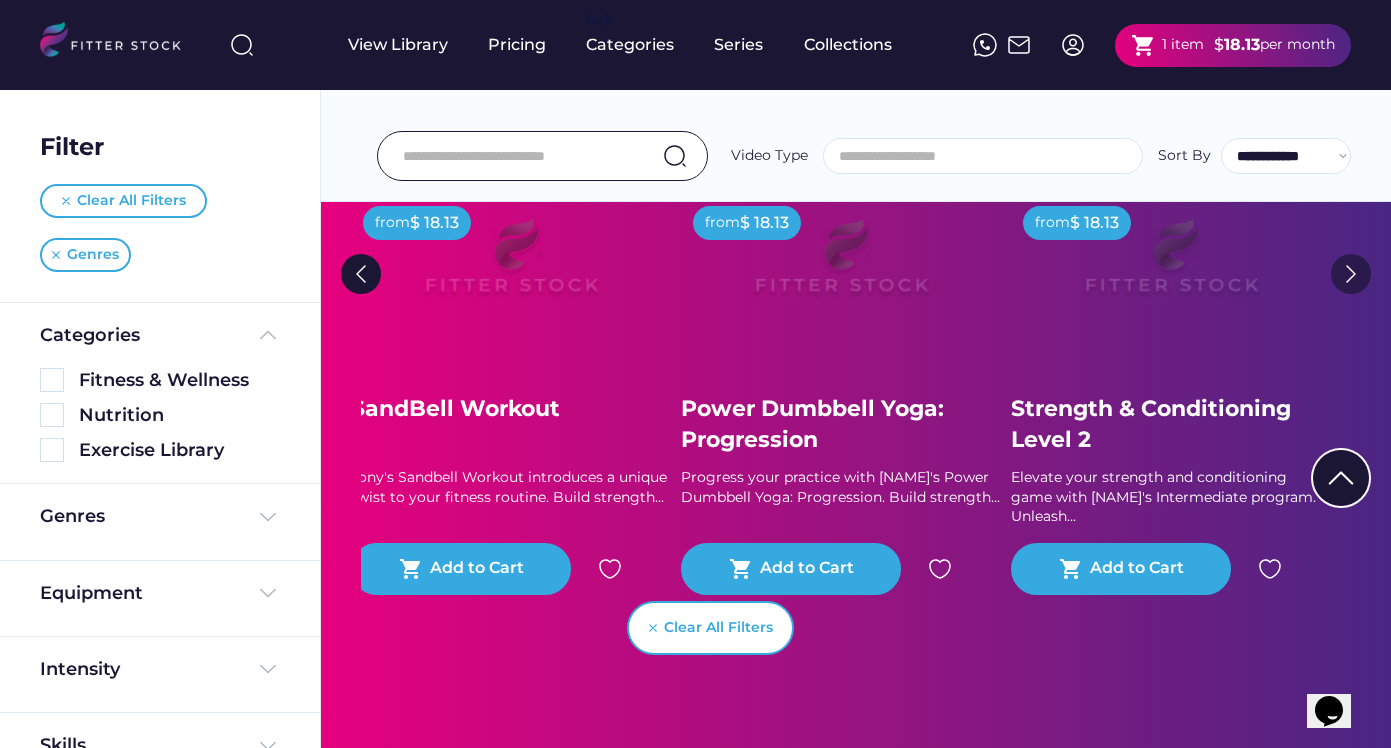 click at bounding box center (1351, 274) 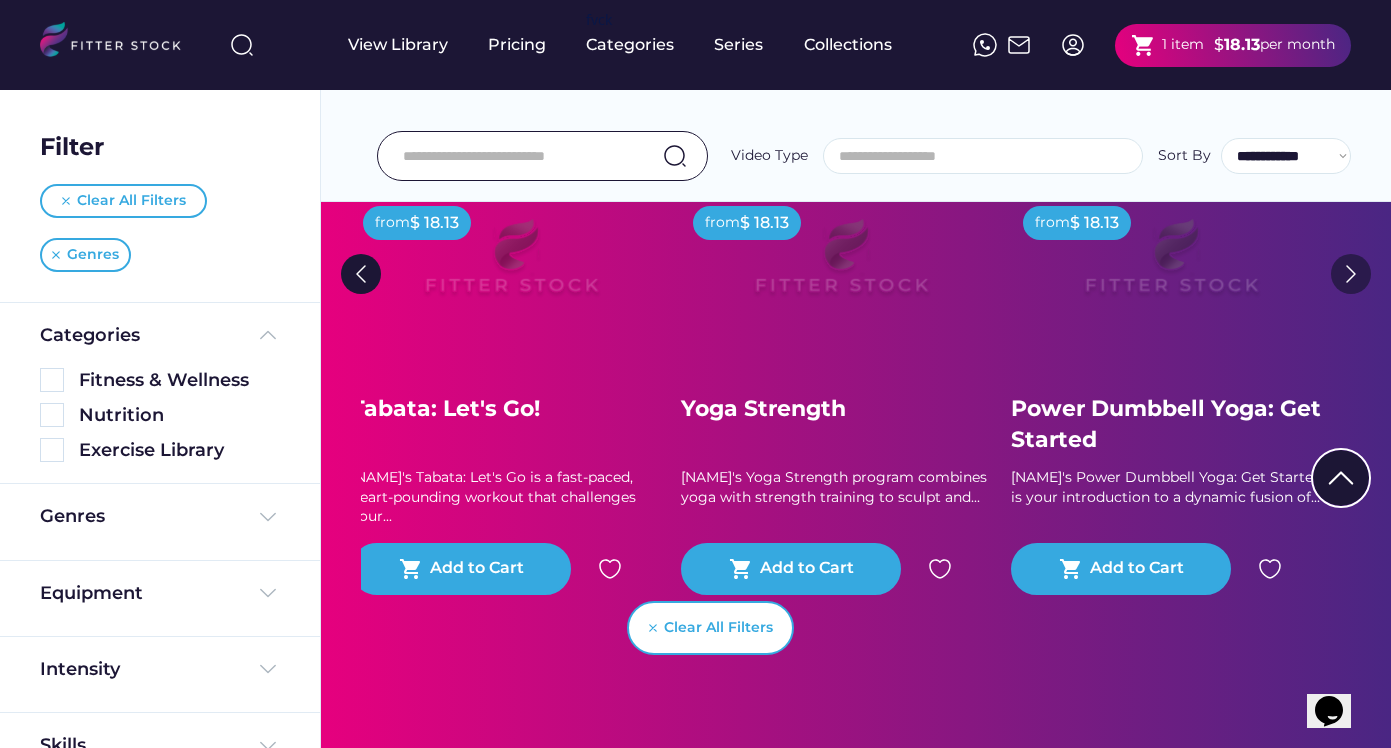 click at bounding box center (1351, 274) 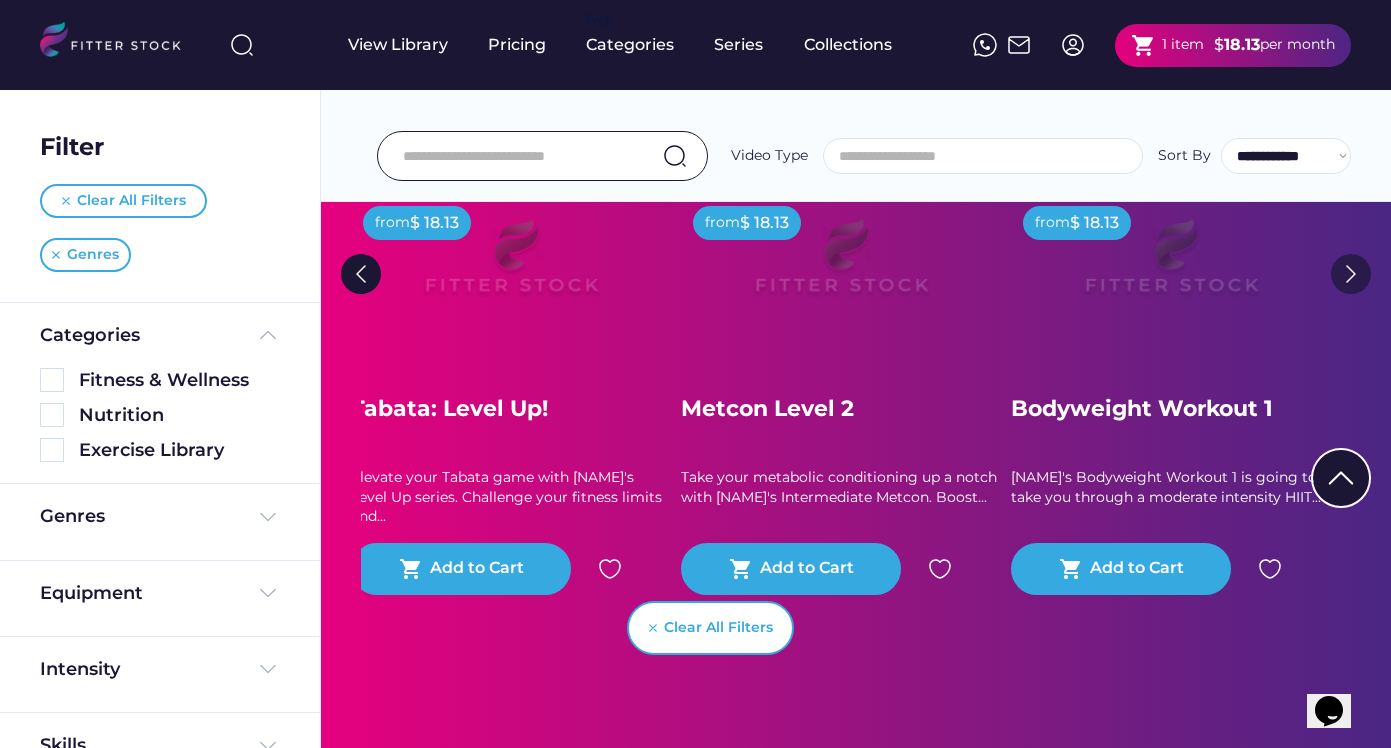 click at bounding box center (1351, 274) 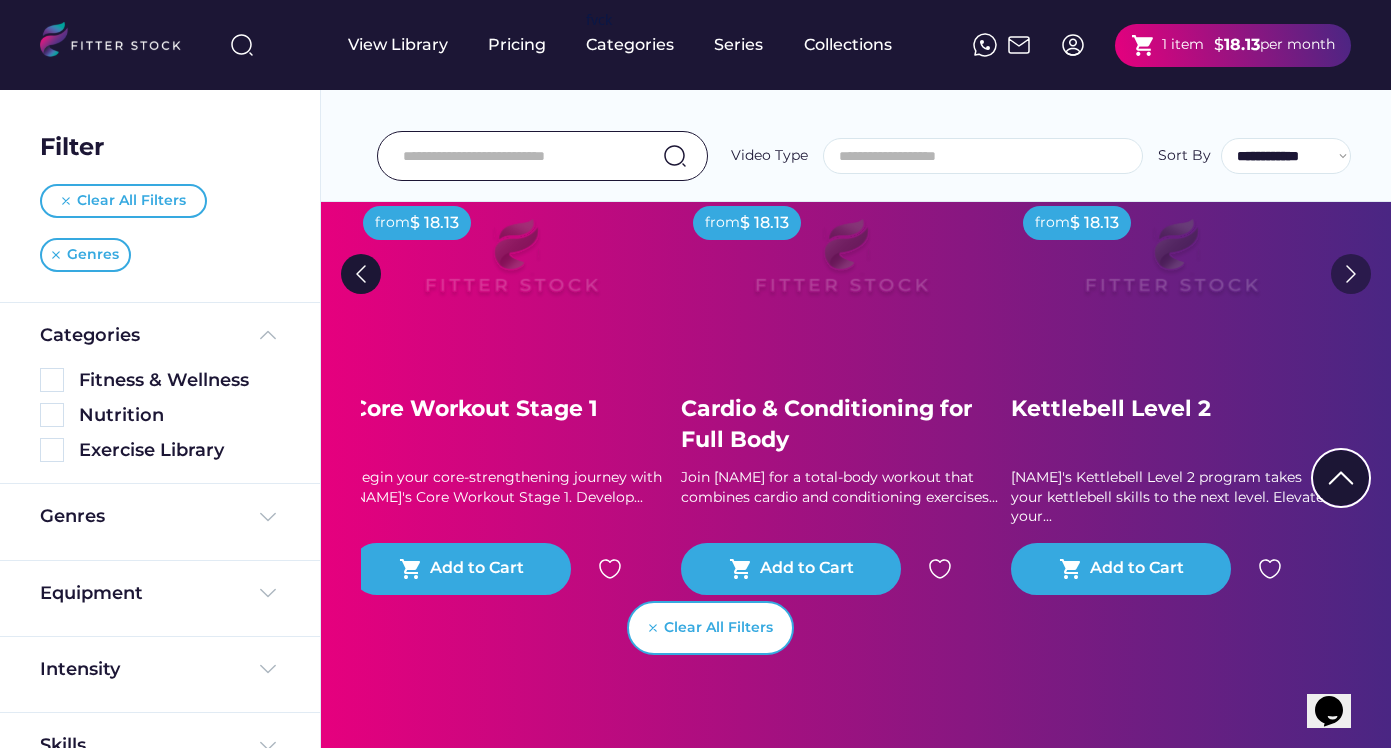 click at bounding box center [1351, 274] 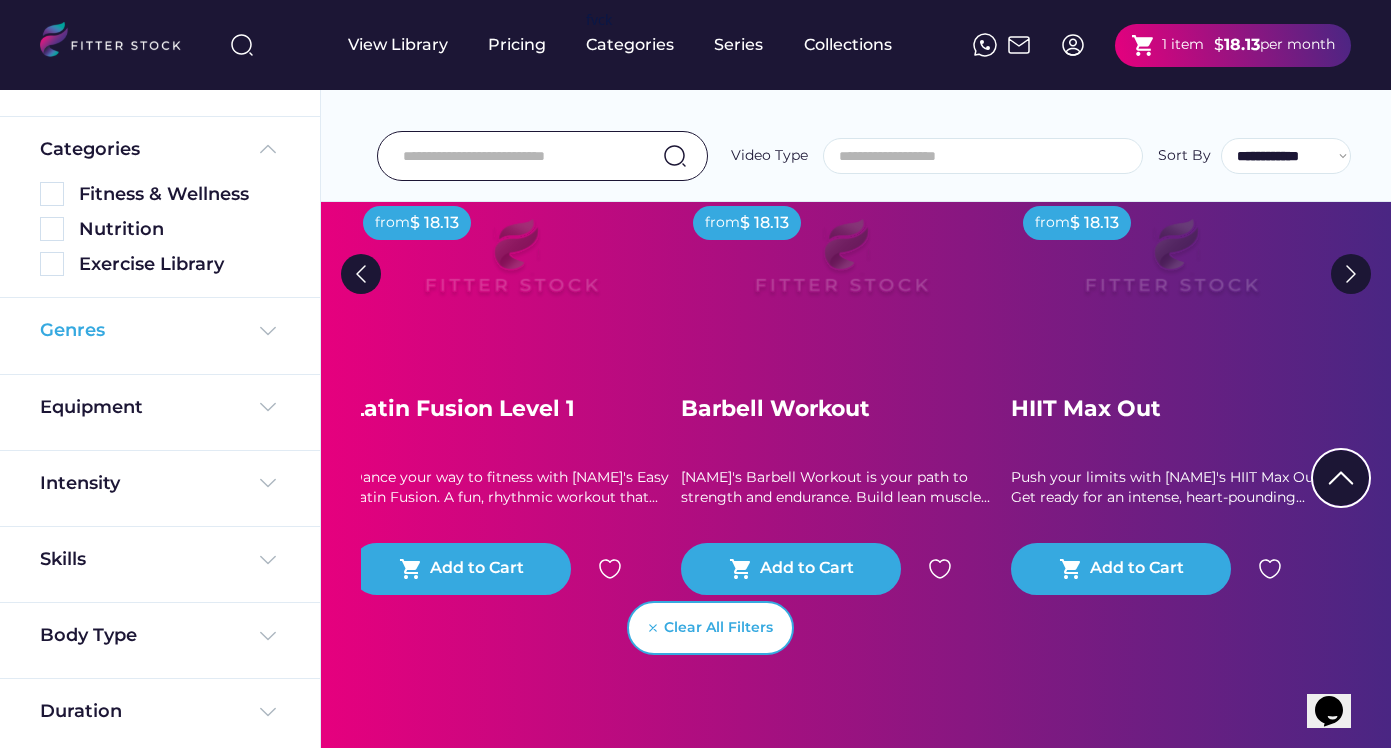 scroll, scrollTop: 193, scrollLeft: 0, axis: vertical 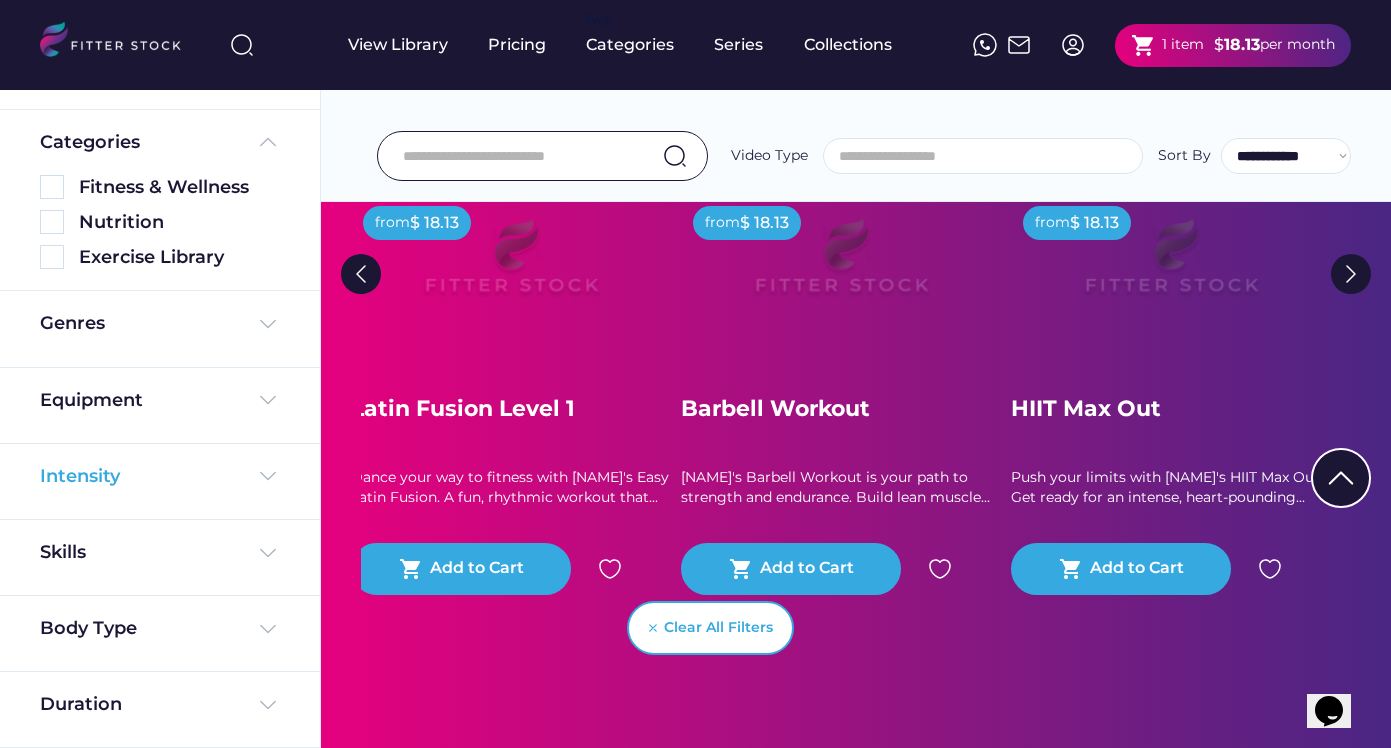 click on "Intensity" at bounding box center [160, 476] 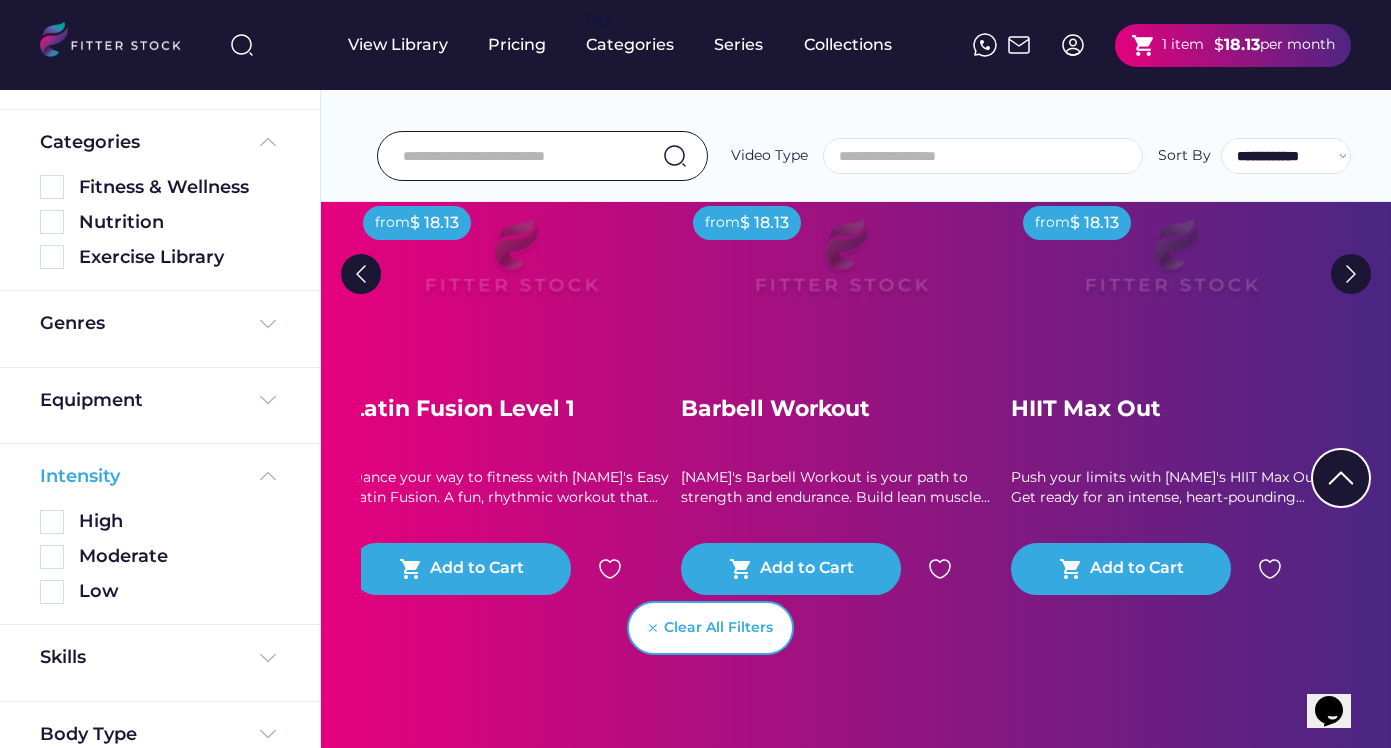 scroll, scrollTop: 299, scrollLeft: 0, axis: vertical 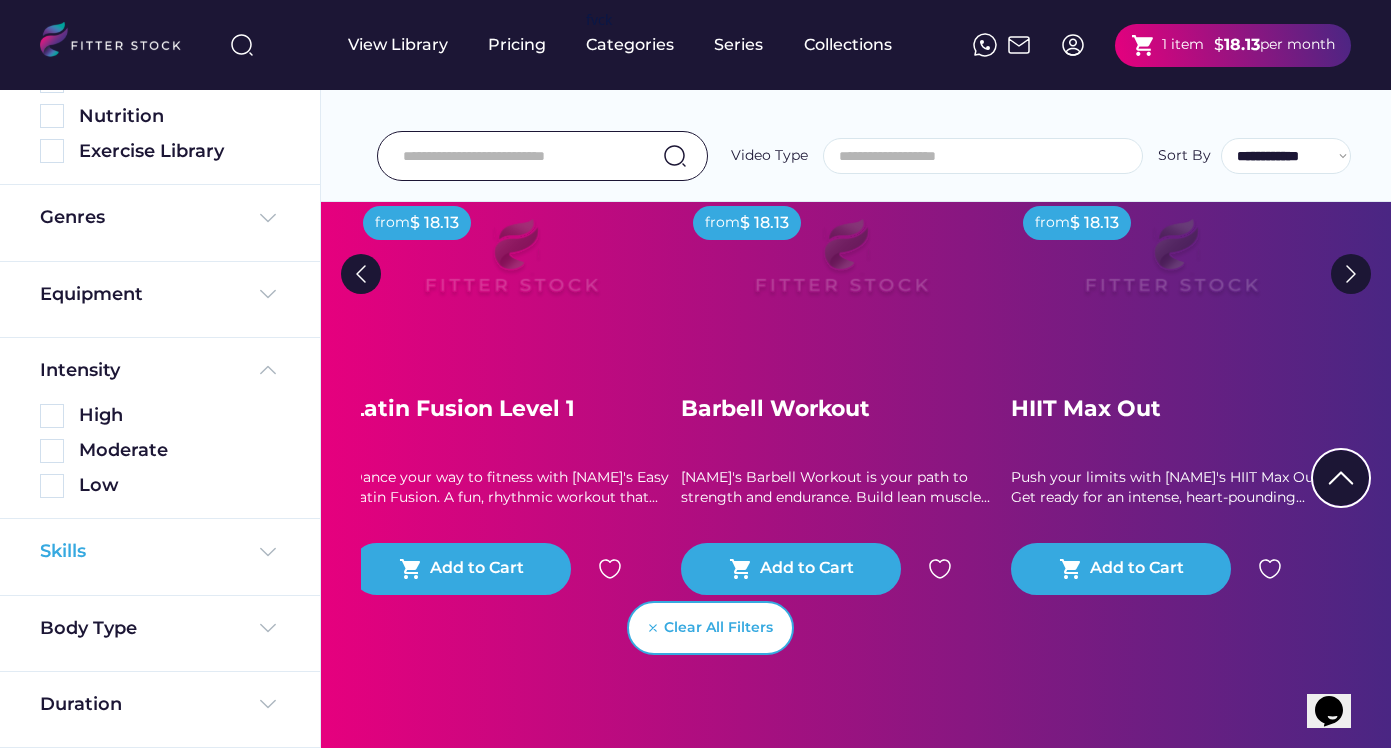 click on "Skills" at bounding box center (160, 551) 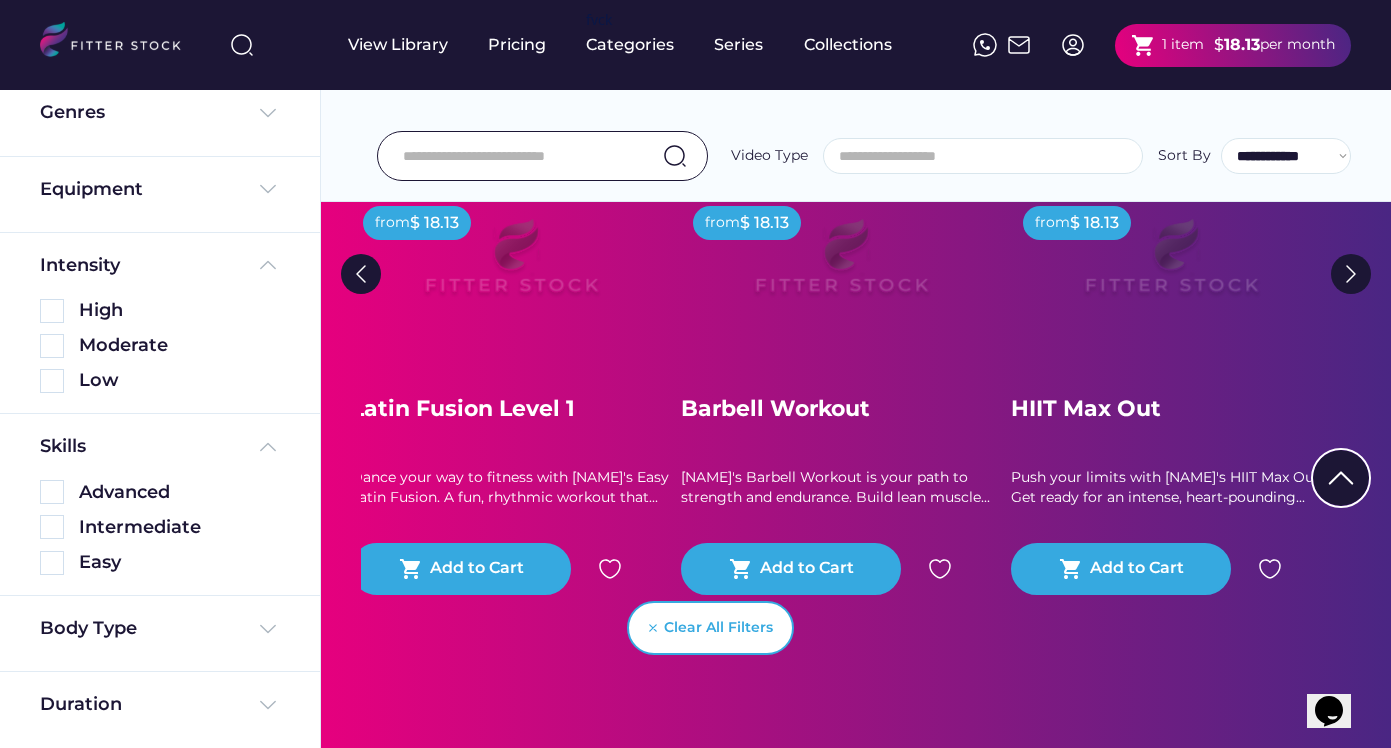 scroll, scrollTop: 404, scrollLeft: 0, axis: vertical 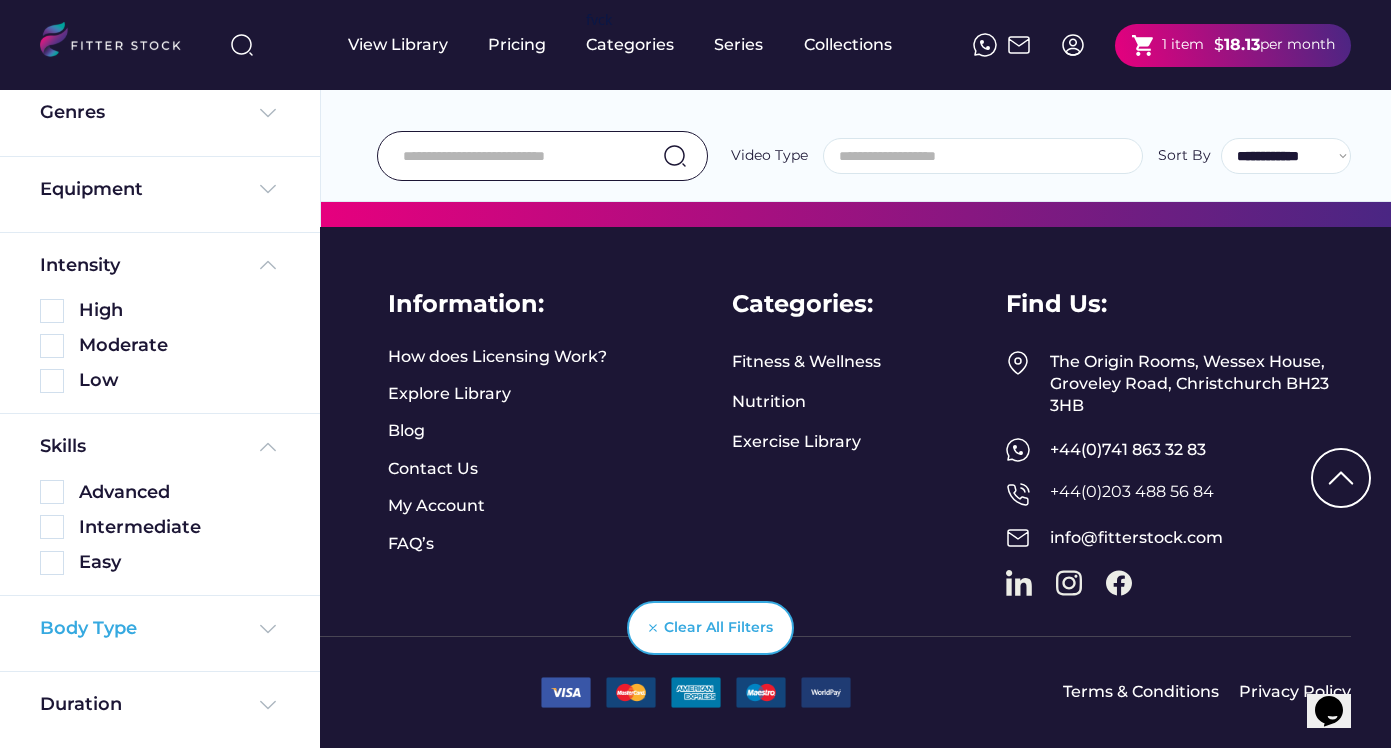 click at bounding box center [268, 629] 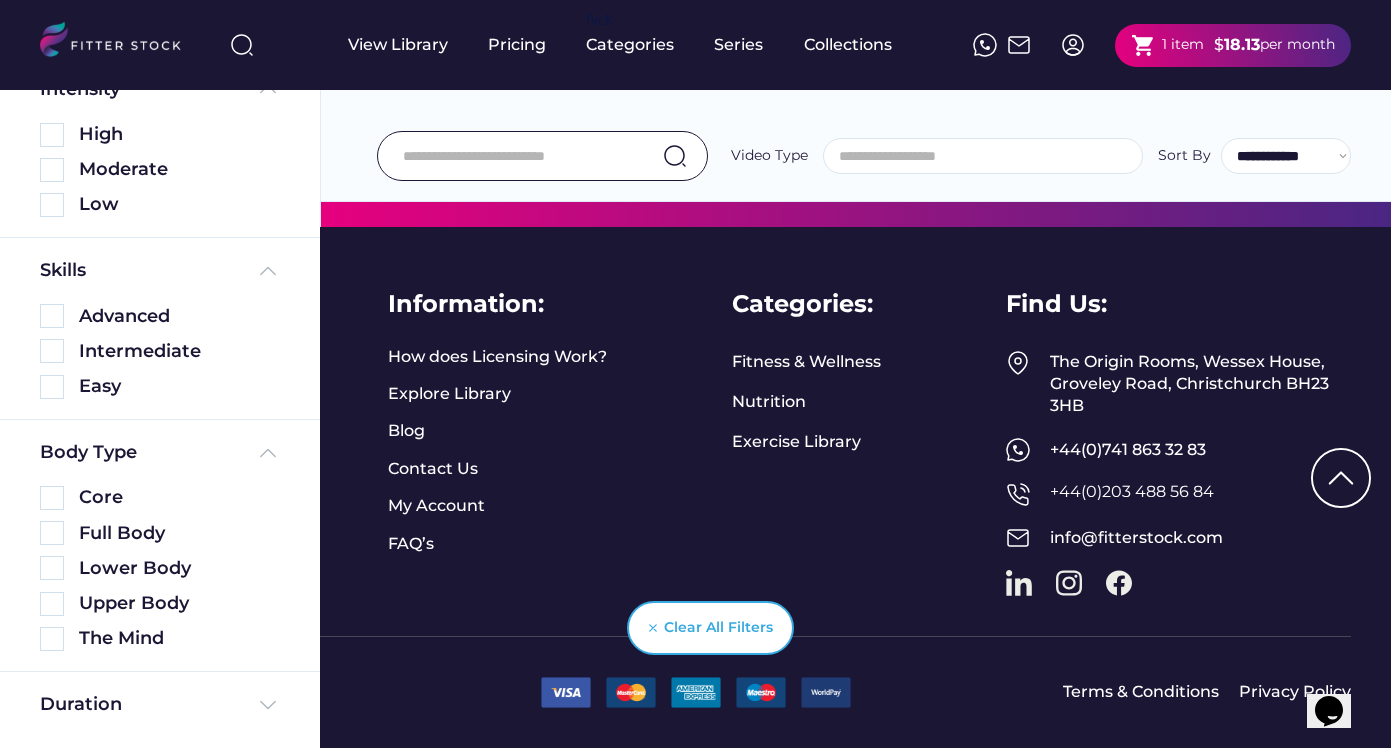 scroll, scrollTop: 580, scrollLeft: 0, axis: vertical 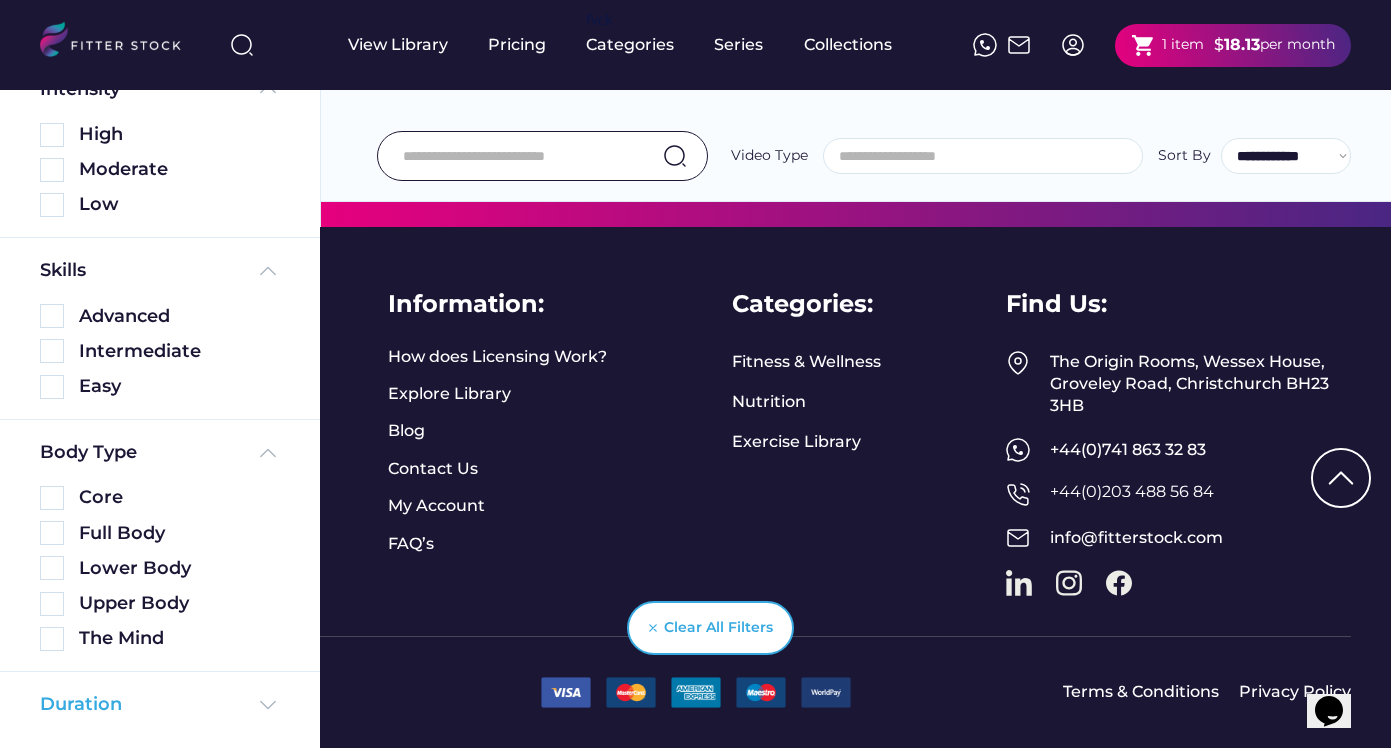 click at bounding box center (268, 705) 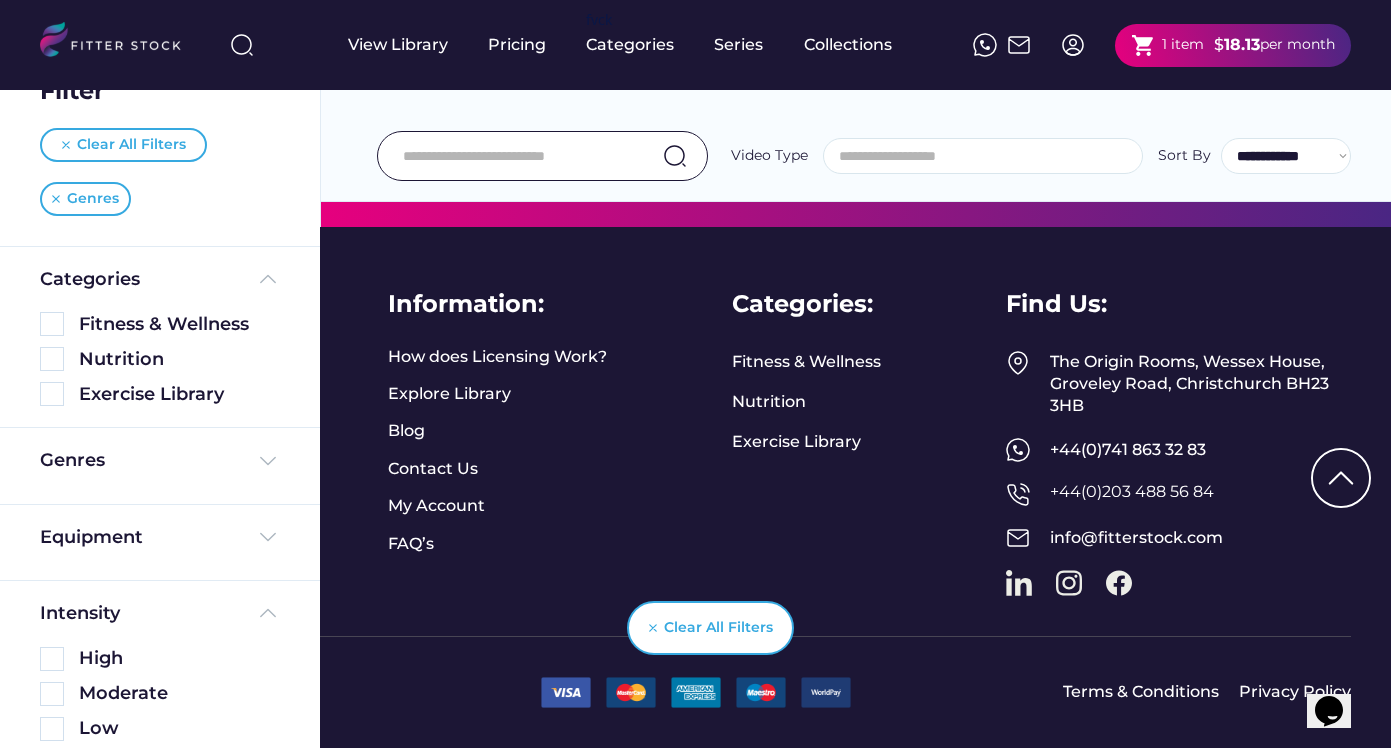 scroll, scrollTop: 0, scrollLeft: 0, axis: both 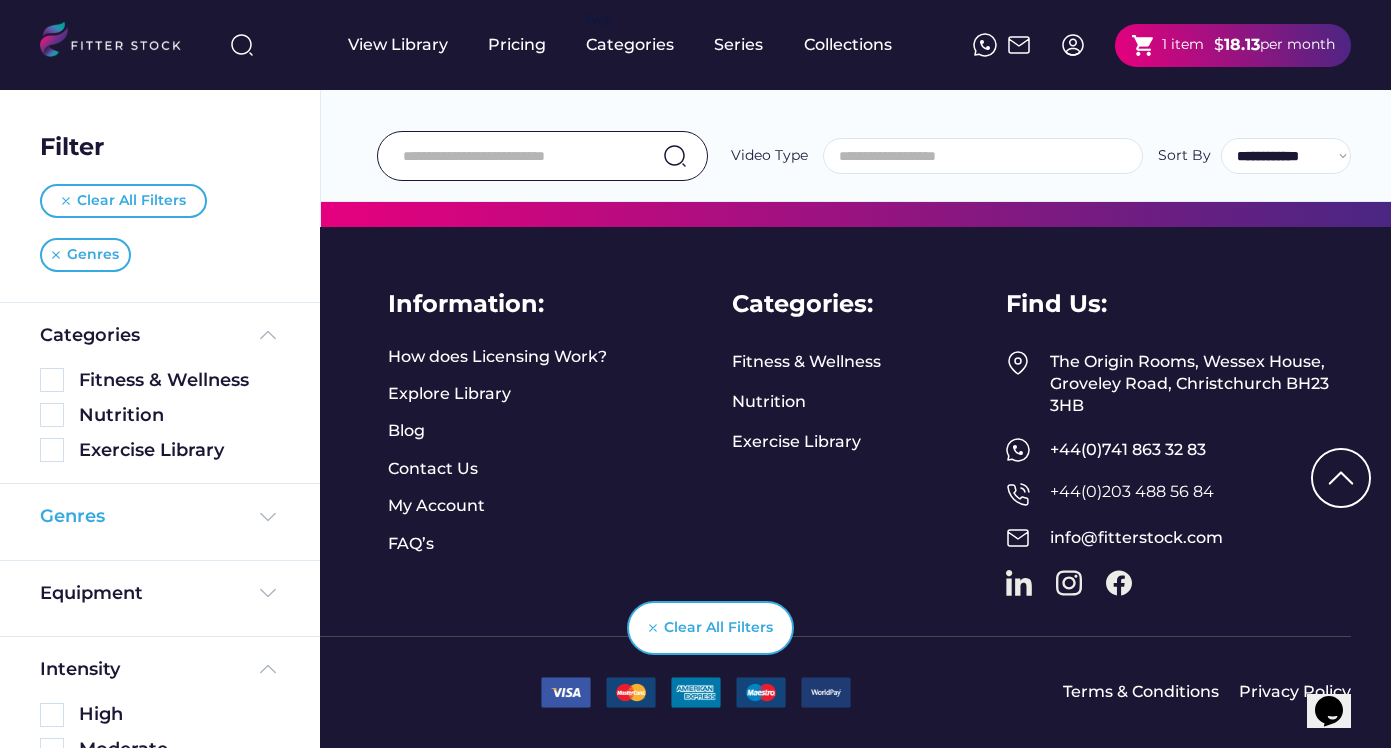 click at bounding box center (268, 517) 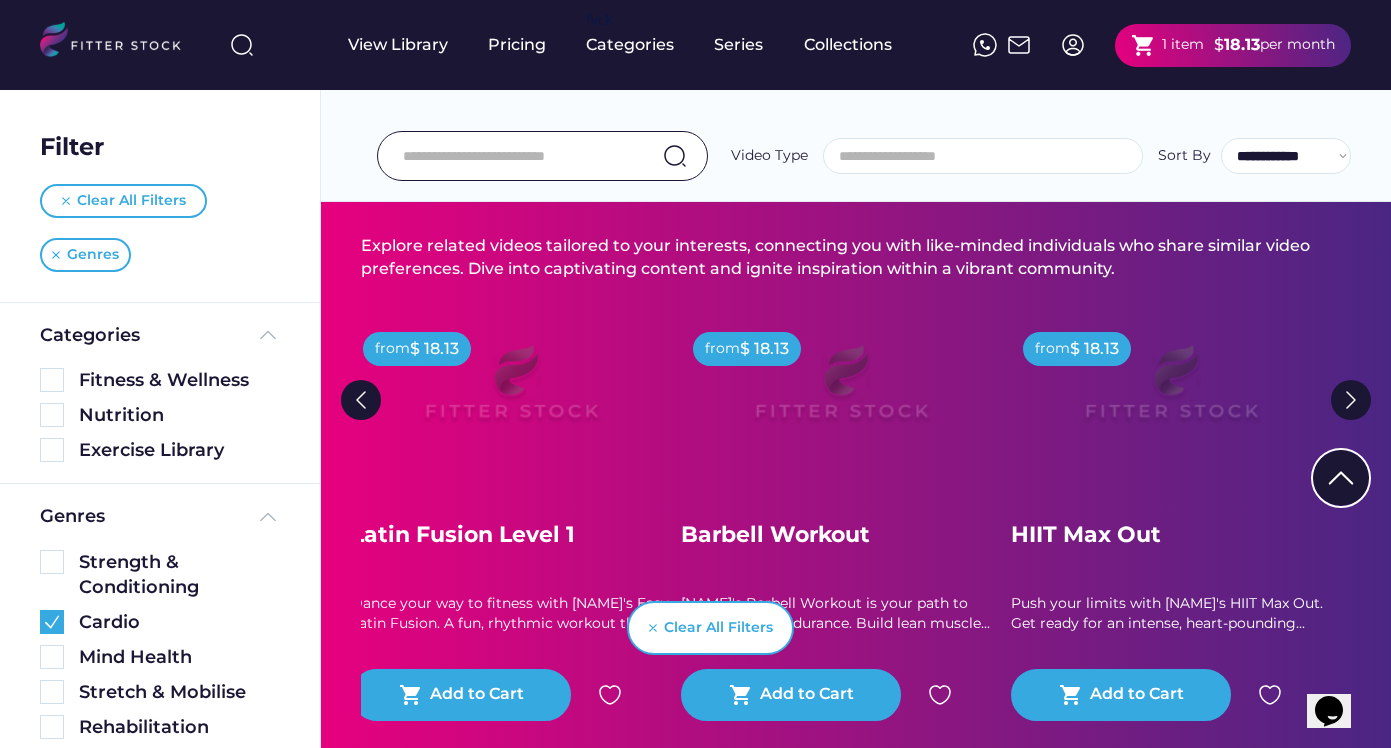 scroll, scrollTop: 3779, scrollLeft: 0, axis: vertical 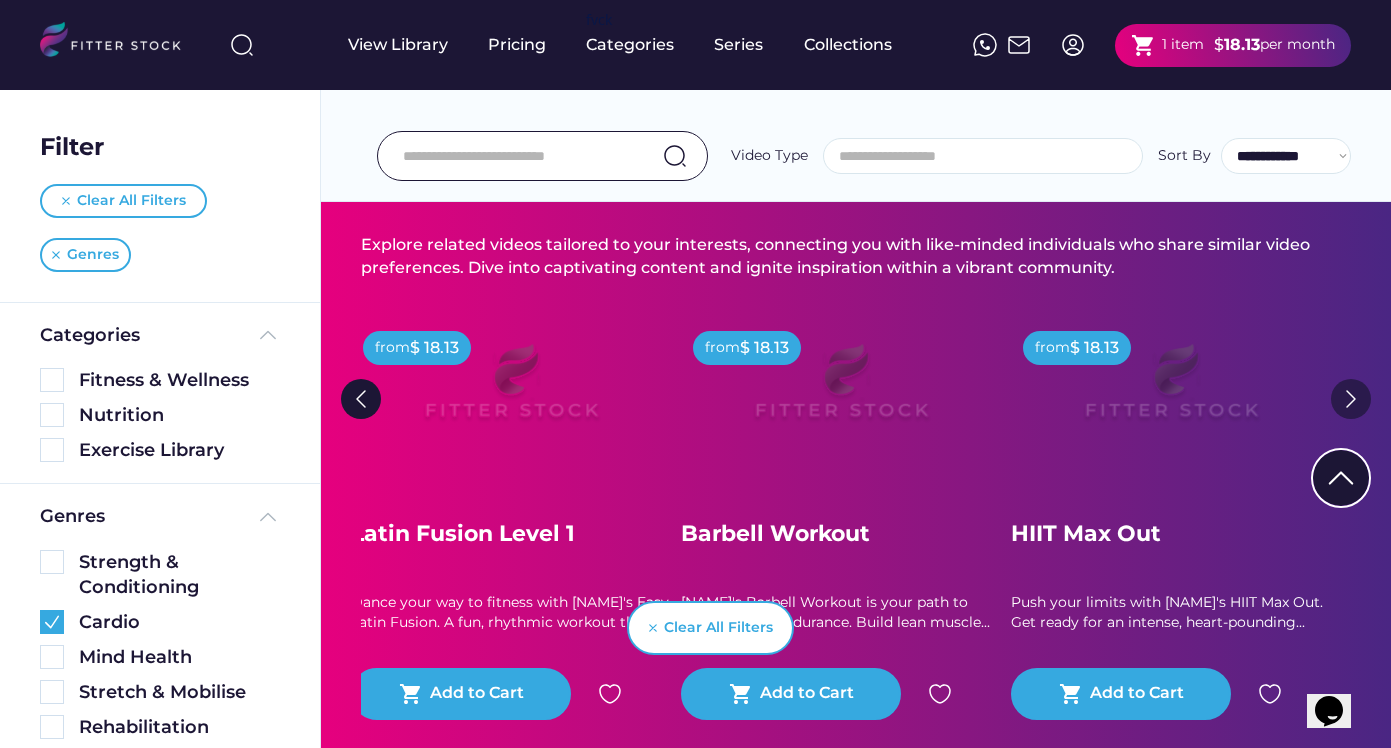 click at bounding box center (1351, 399) 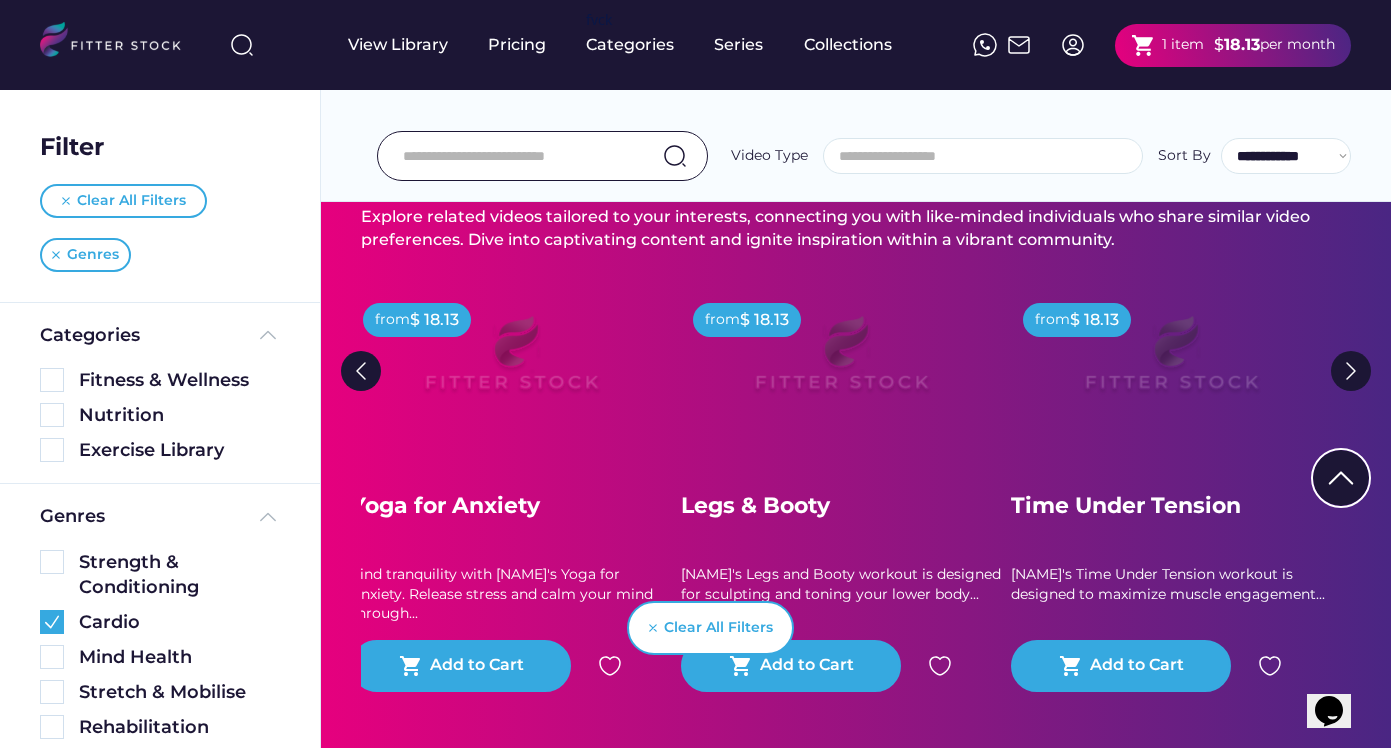 scroll, scrollTop: 3808, scrollLeft: 0, axis: vertical 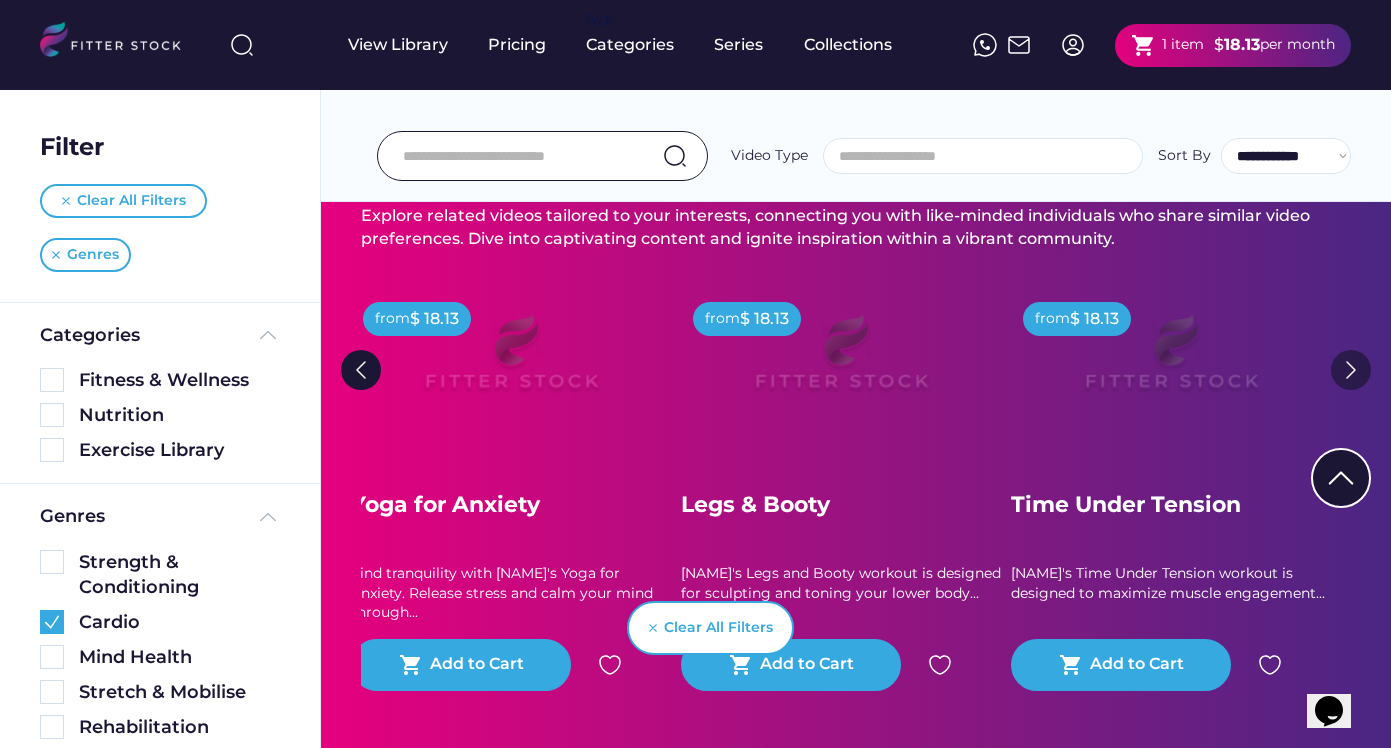 click at bounding box center [1351, 370] 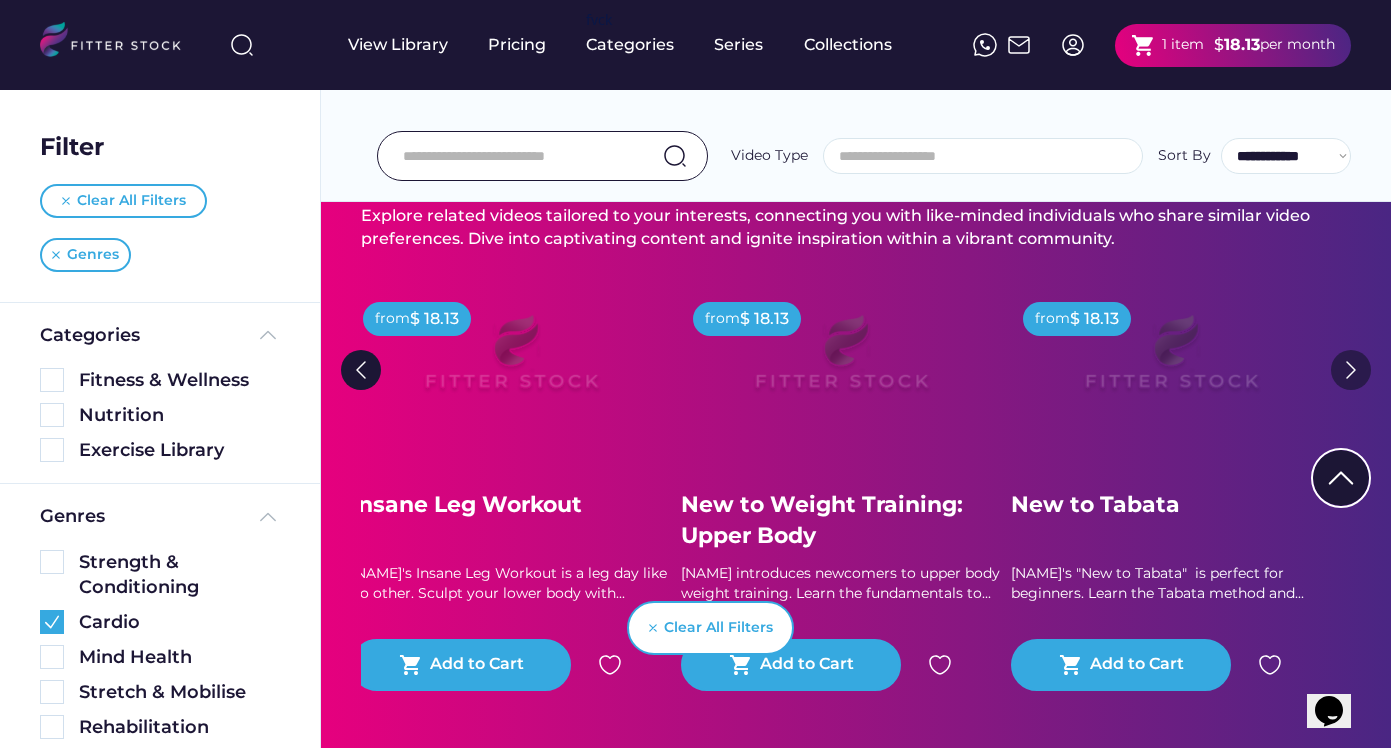 click at bounding box center (1351, 370) 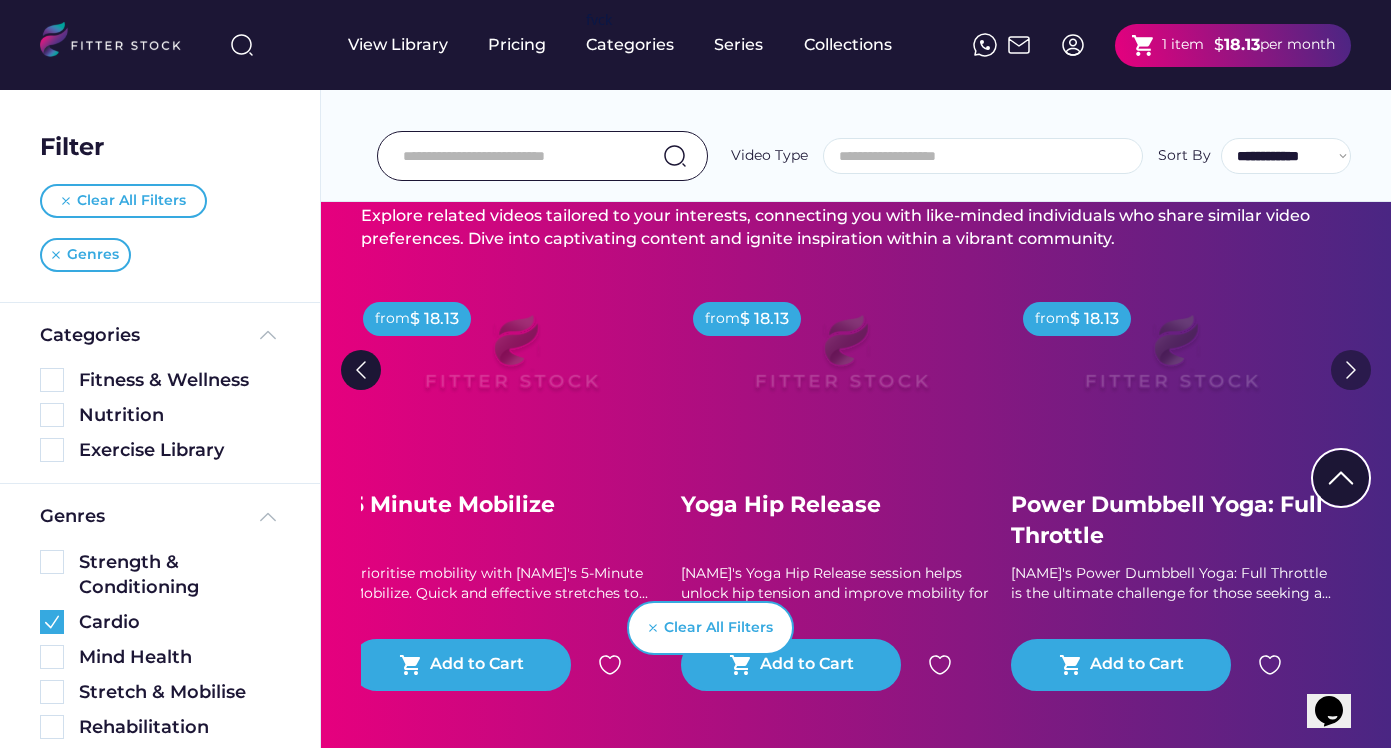 click at bounding box center (1351, 370) 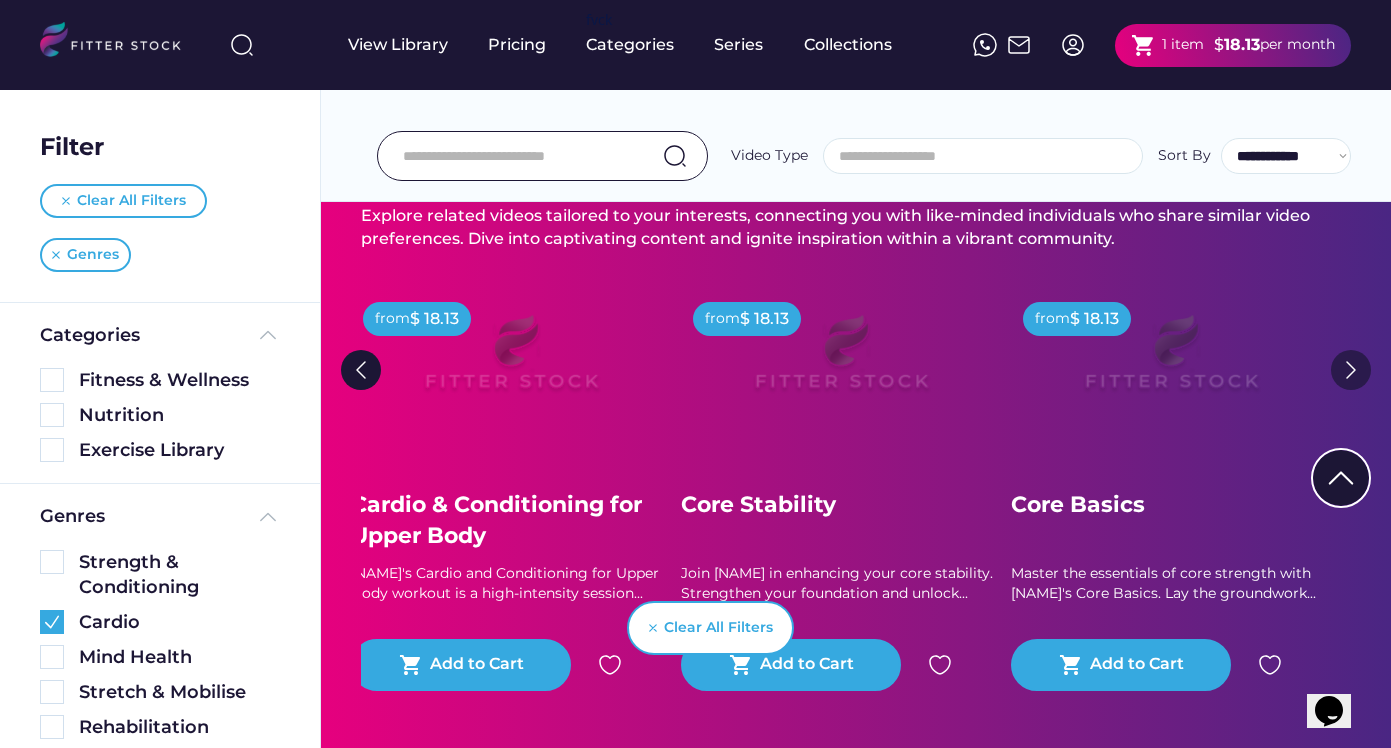 click at bounding box center [1351, 370] 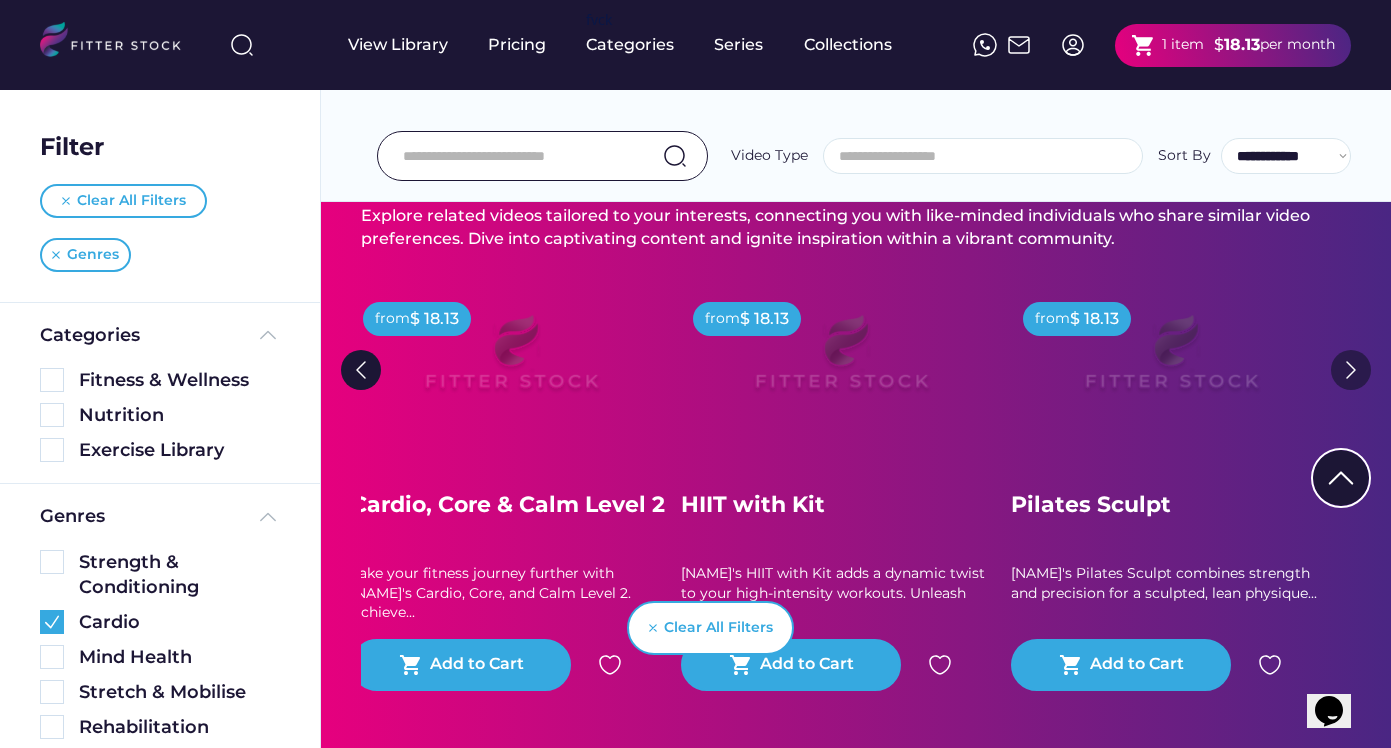 click at bounding box center [1351, 370] 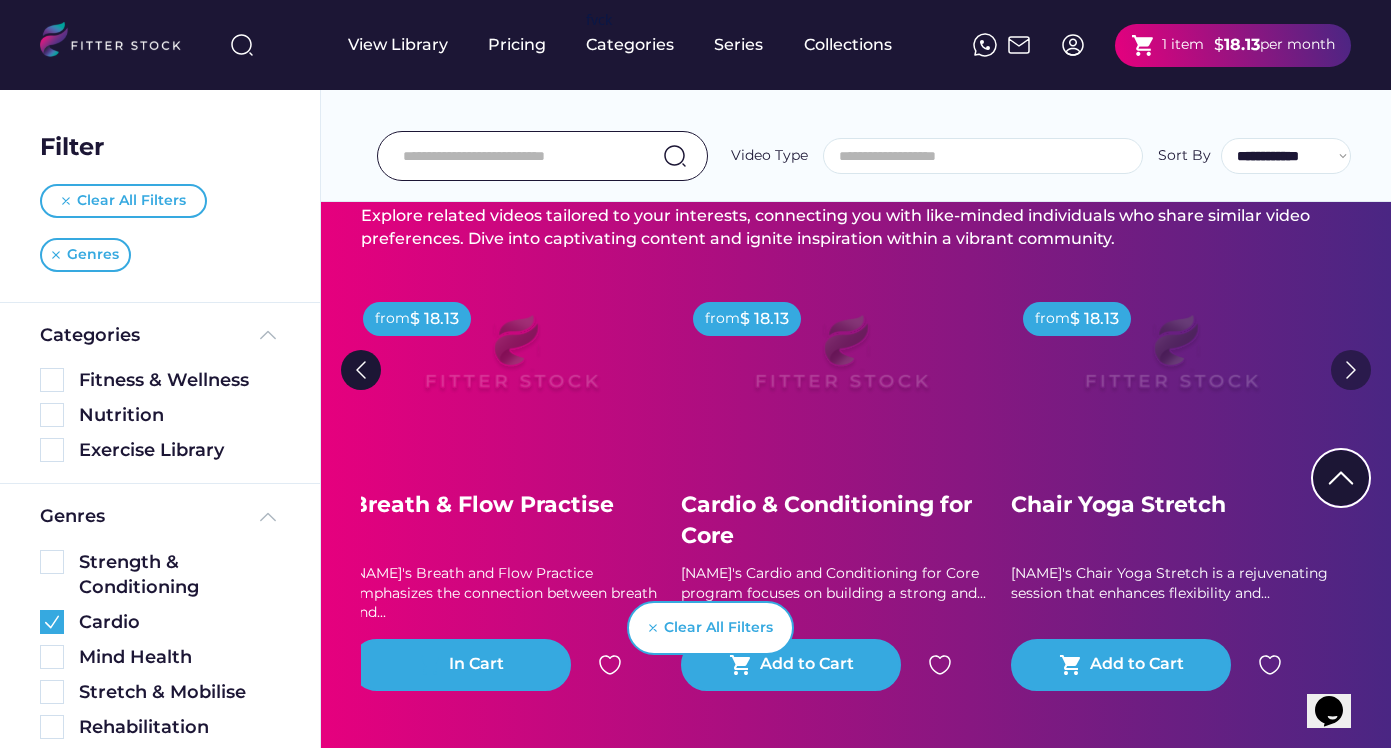 click at bounding box center (1351, 370) 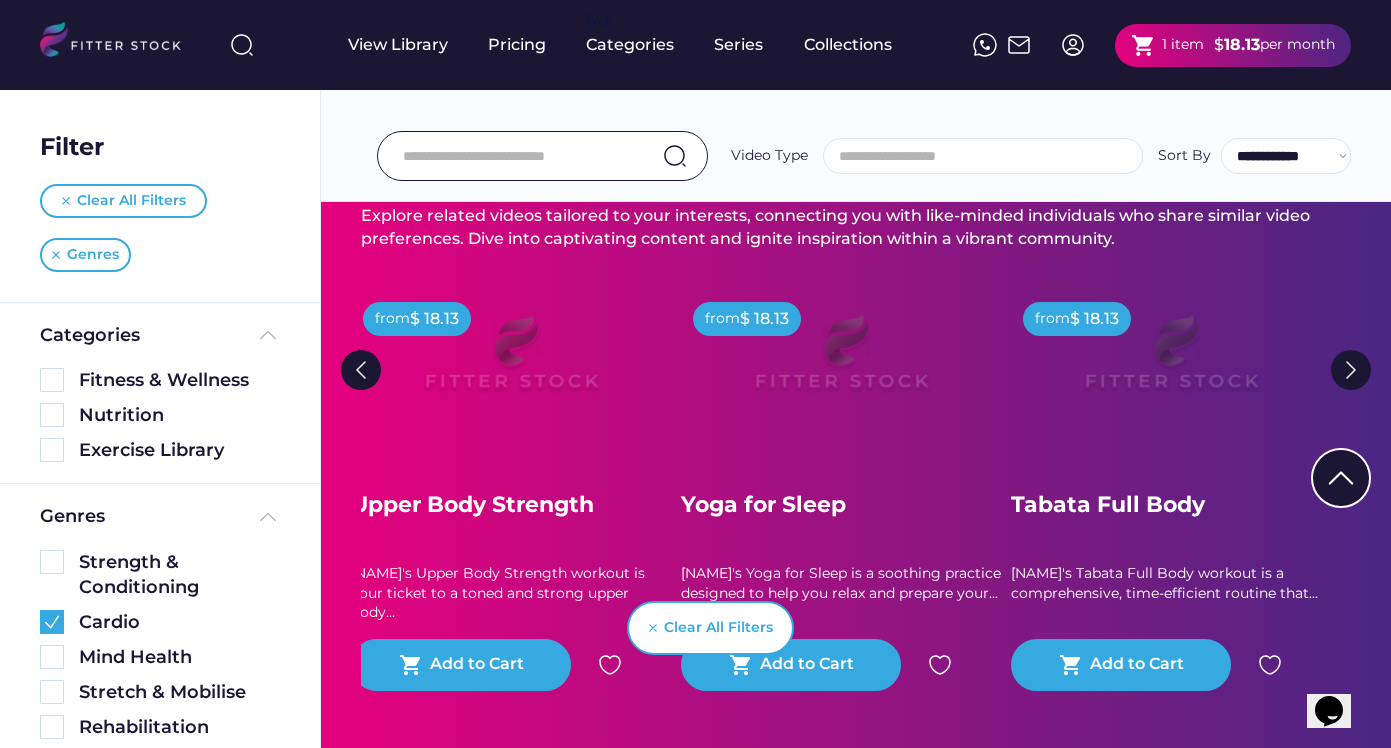 click on "Upper Body Strength" at bounding box center (511, 505) 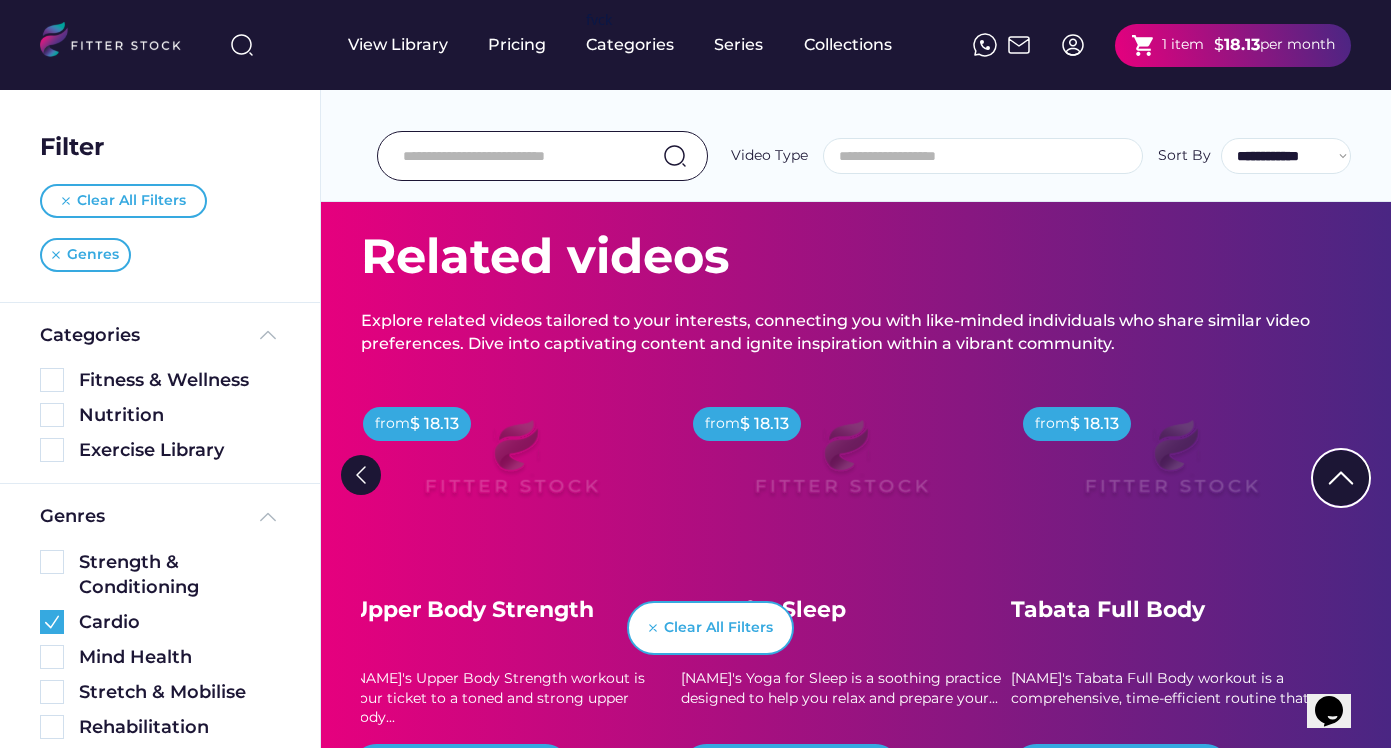 scroll, scrollTop: 3693, scrollLeft: 0, axis: vertical 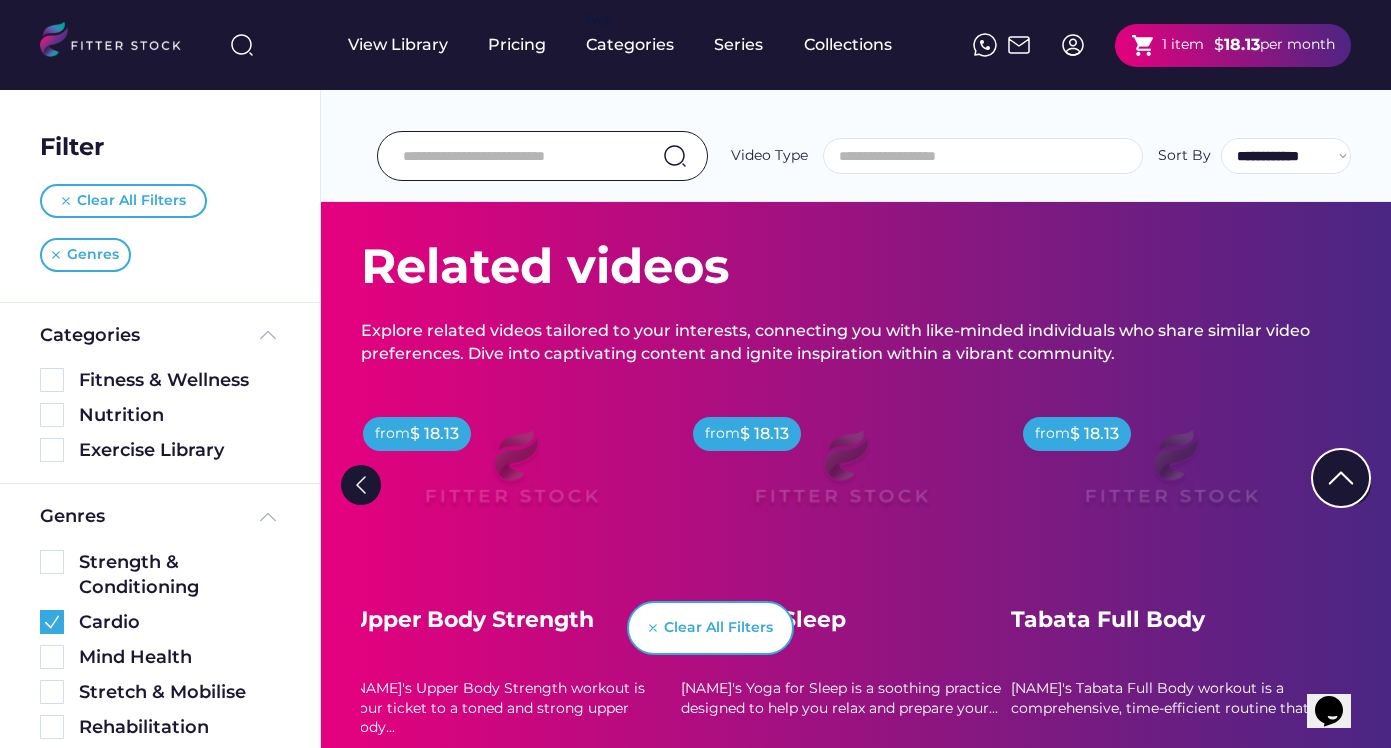 click at bounding box center (511, 477) 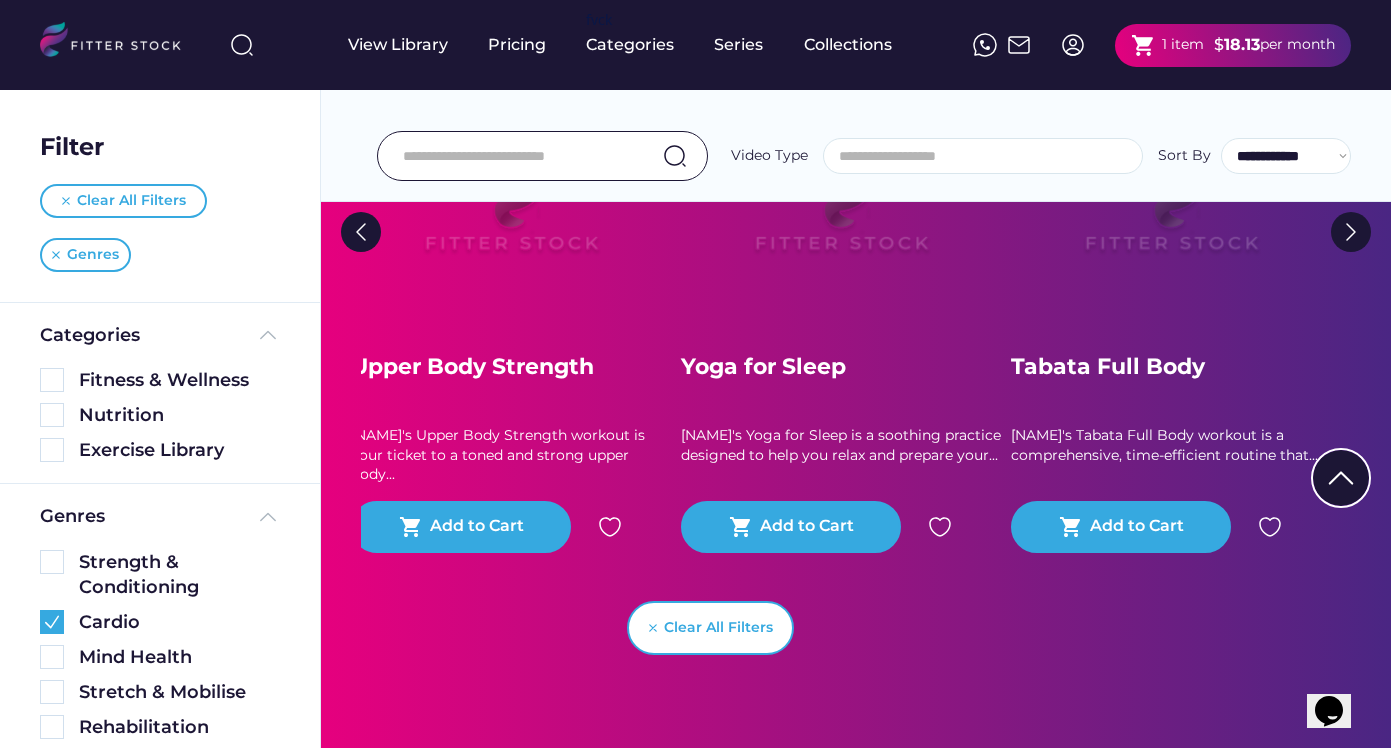 scroll, scrollTop: 3946, scrollLeft: 0, axis: vertical 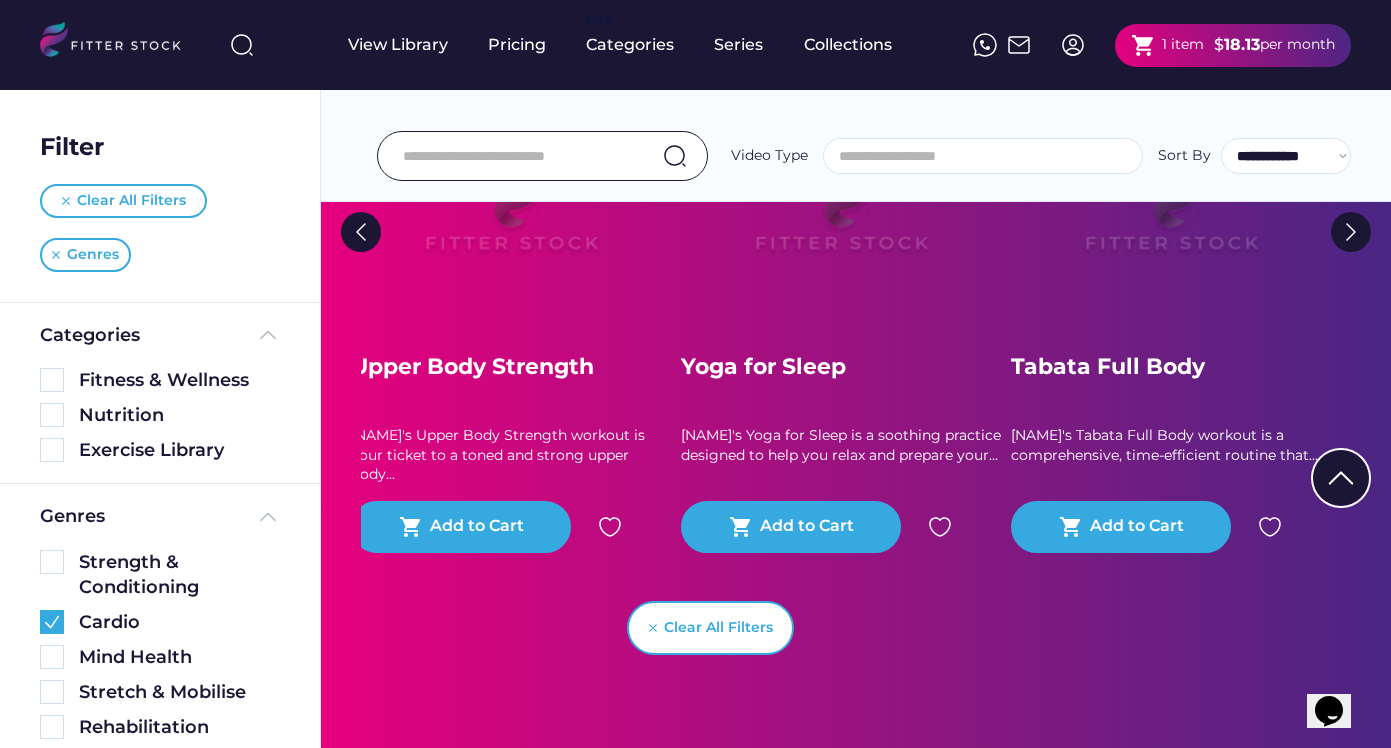 click on "Upper Body Strength" at bounding box center [511, 367] 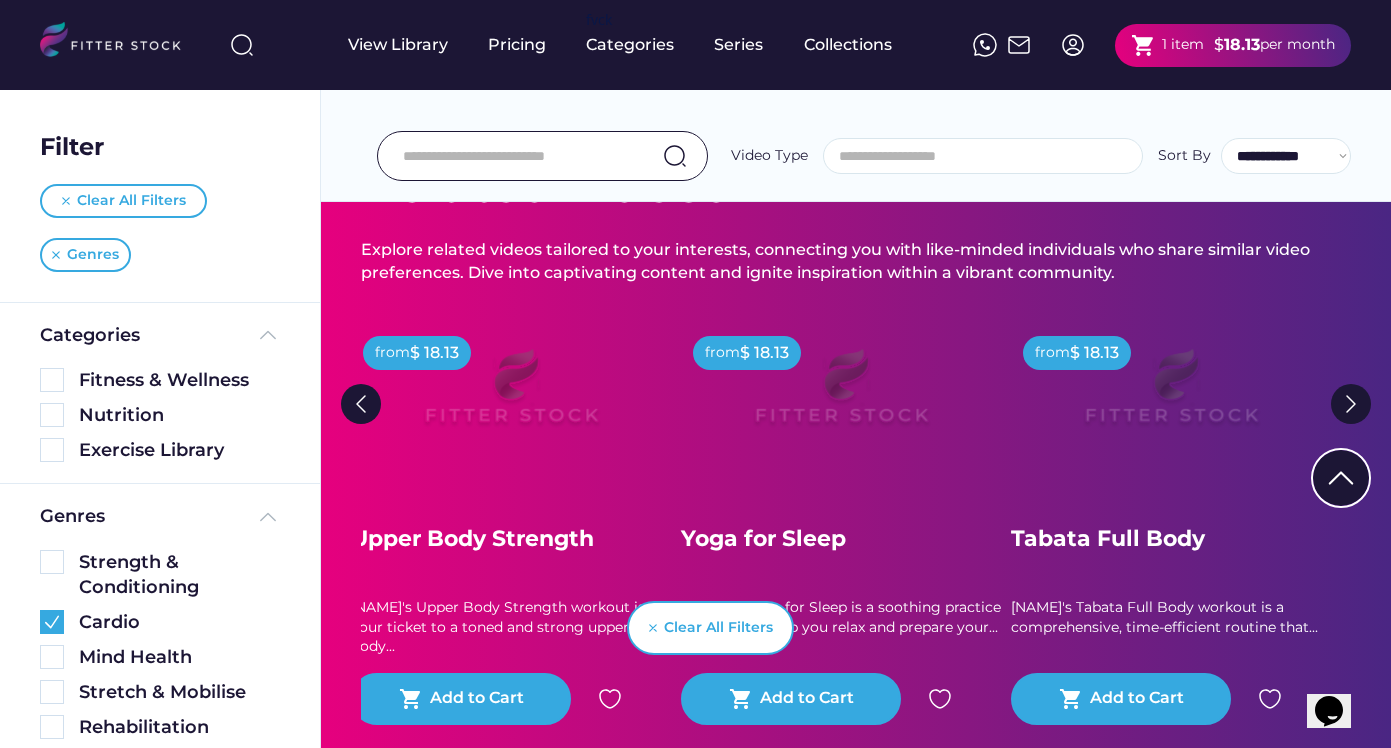 scroll, scrollTop: 3768, scrollLeft: 0, axis: vertical 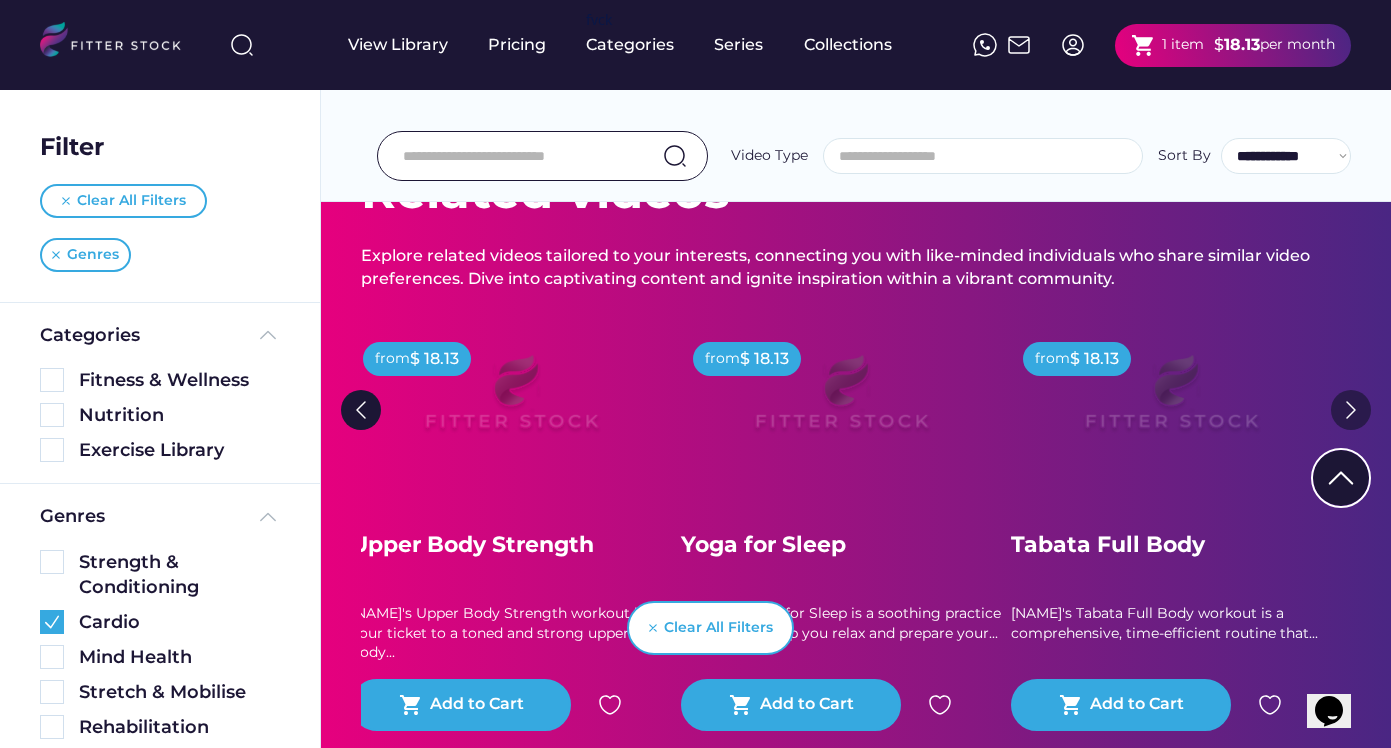 click at bounding box center [1351, 410] 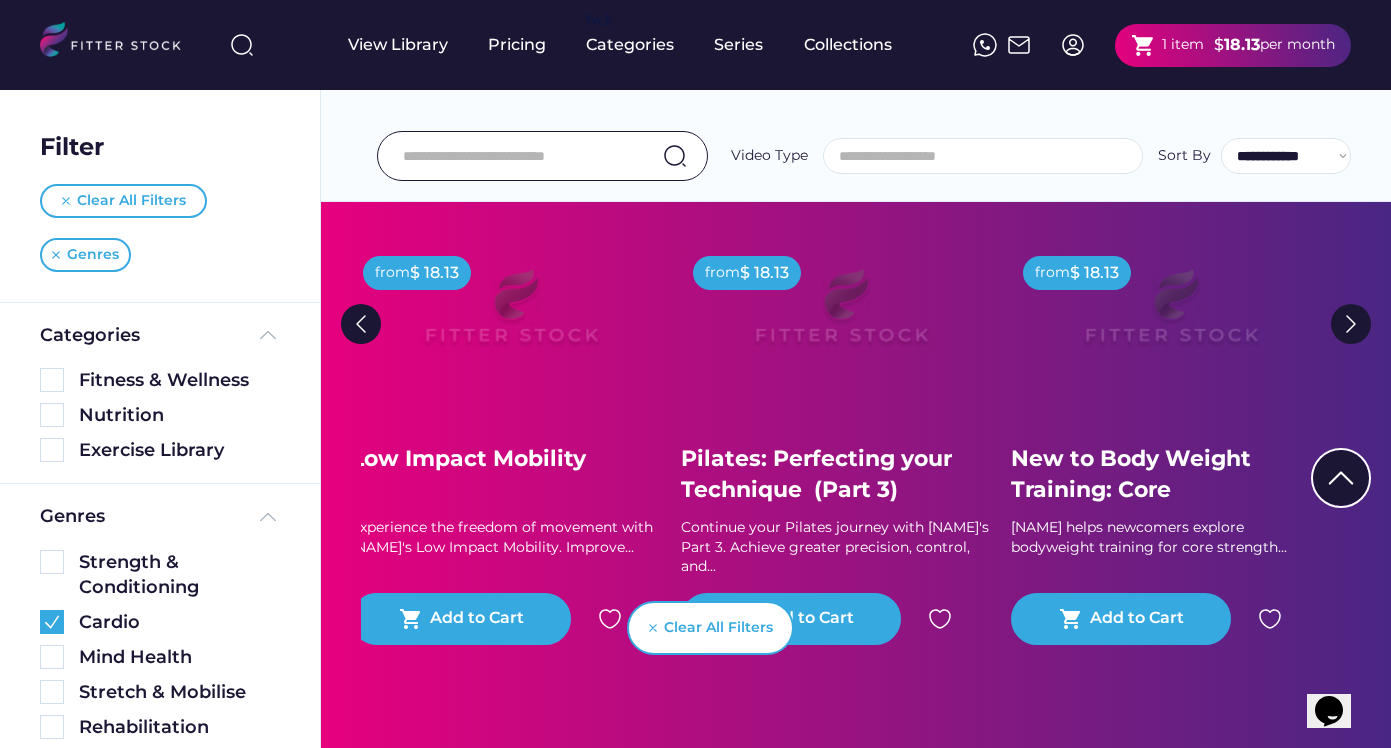 scroll, scrollTop: 3856, scrollLeft: 0, axis: vertical 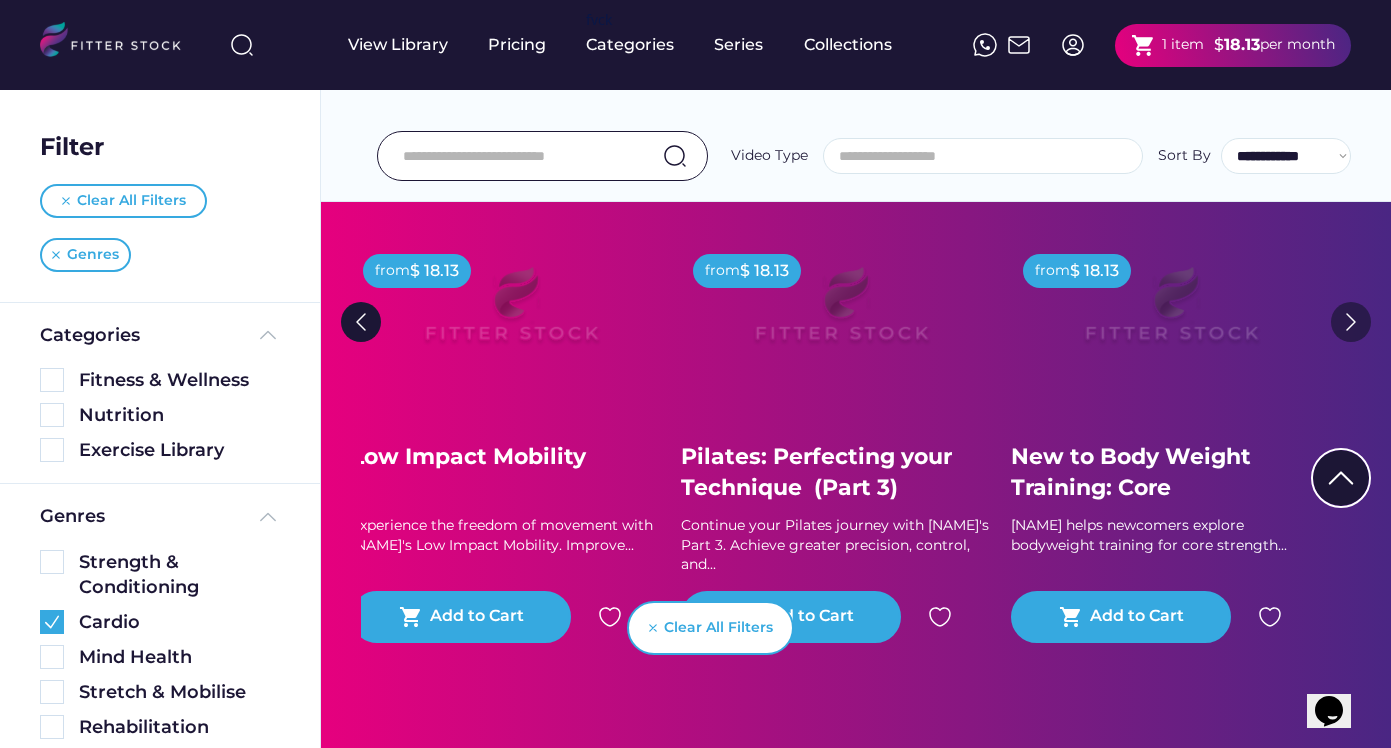 click at bounding box center (1351, 322) 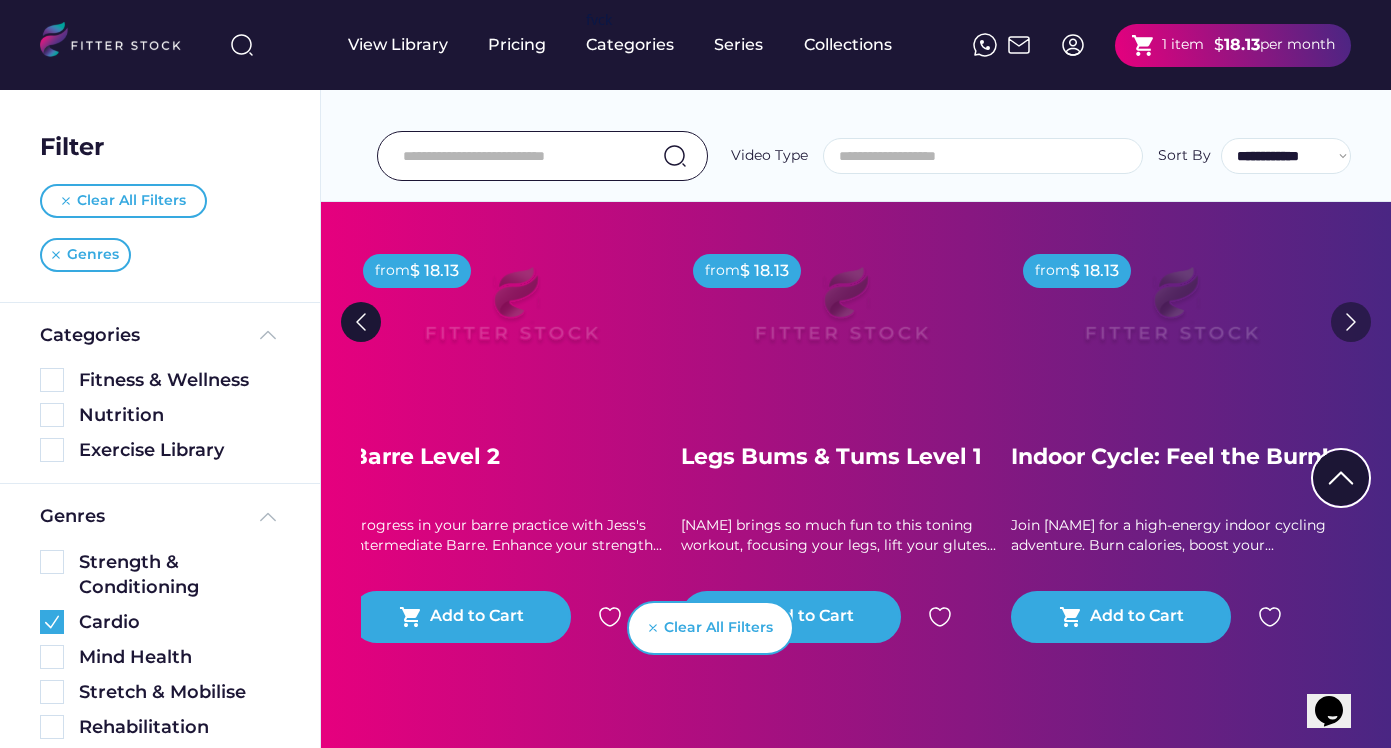 click at bounding box center (1351, 322) 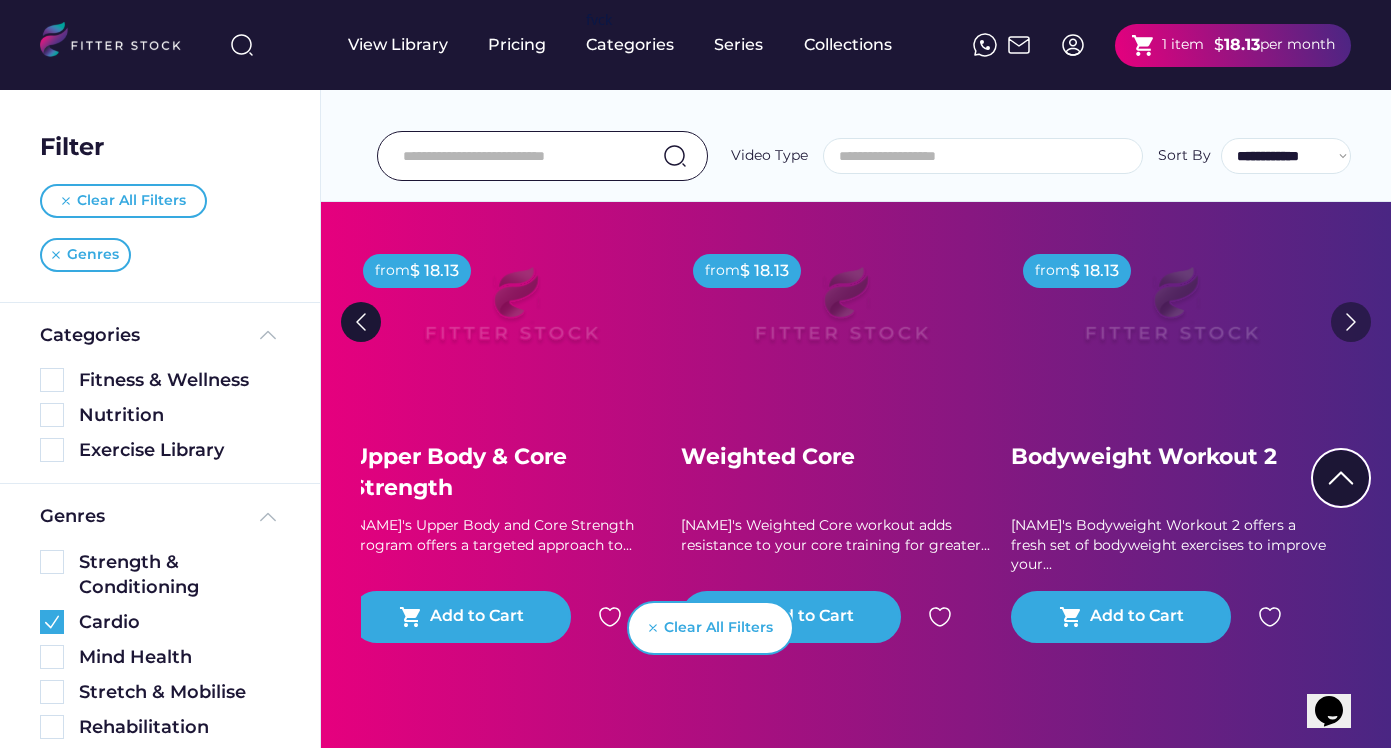 click at bounding box center (1351, 322) 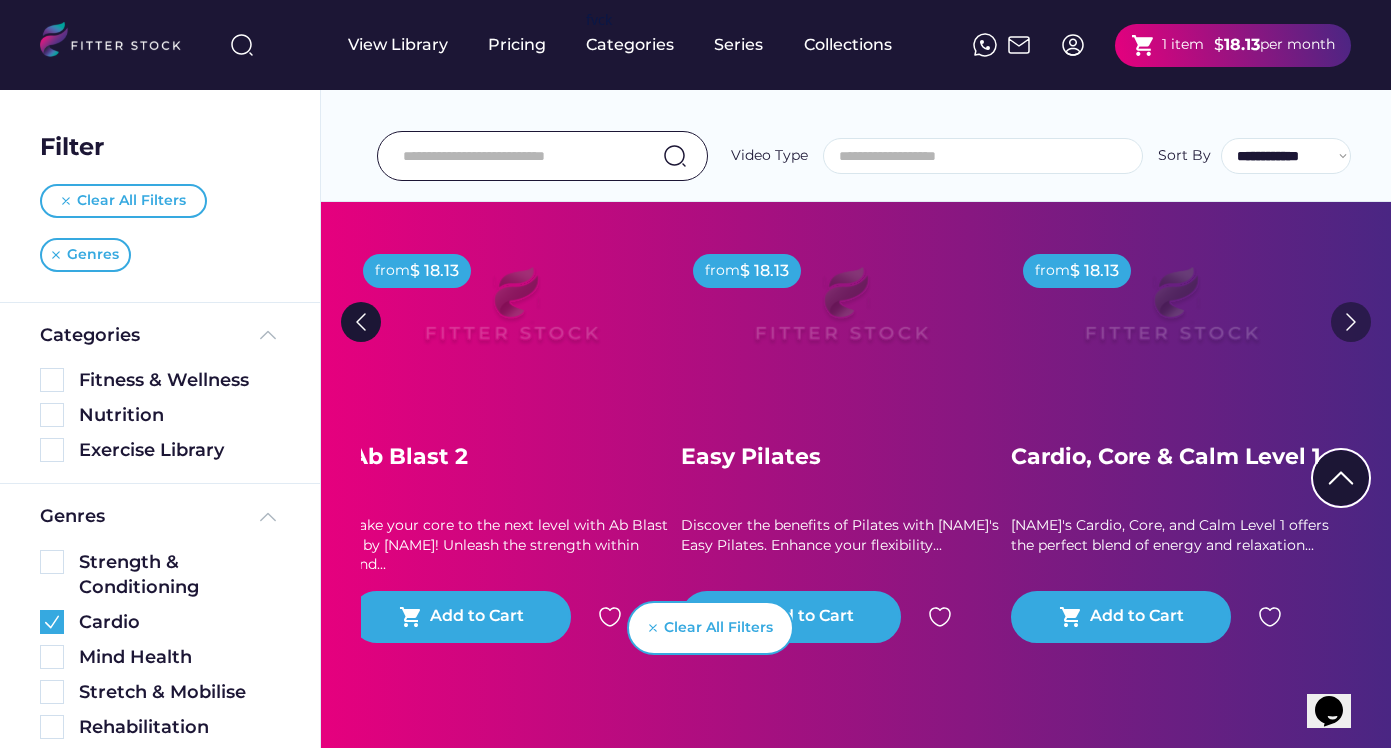 click at bounding box center [1351, 322] 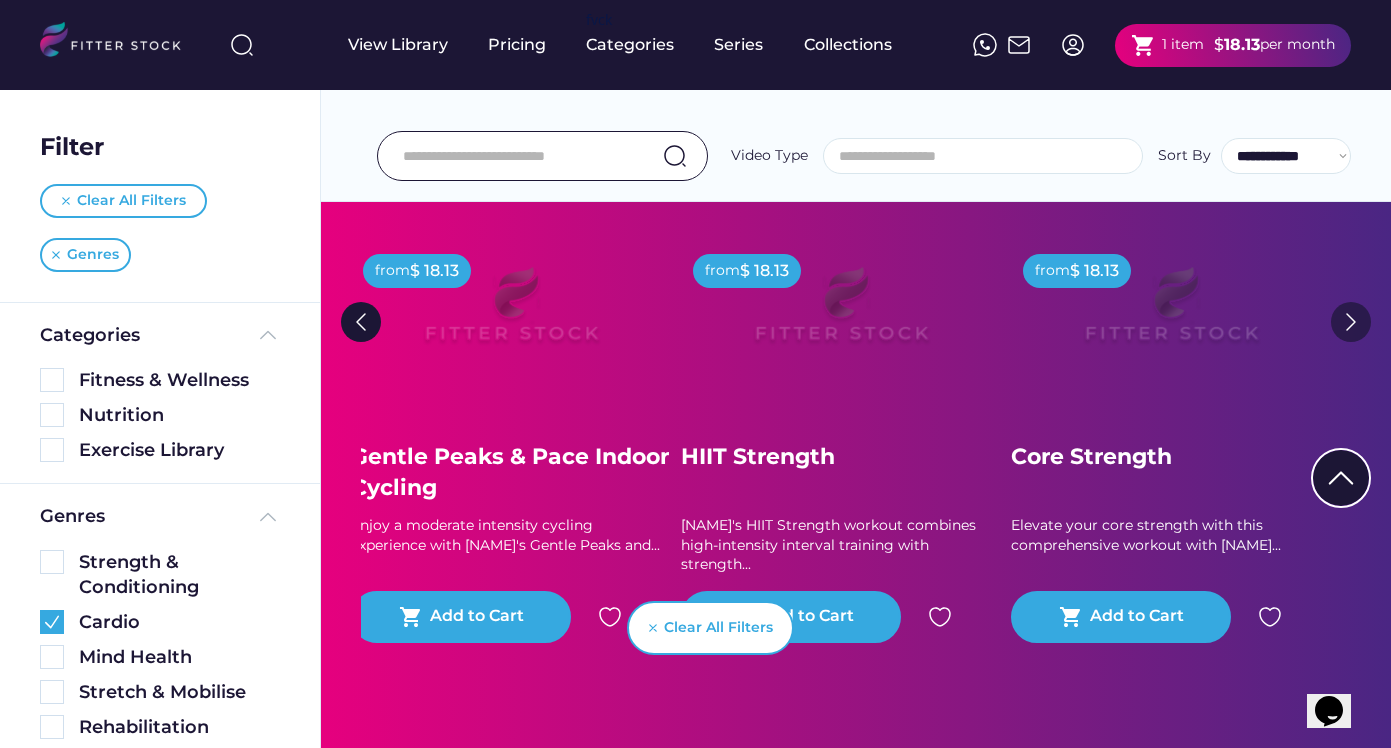 click at bounding box center (1351, 322) 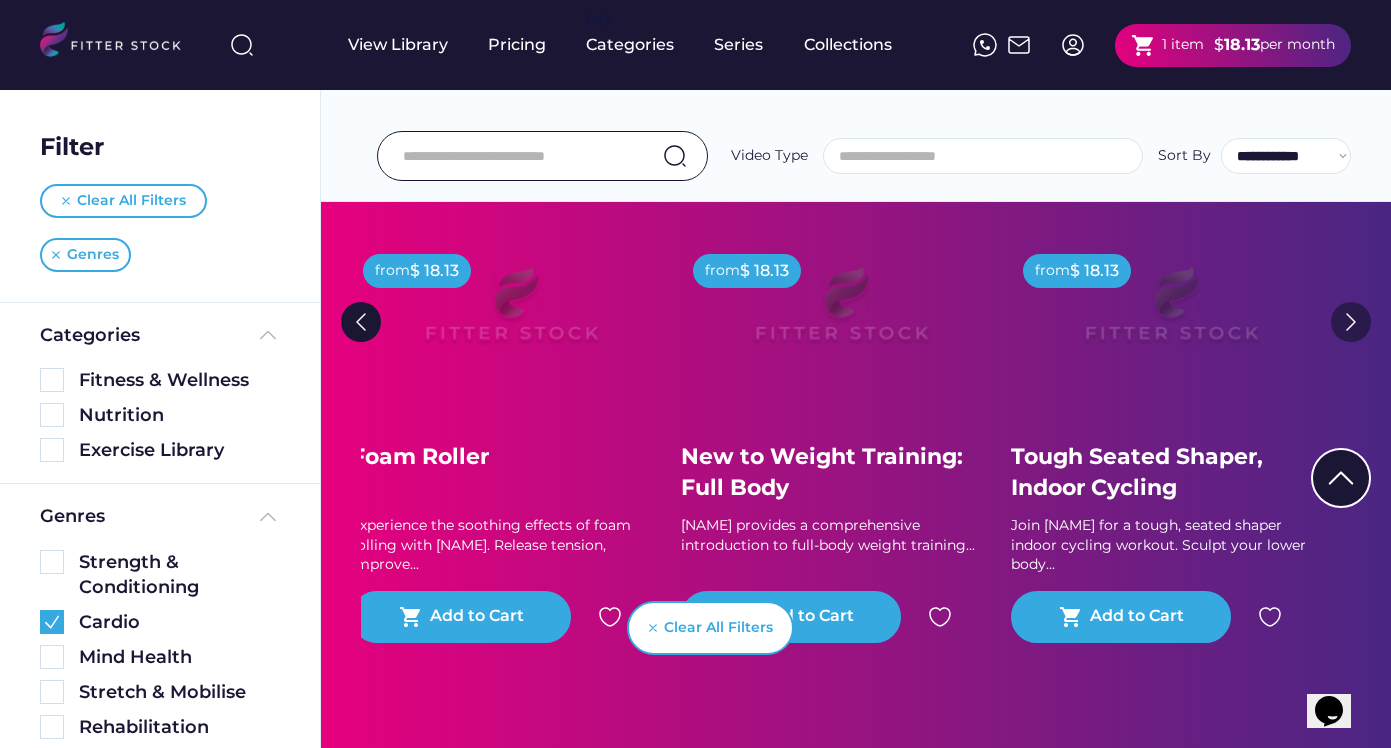 click at bounding box center [1351, 322] 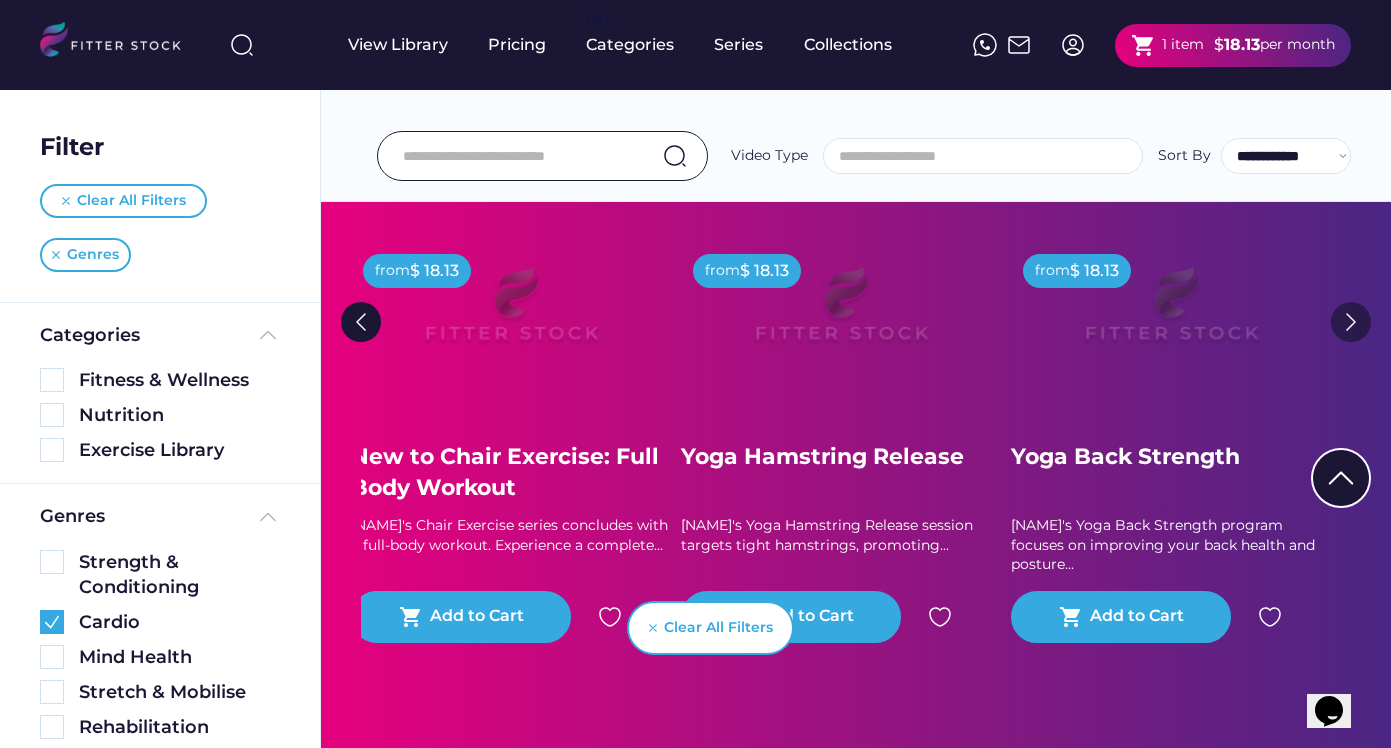 click at bounding box center (1351, 322) 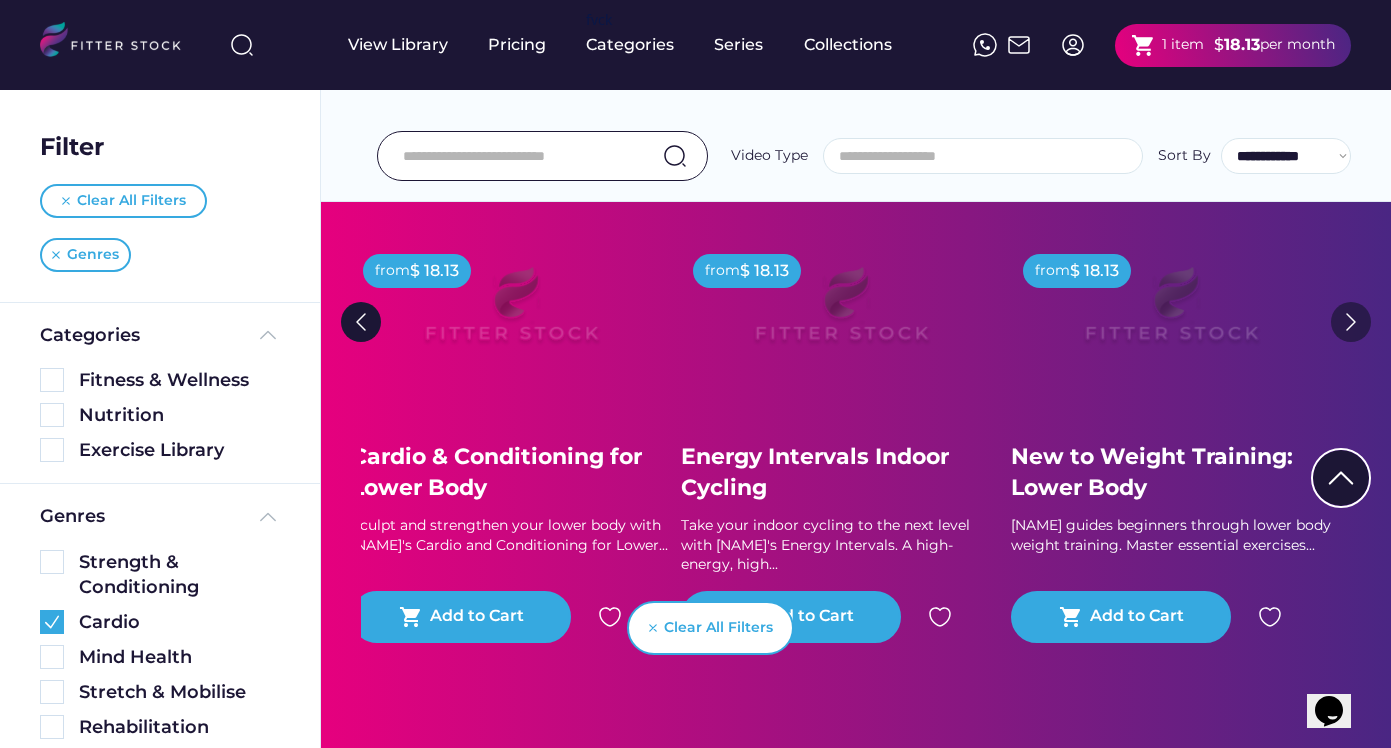 click at bounding box center [1351, 322] 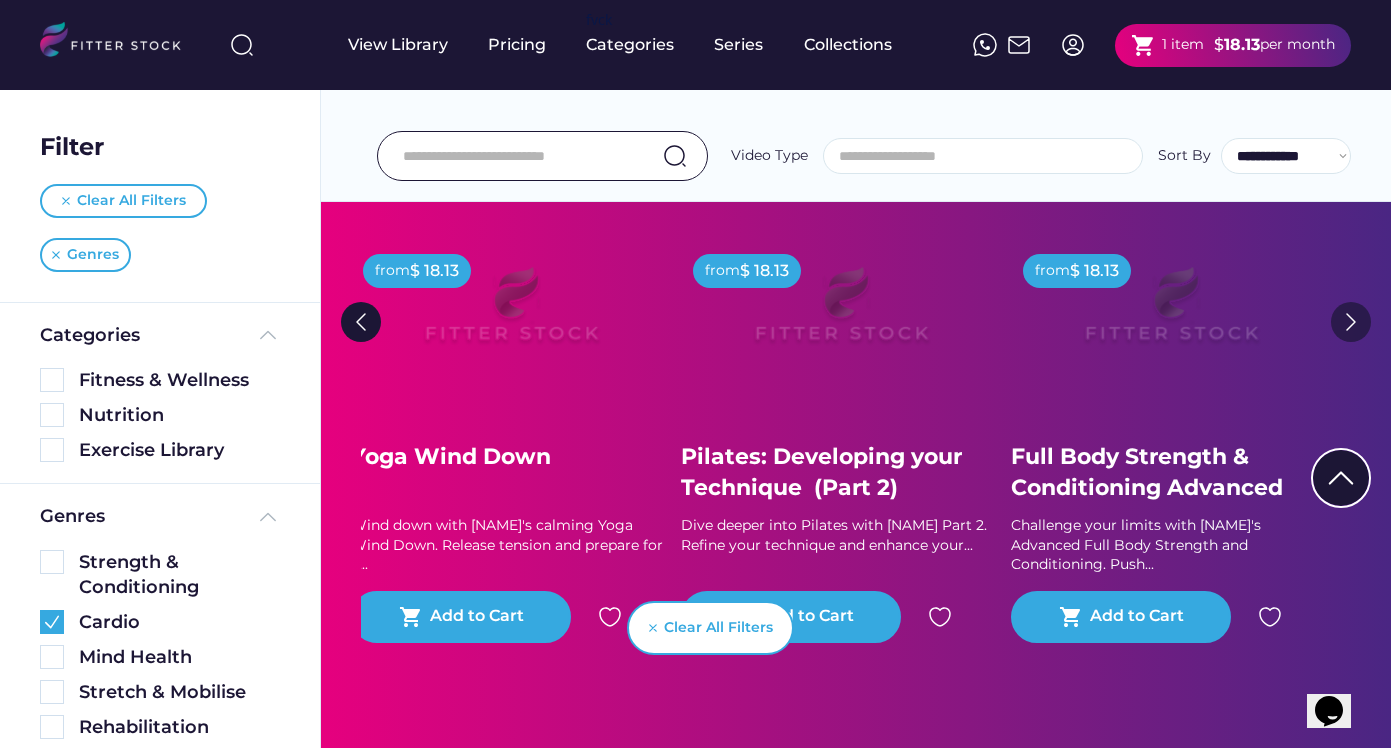 click at bounding box center [1351, 322] 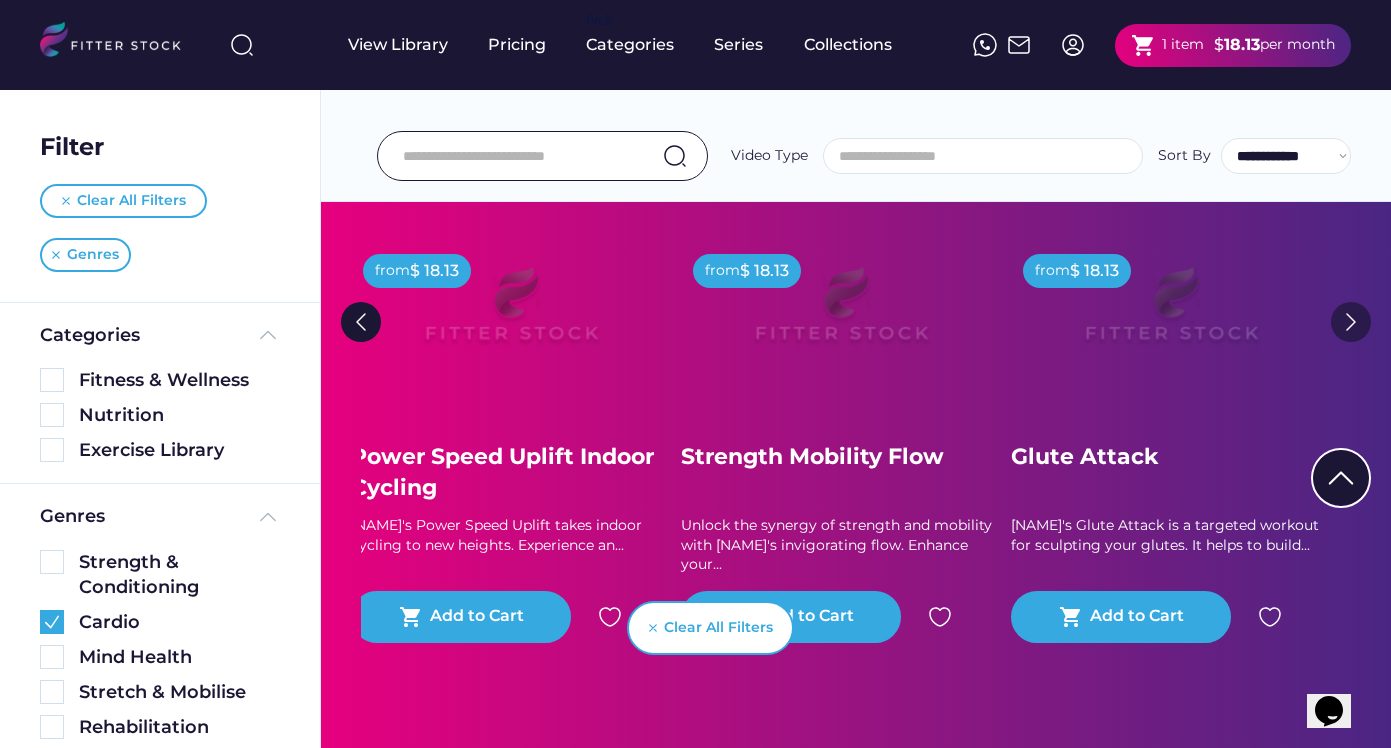 click on "Strength Mobility Flow" at bounding box center (841, 457) 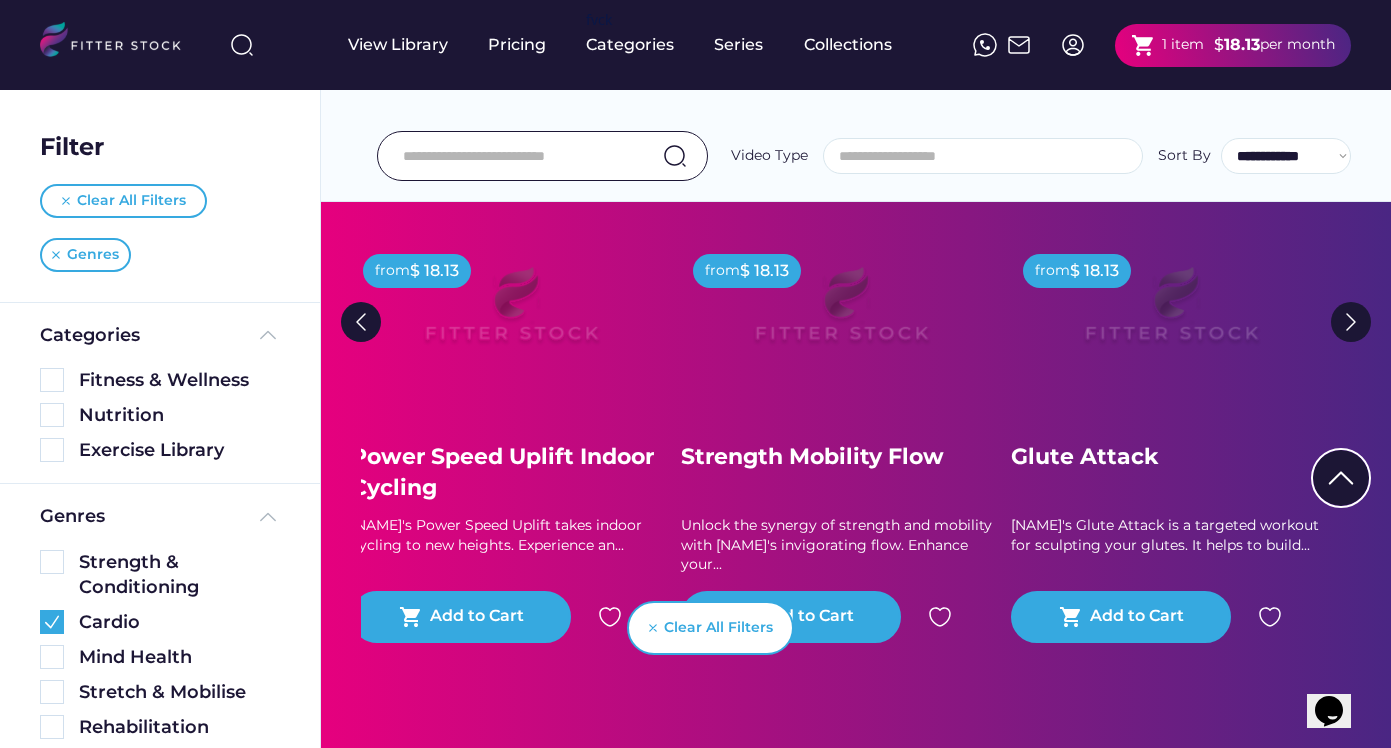 click on "Strength Mobility Flow" at bounding box center [841, 457] 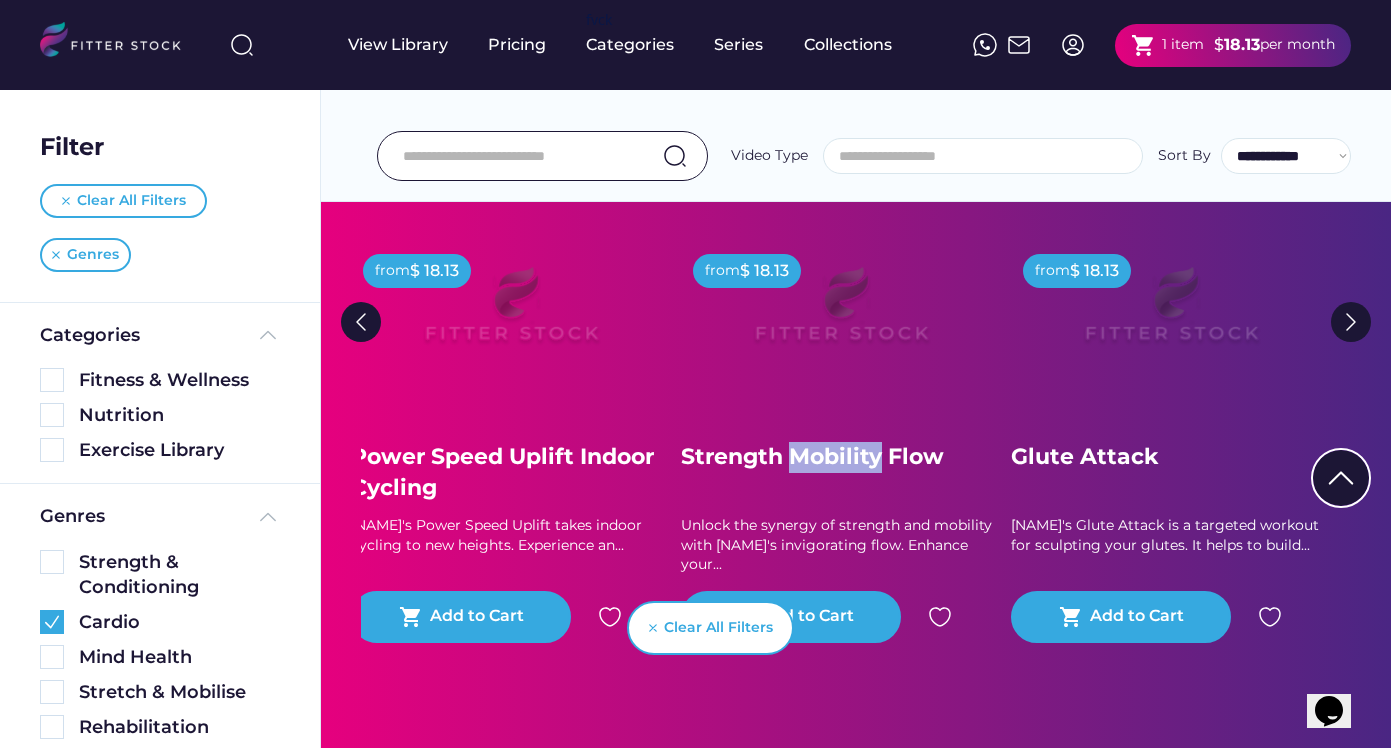 click on "Strength Mobility Flow" at bounding box center (841, 457) 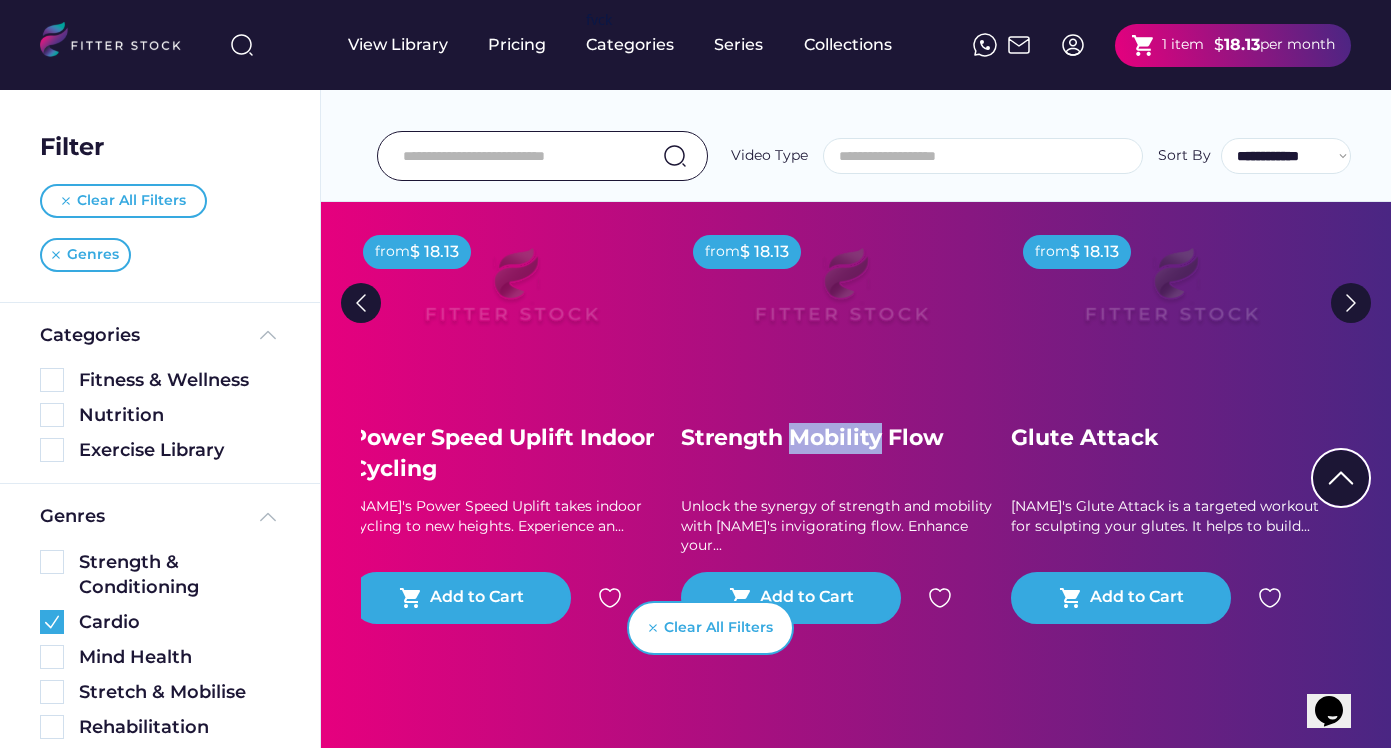 scroll, scrollTop: 4024, scrollLeft: 0, axis: vertical 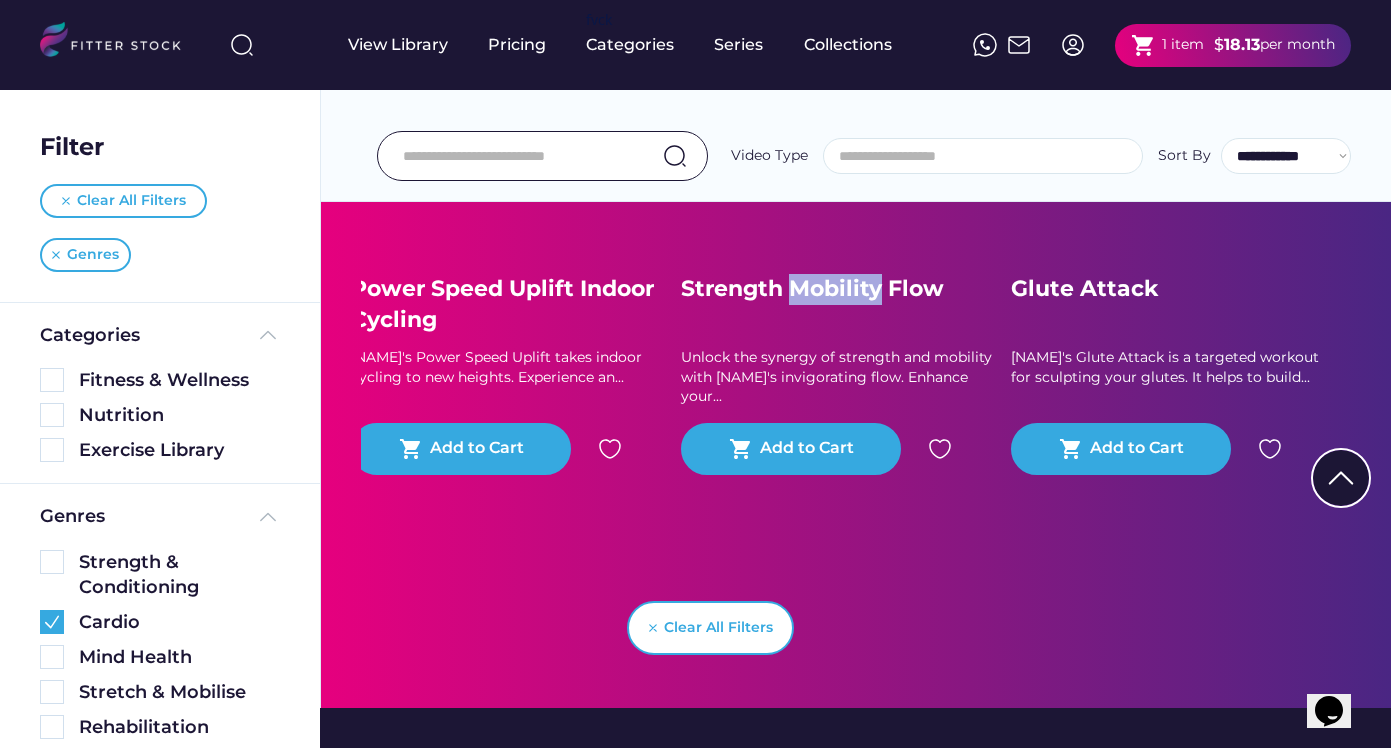 click at bounding box center (841, 146) 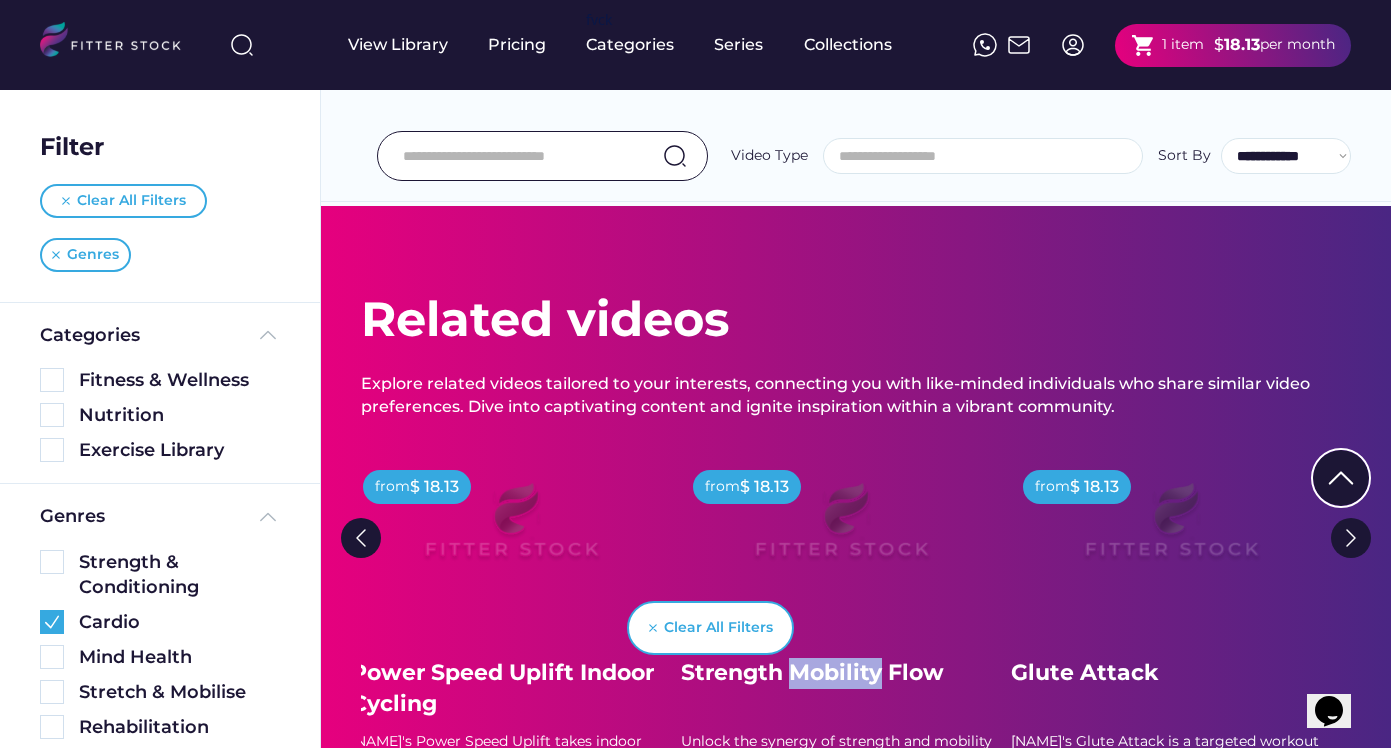 scroll, scrollTop: 3591, scrollLeft: 0, axis: vertical 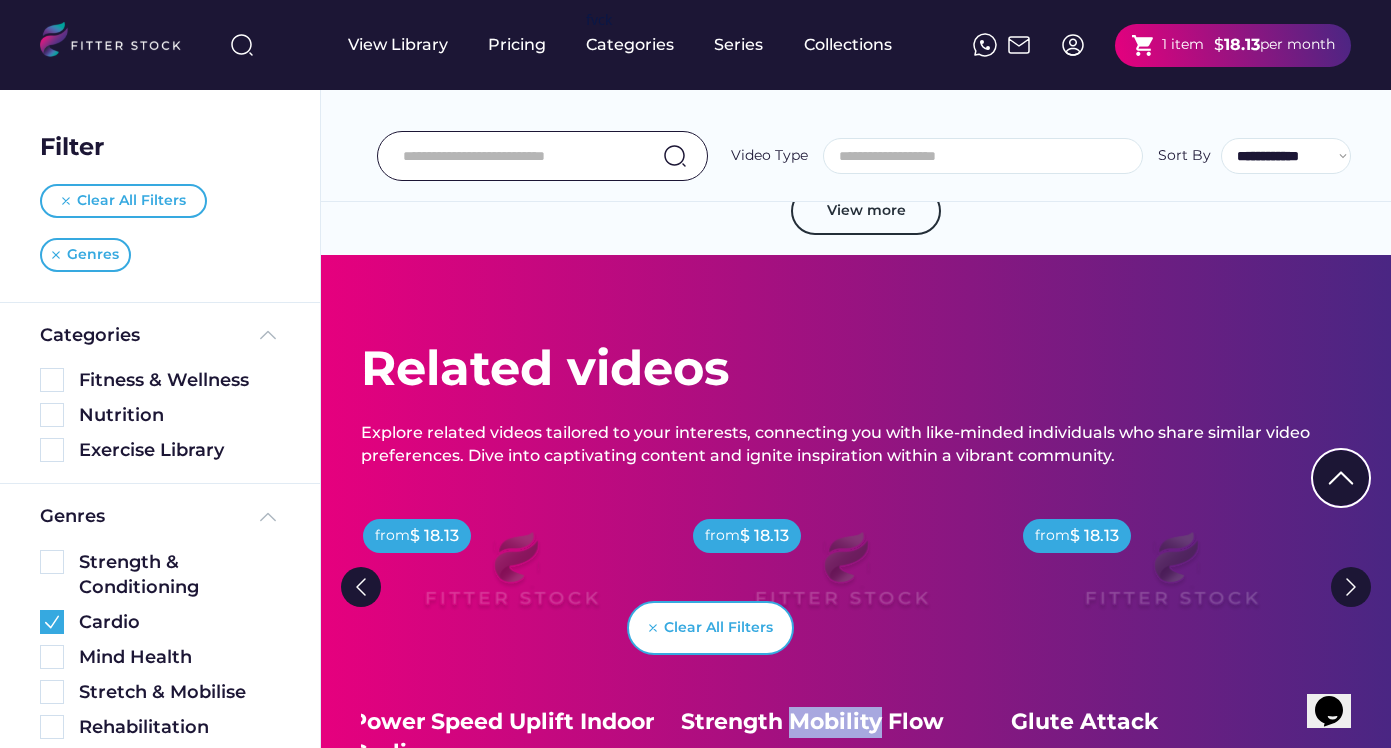click at bounding box center (841, 579) 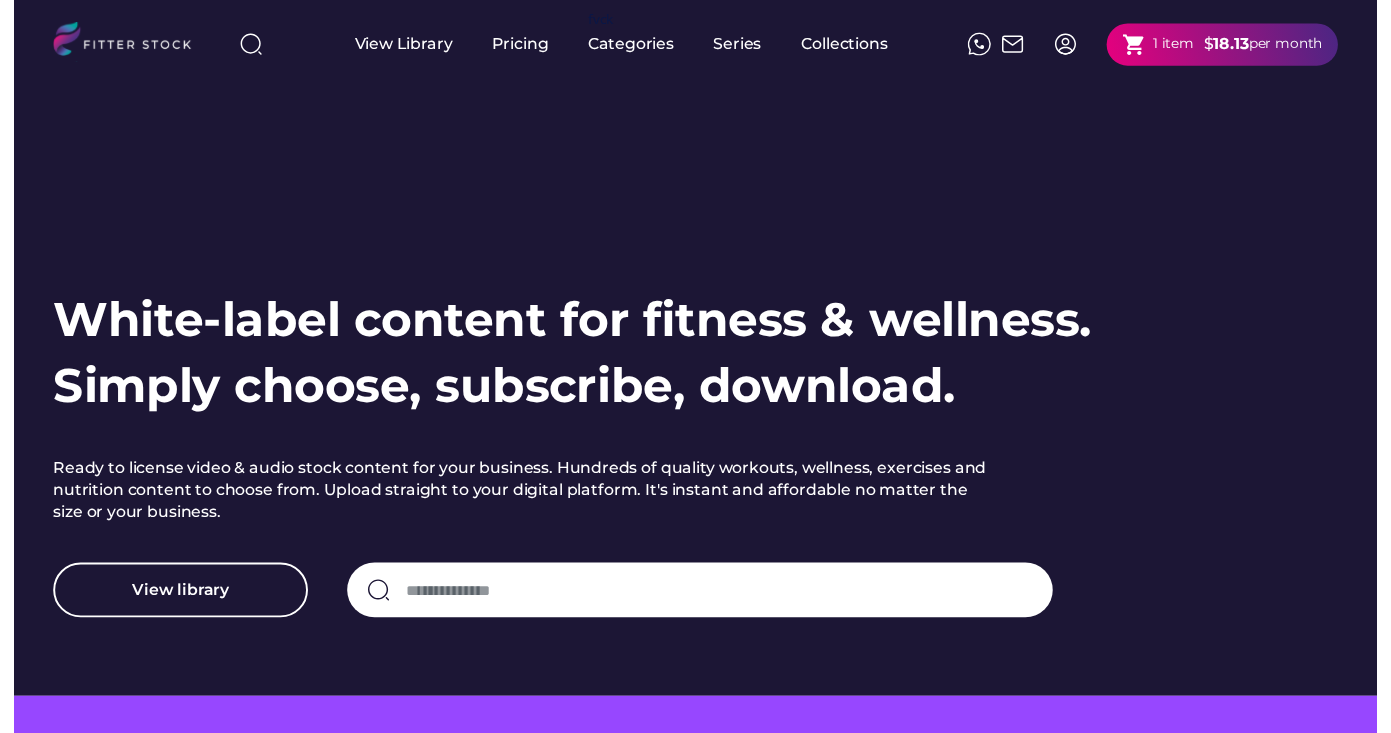 scroll, scrollTop: 0, scrollLeft: 0, axis: both 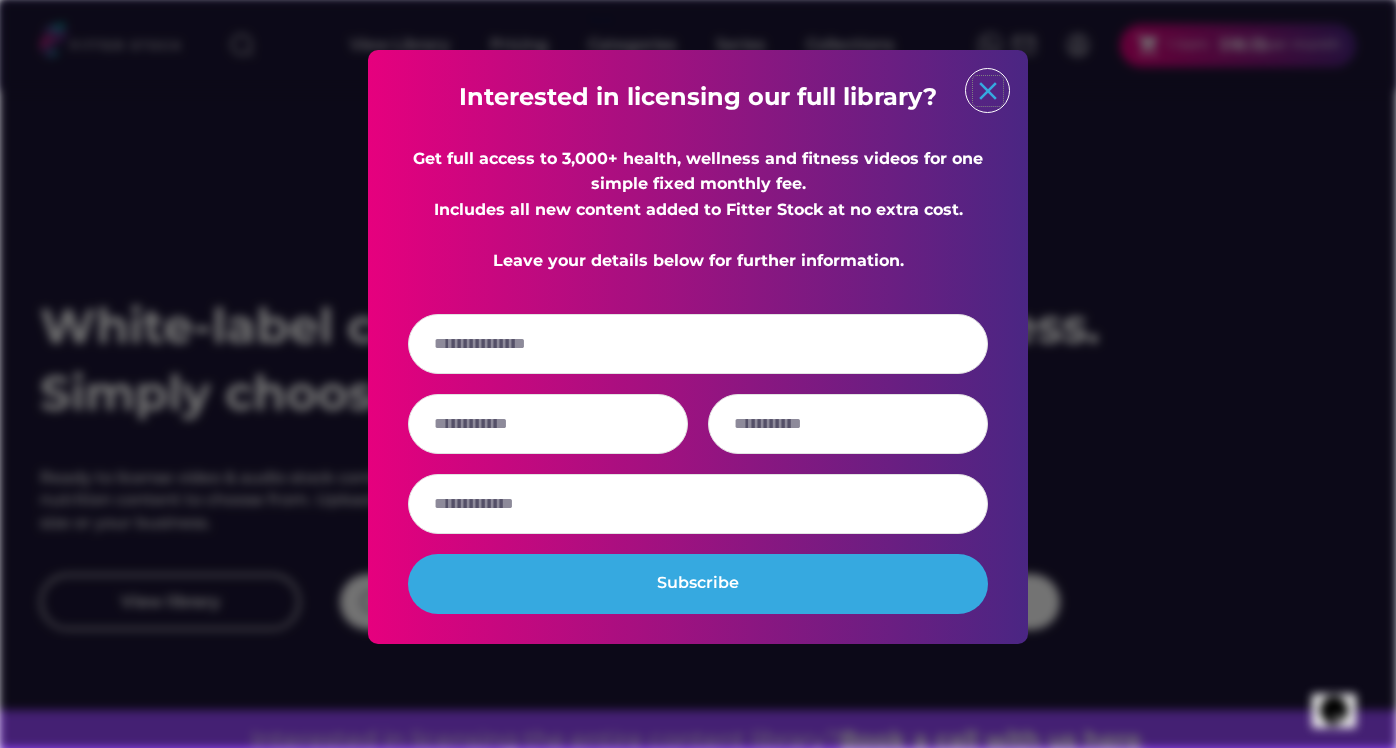click on "close" 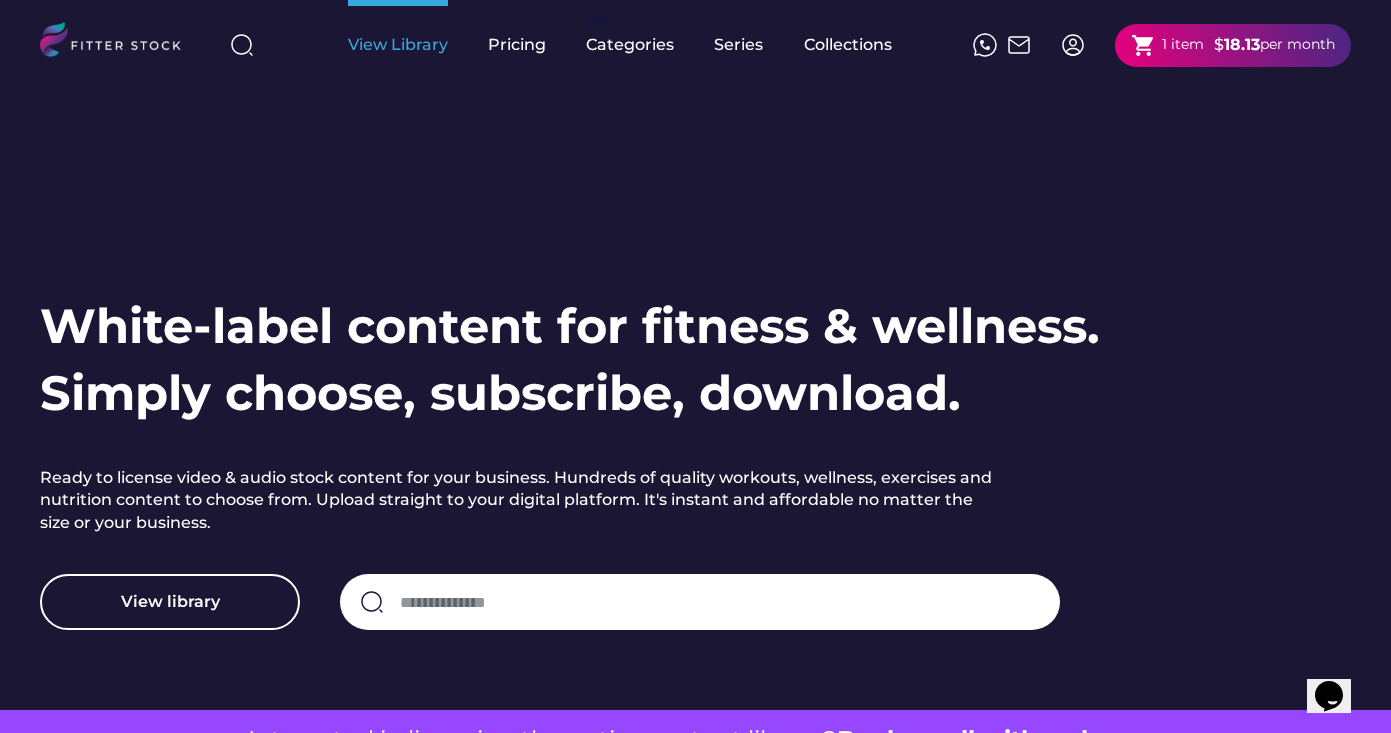 click on "View Library" at bounding box center [398, 45] 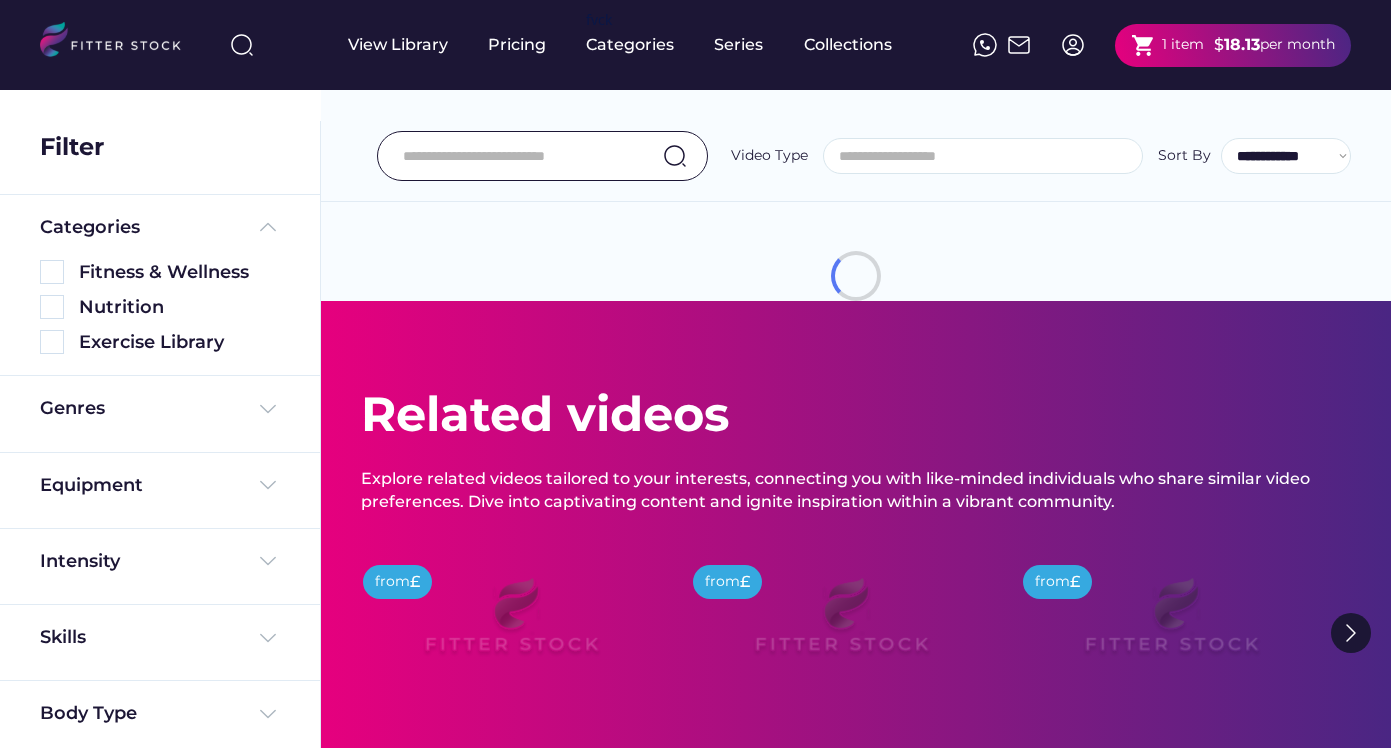 select 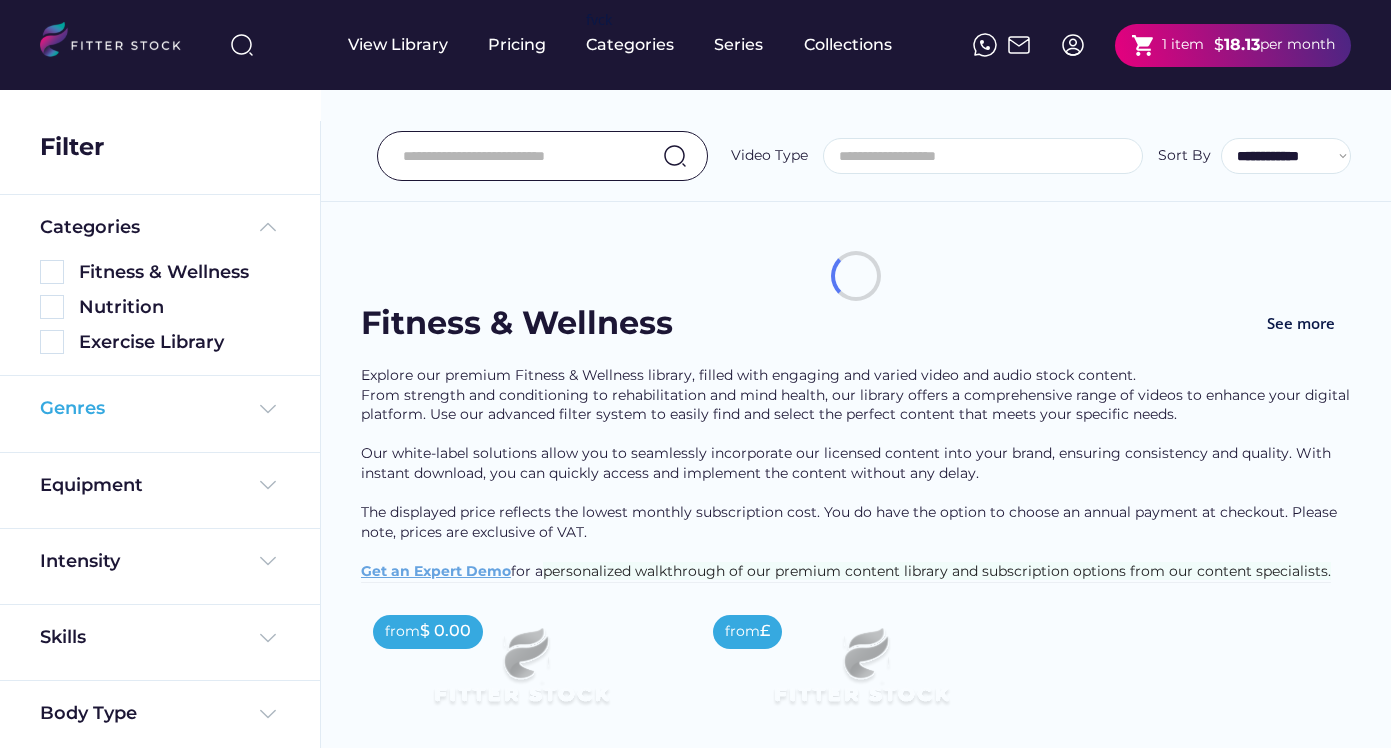 click on "Genres" at bounding box center (160, 408) 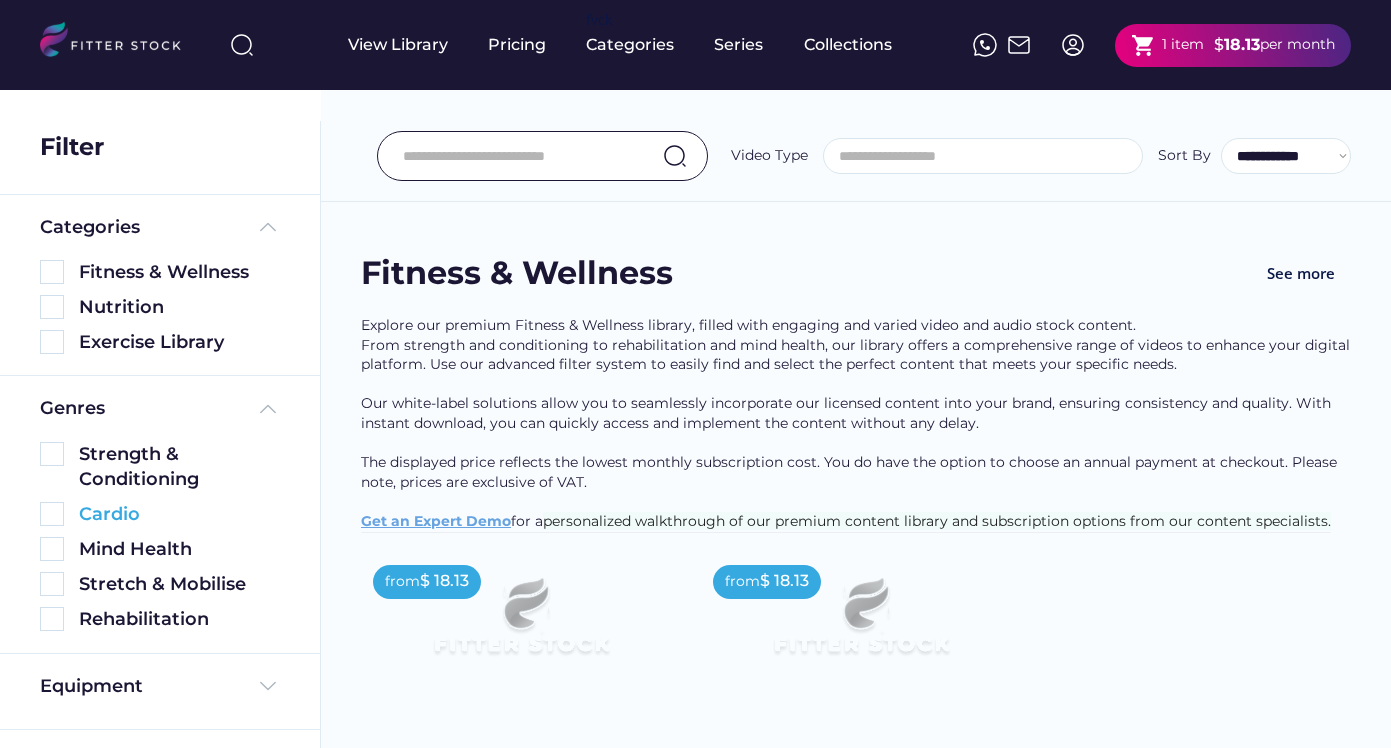 click at bounding box center [52, 514] 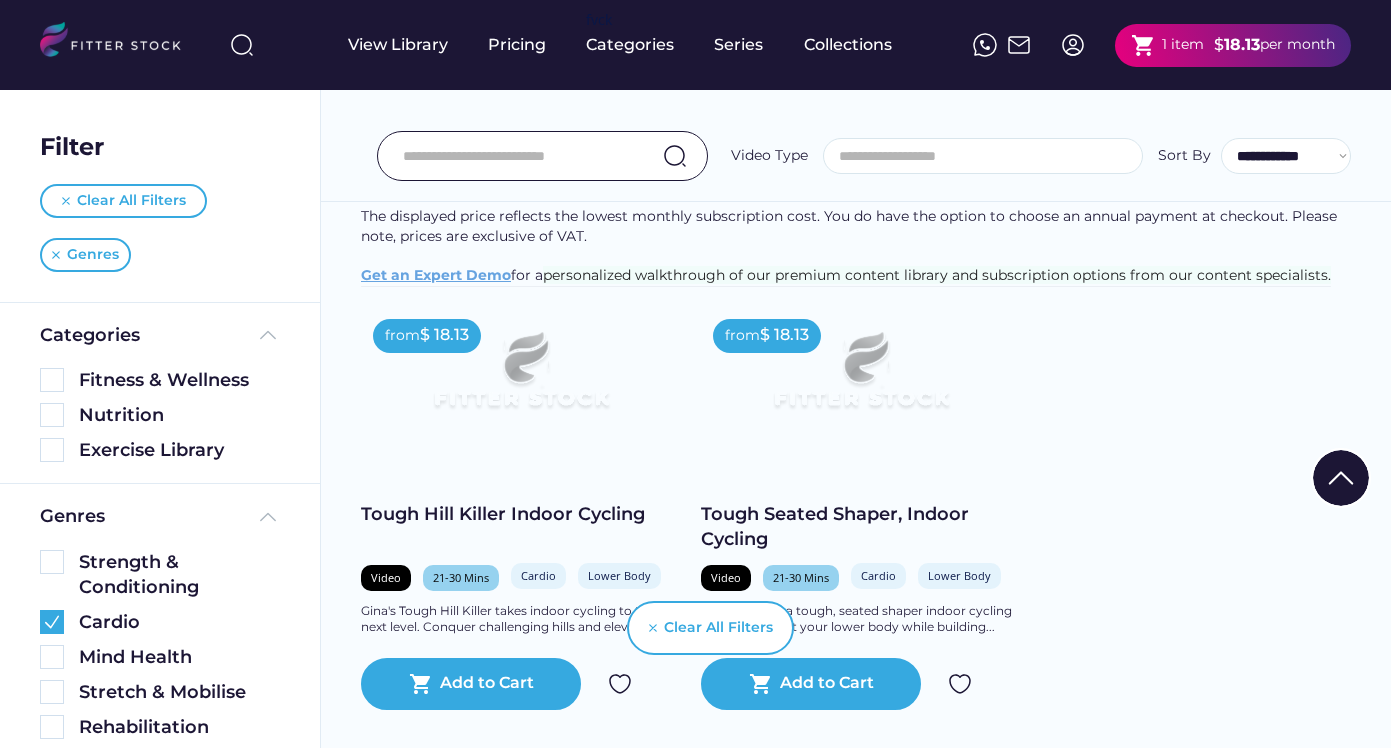 scroll, scrollTop: 574, scrollLeft: 0, axis: vertical 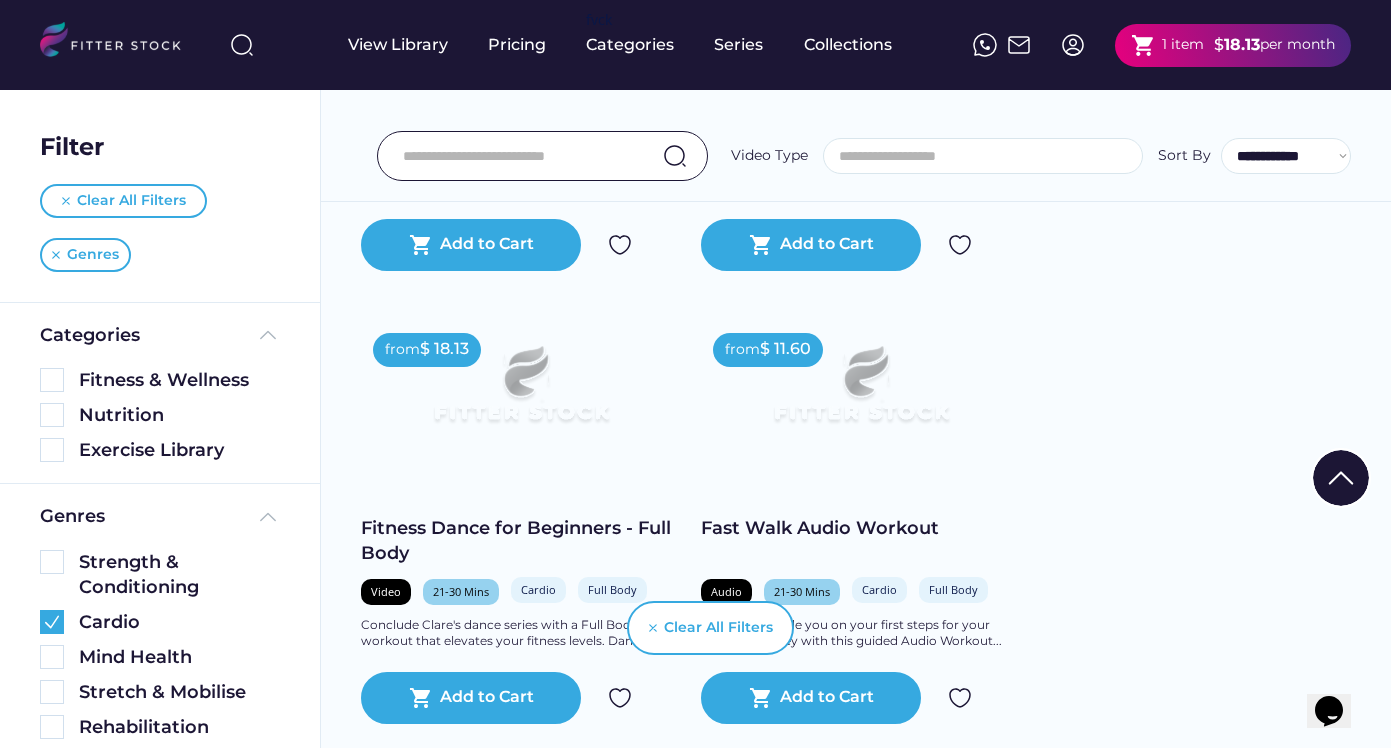click on "Fitness Dance for Beginners - Full Body" at bounding box center [521, 541] 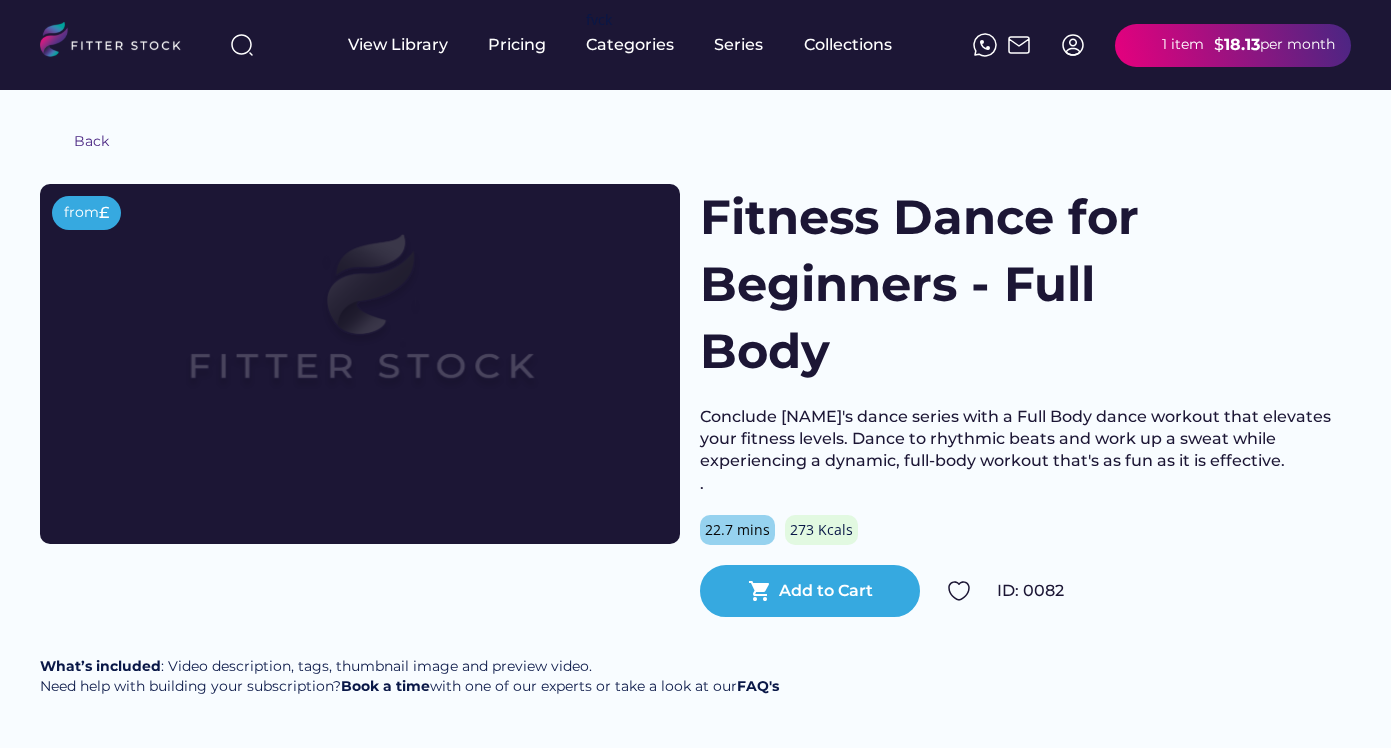 scroll, scrollTop: 0, scrollLeft: 0, axis: both 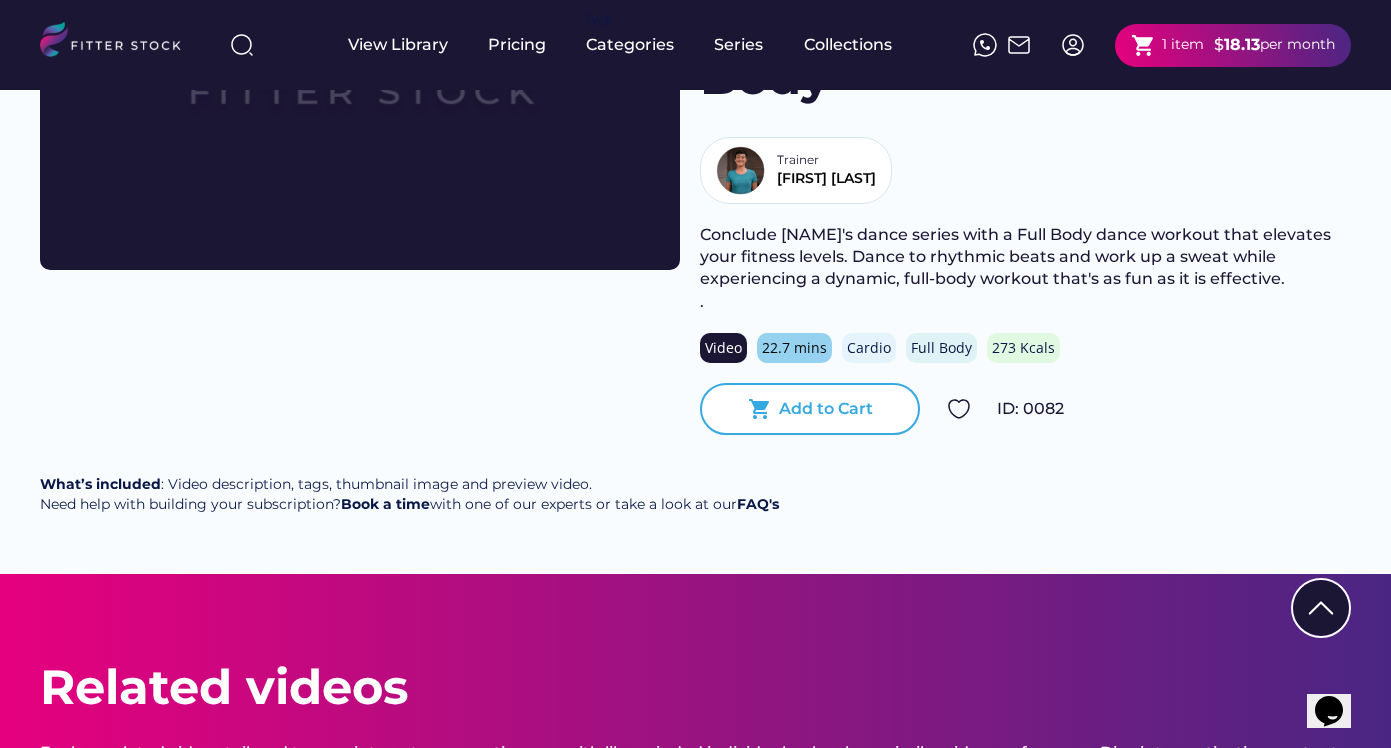click on "Add to Cart" at bounding box center [826, 409] 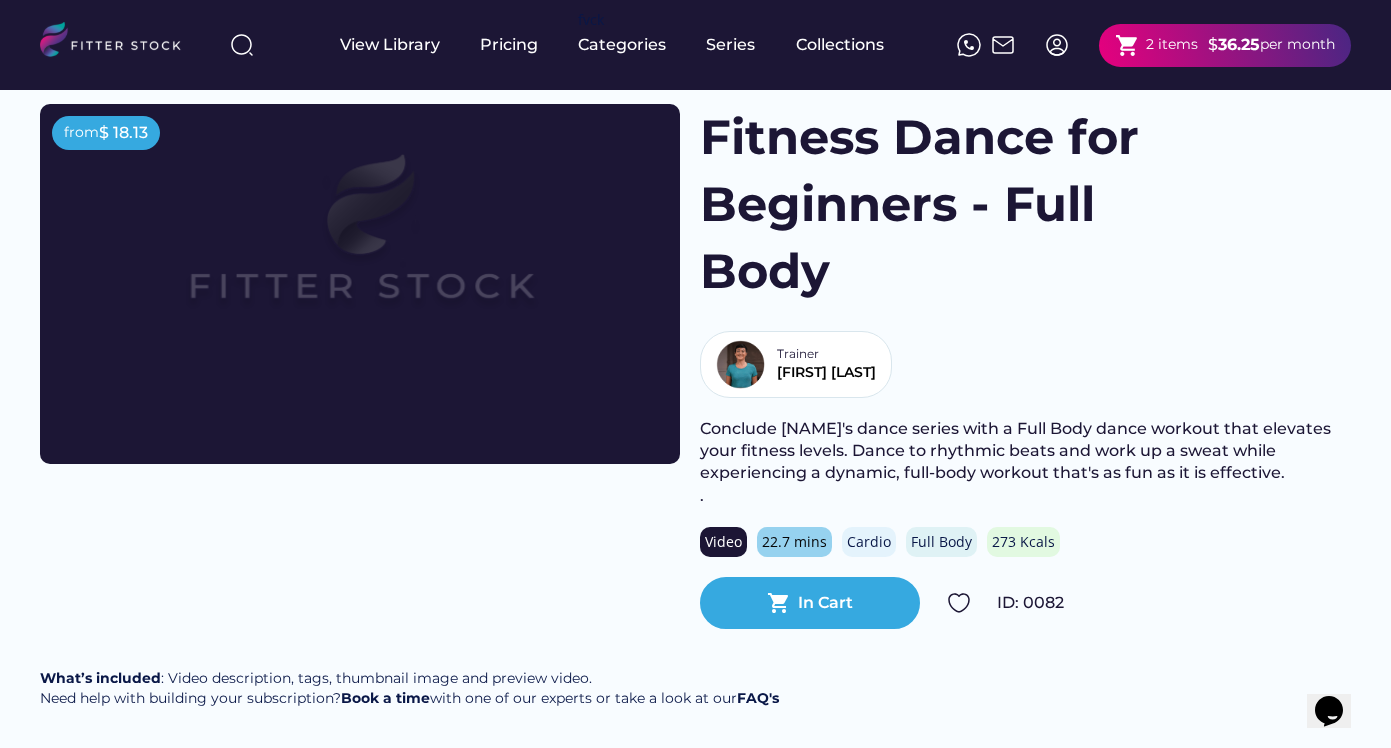 scroll, scrollTop: 0, scrollLeft: 0, axis: both 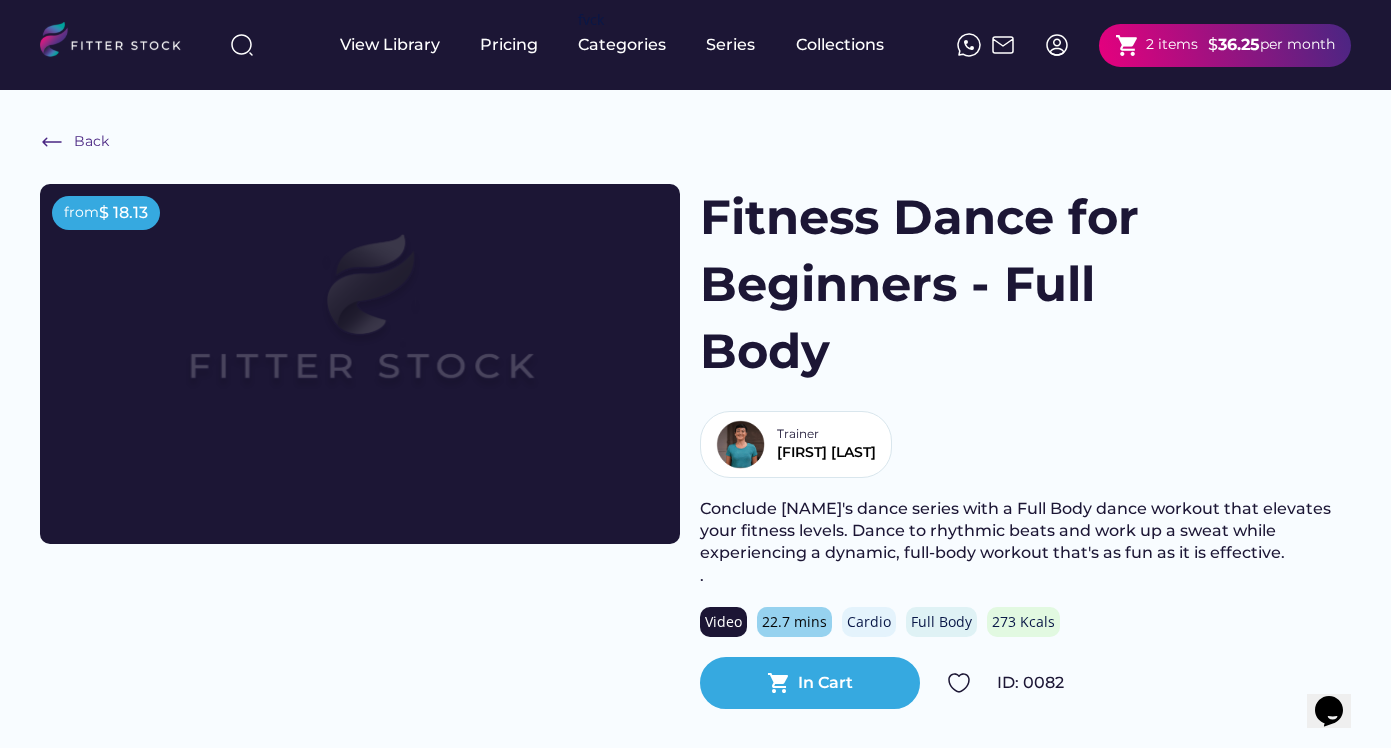 click on "[NAME] N" at bounding box center [826, 453] 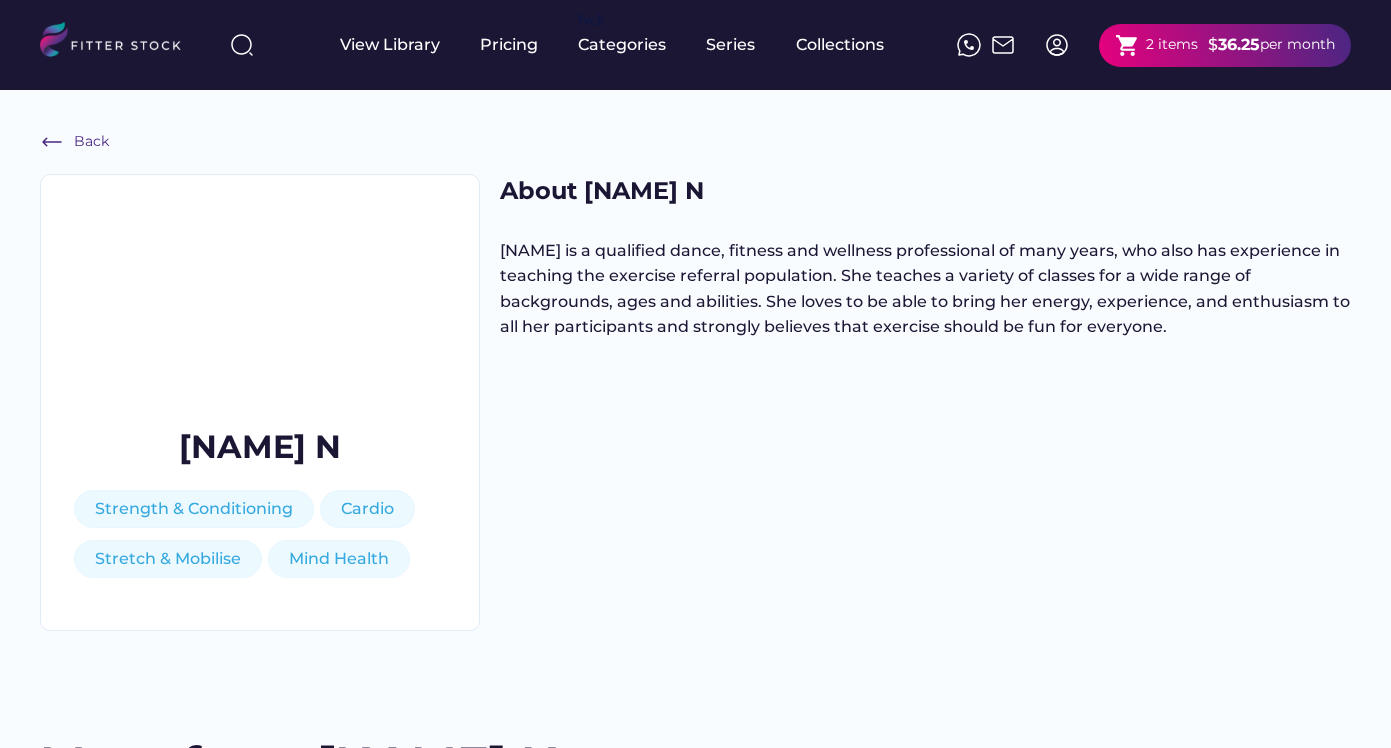 scroll, scrollTop: 0, scrollLeft: 0, axis: both 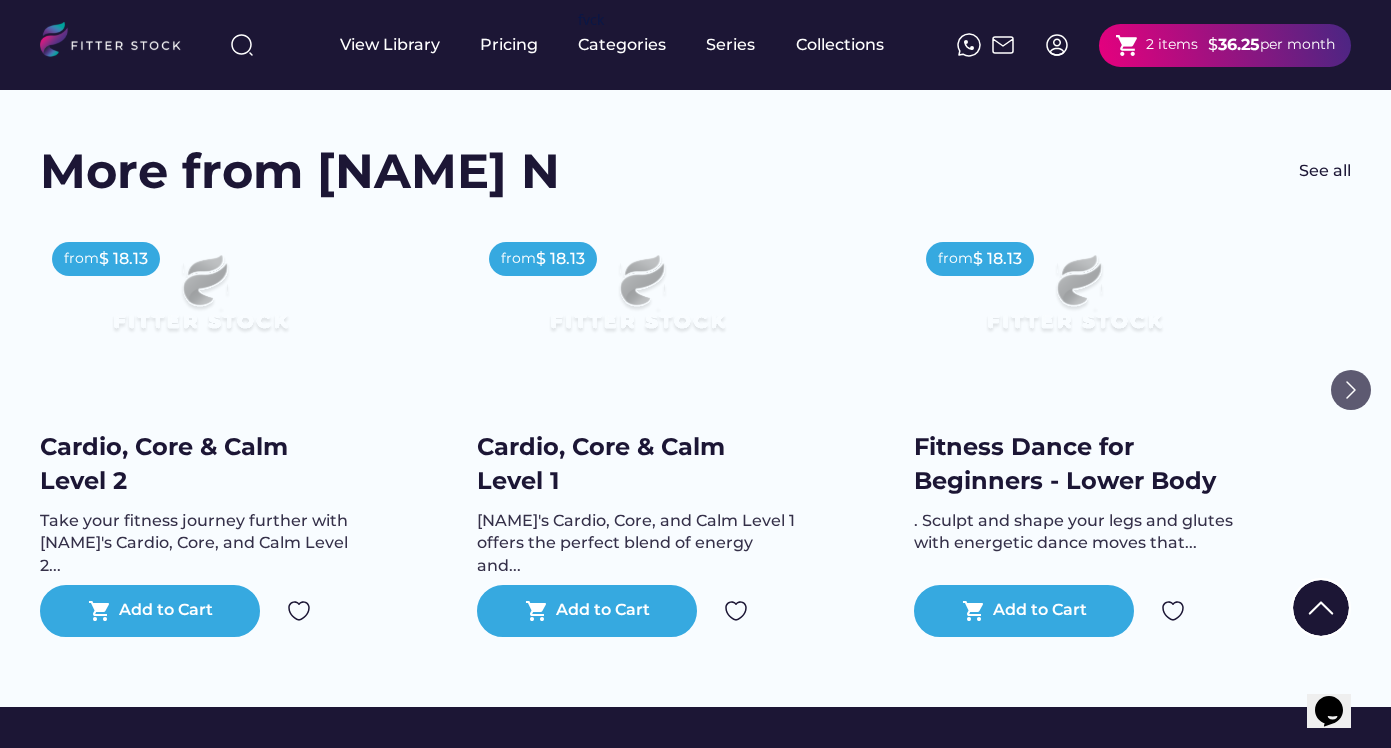 click at bounding box center (1351, 390) 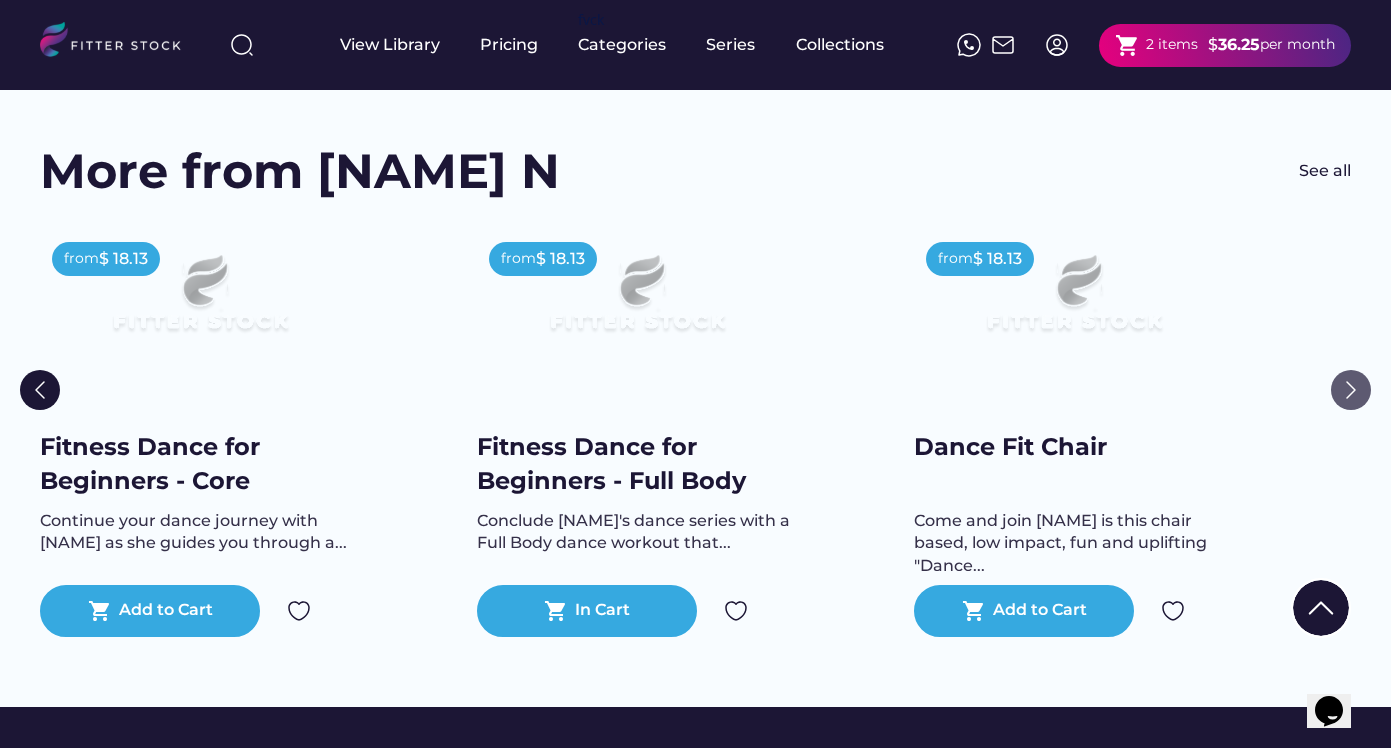 click at bounding box center (1351, 390) 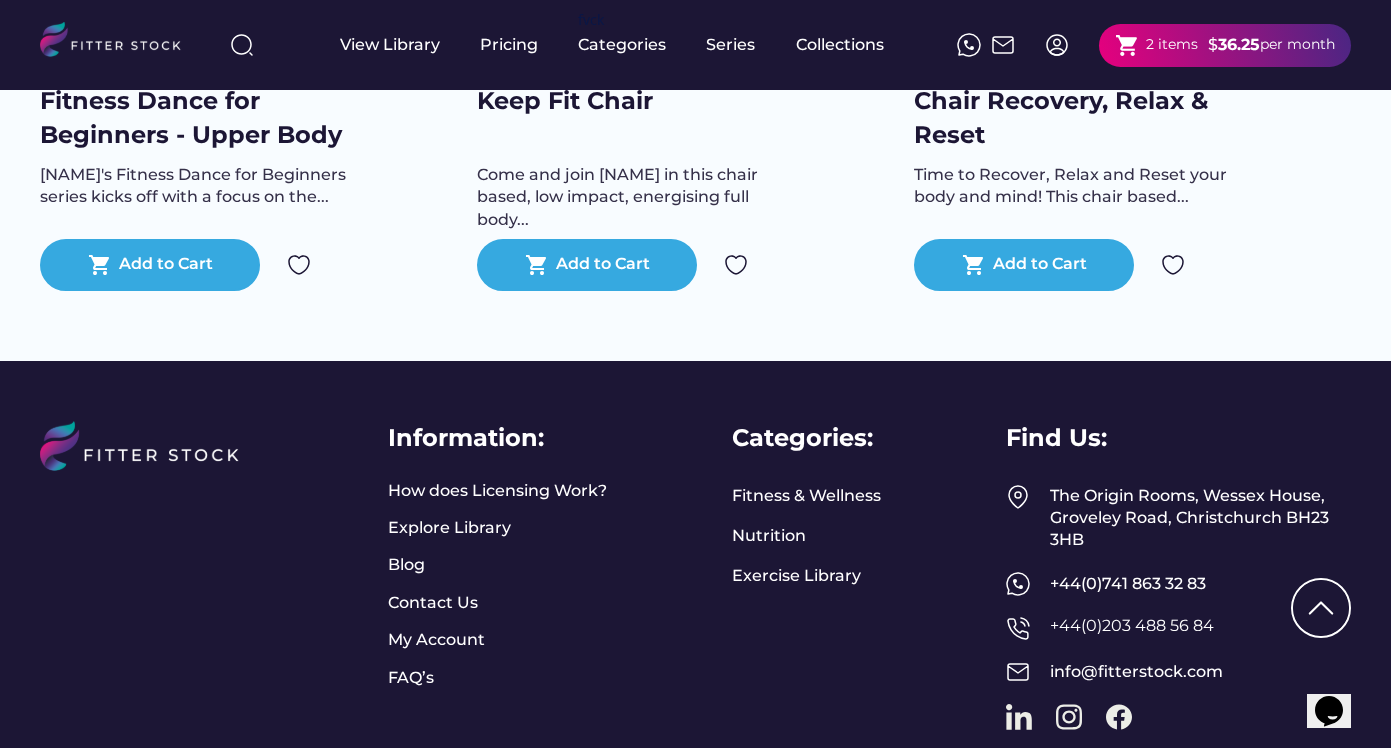 scroll, scrollTop: 697, scrollLeft: 0, axis: vertical 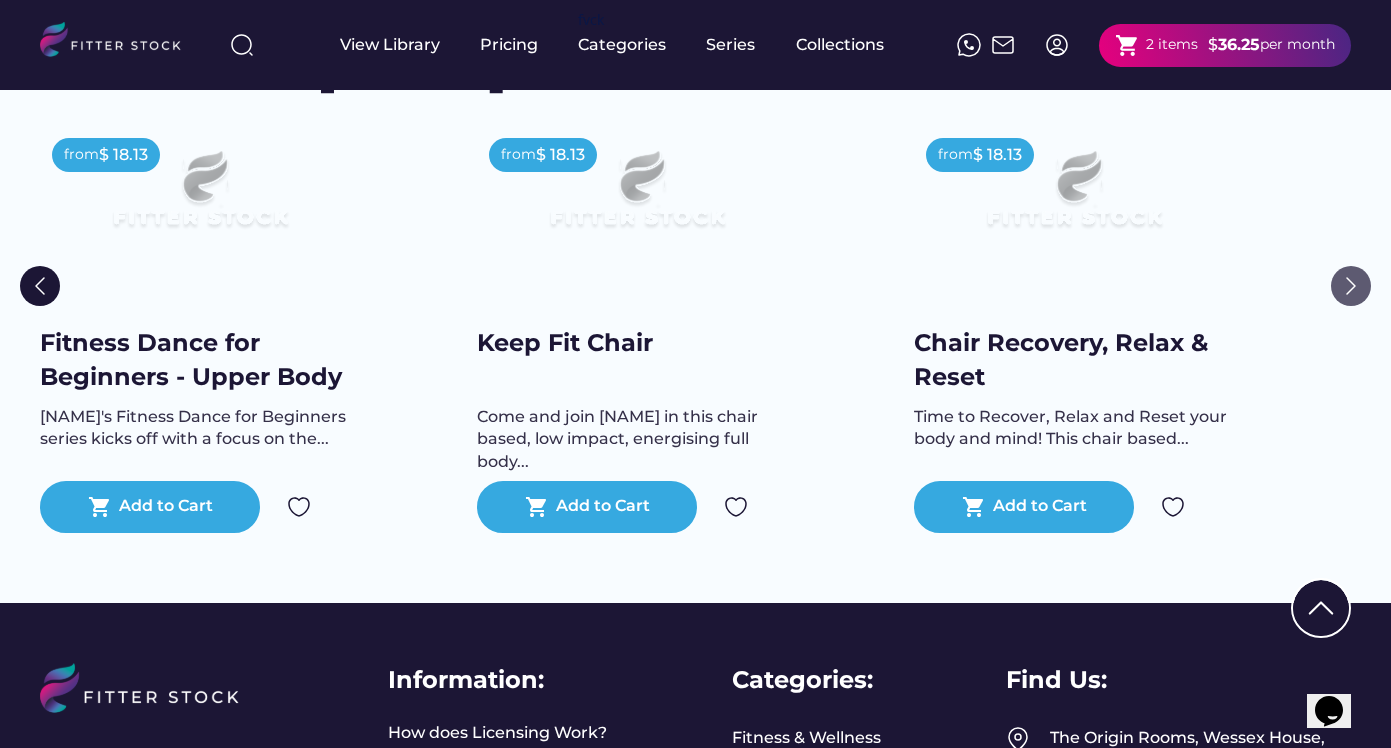click at bounding box center (1351, 286) 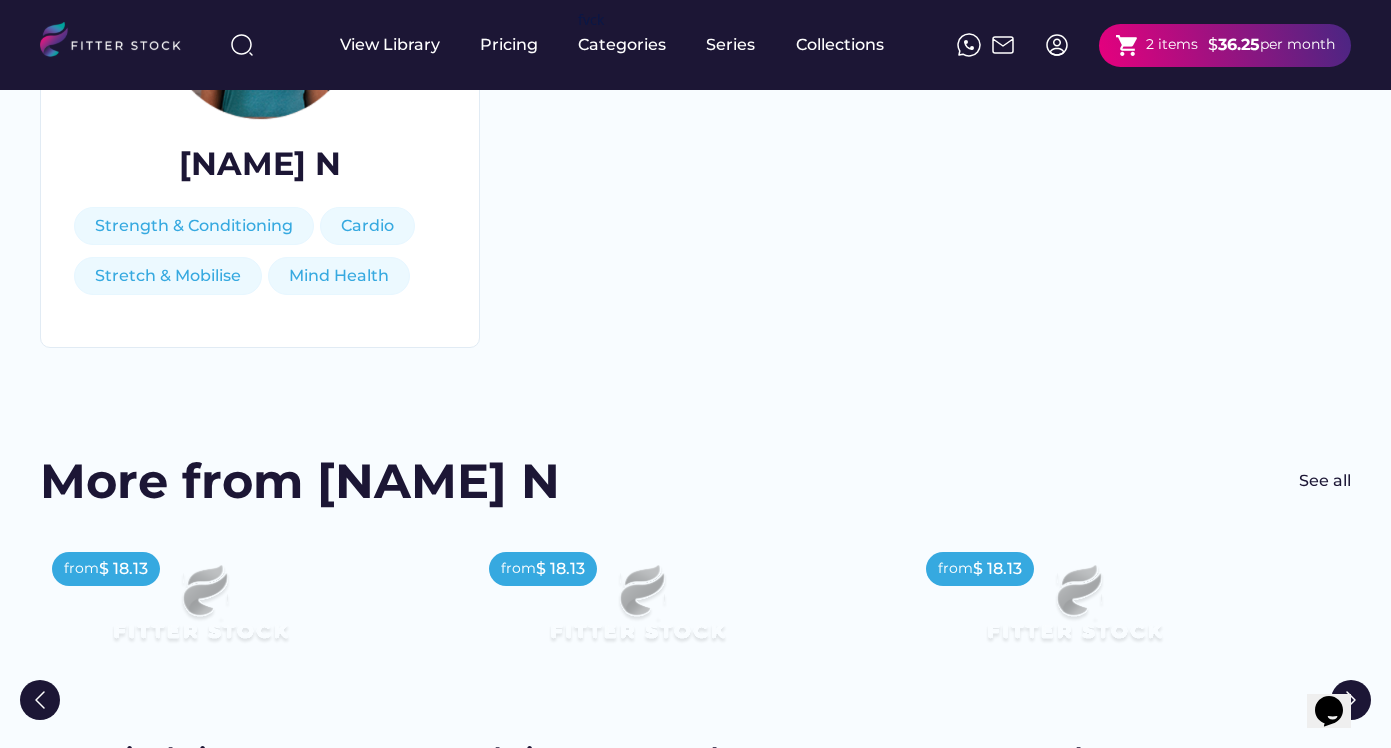 scroll, scrollTop: 0, scrollLeft: 0, axis: both 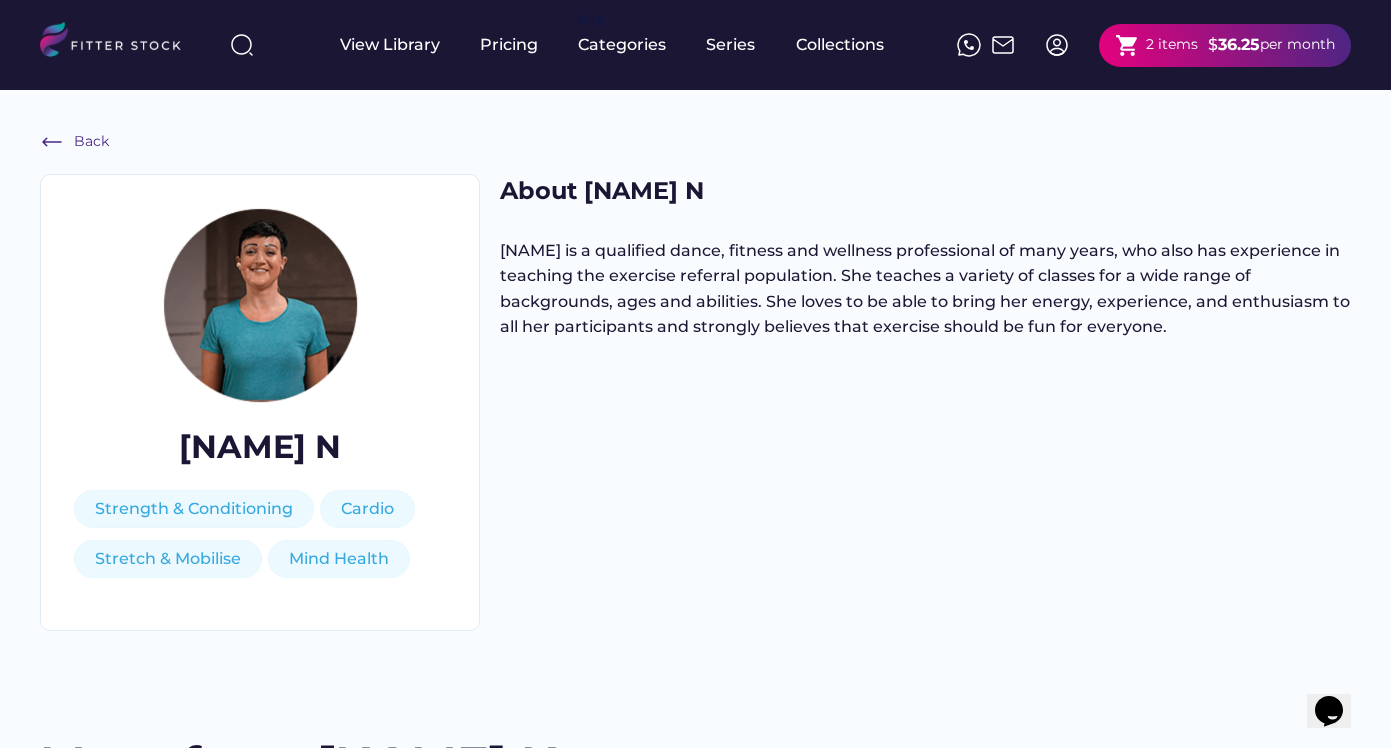 click on "Cardio" at bounding box center [367, 509] 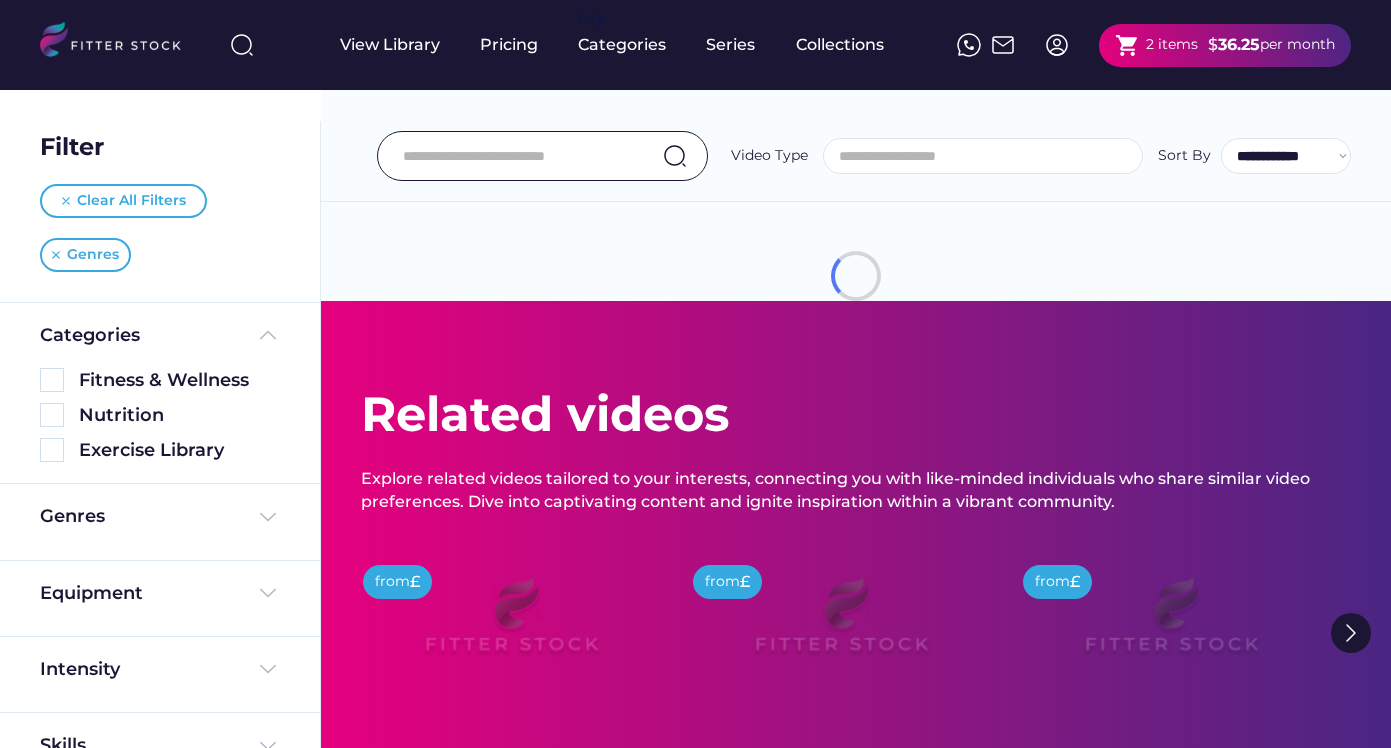 select 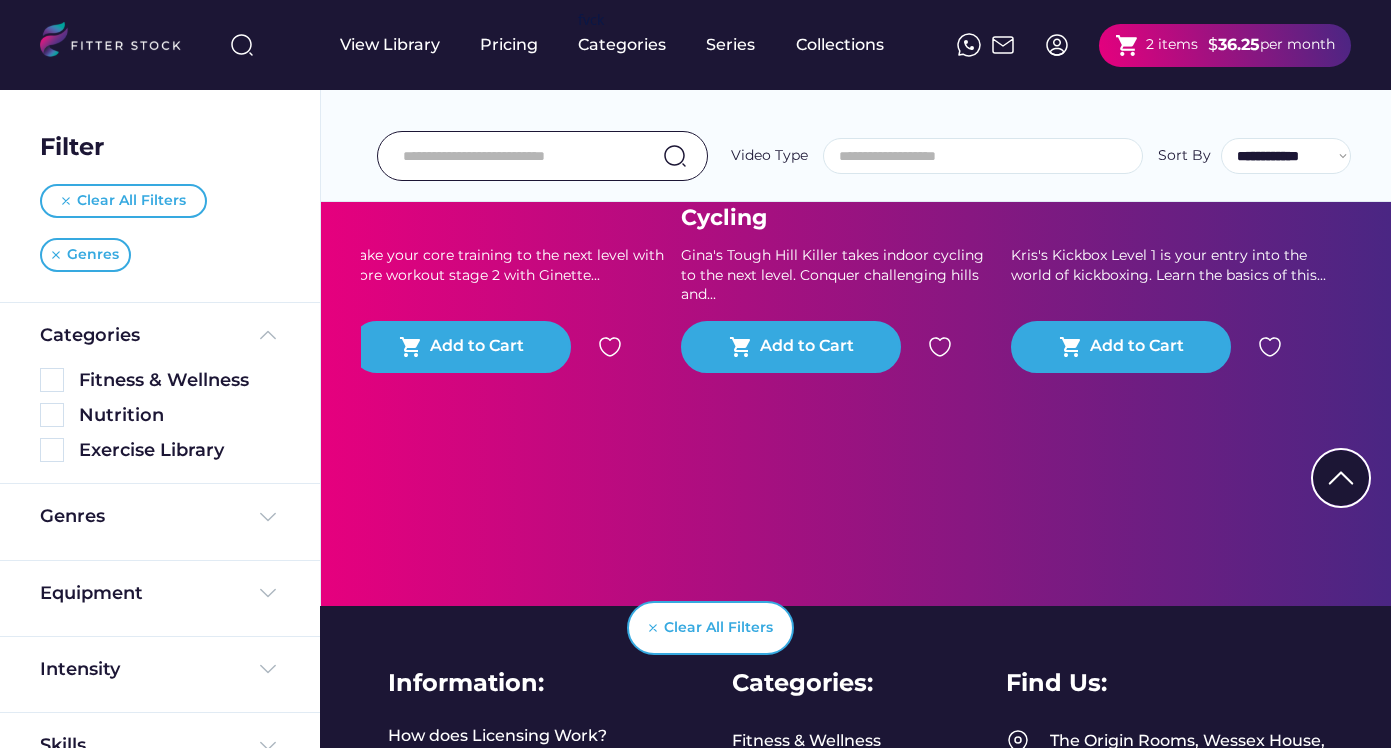 scroll, scrollTop: 3788, scrollLeft: 0, axis: vertical 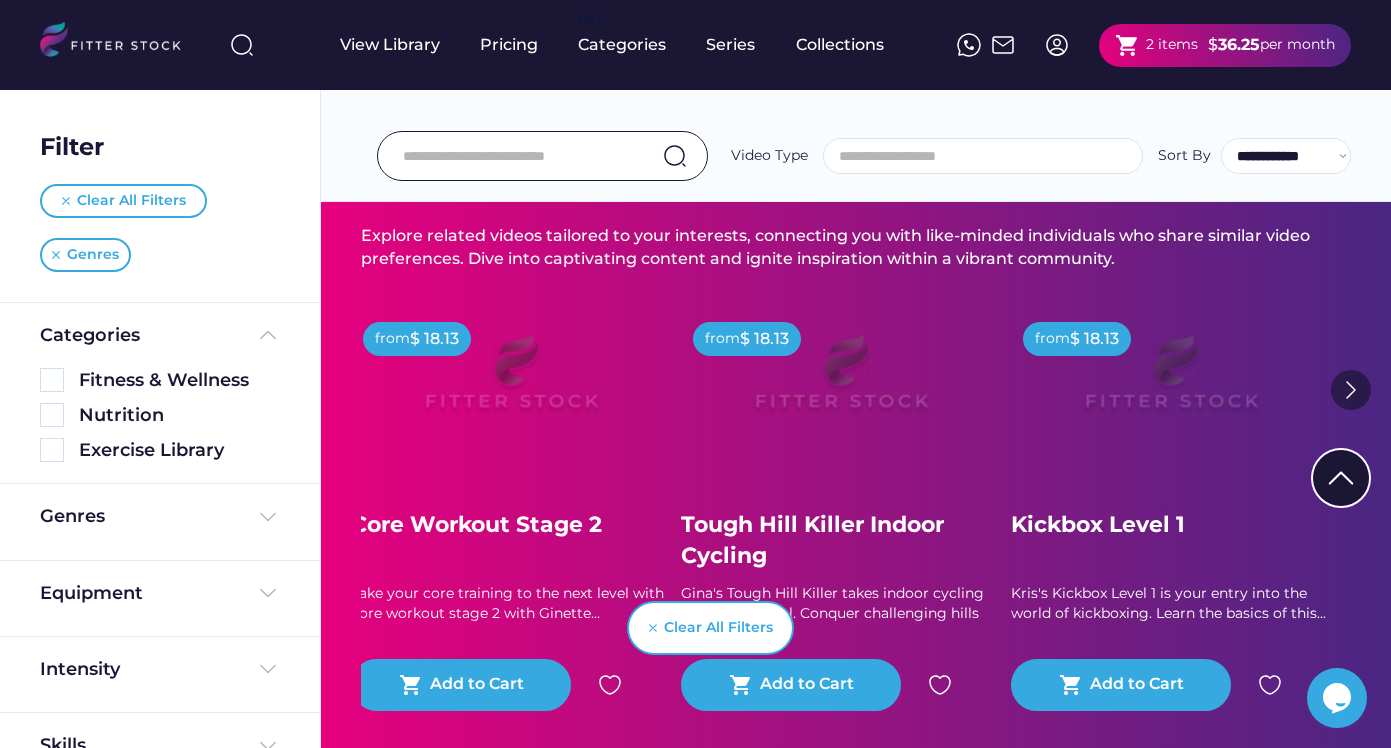 click at bounding box center (1351, 390) 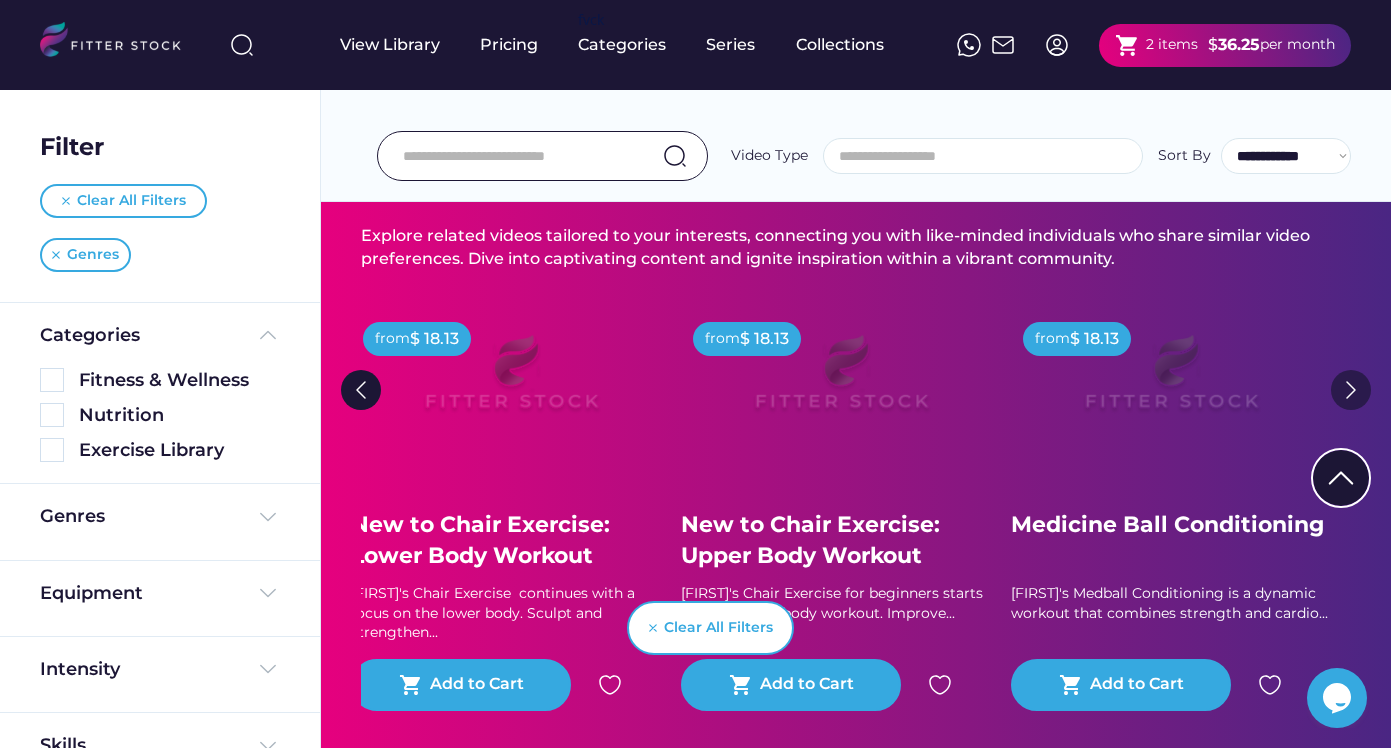 click at bounding box center [1351, 390] 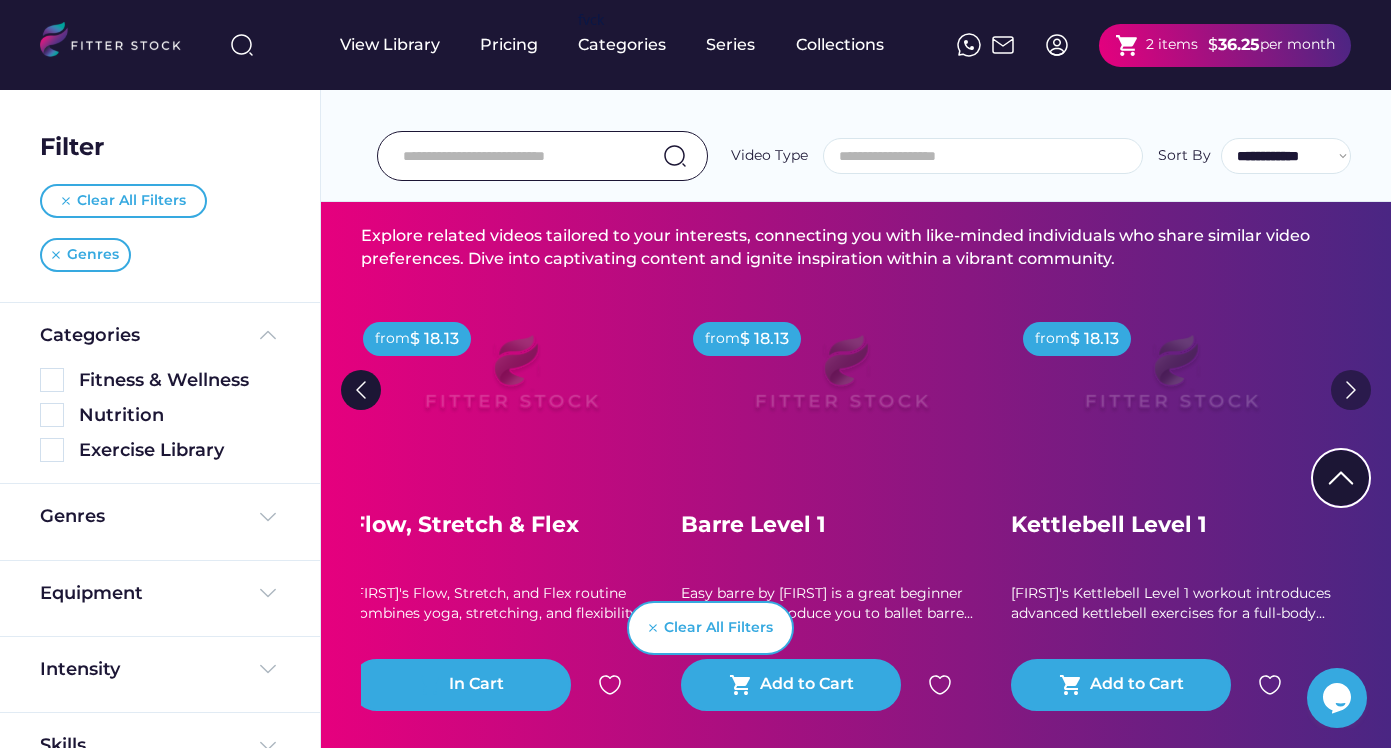 click at bounding box center [1351, 390] 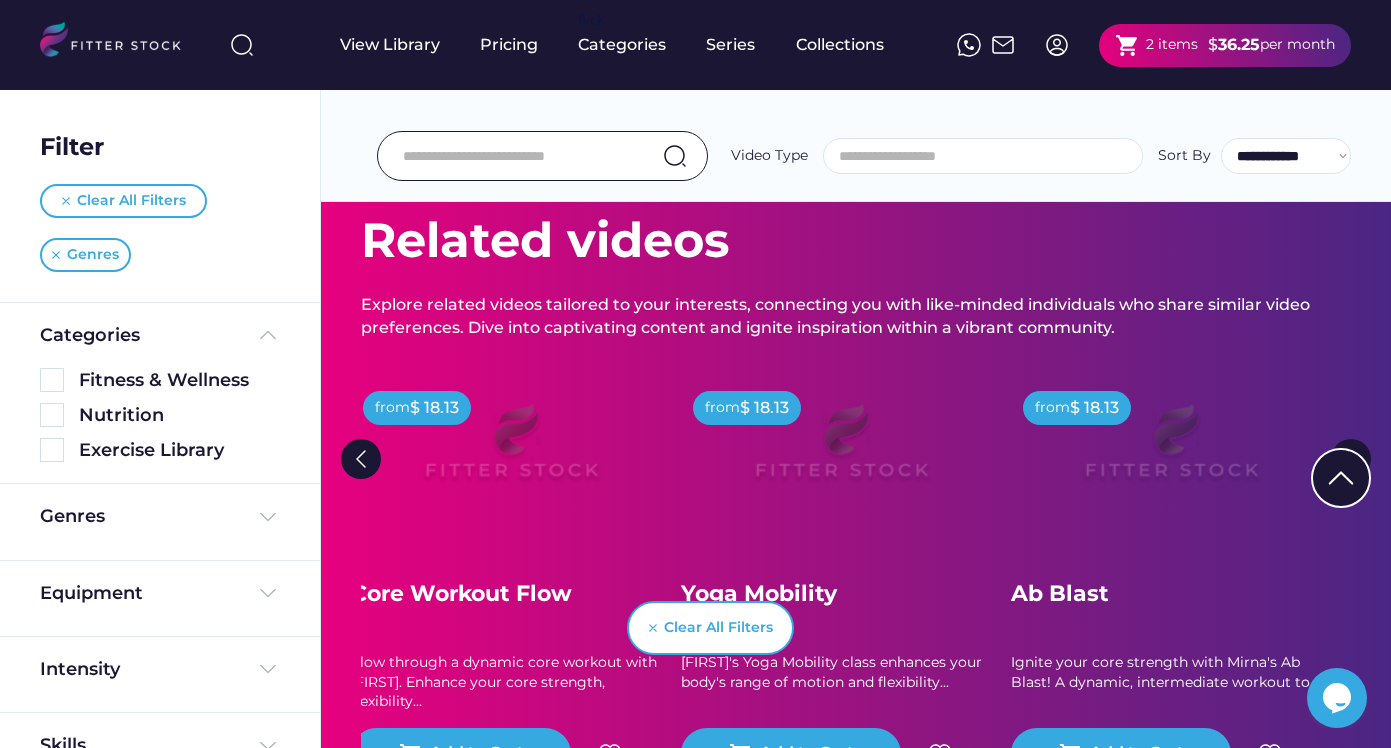 scroll, scrollTop: 3867, scrollLeft: 0, axis: vertical 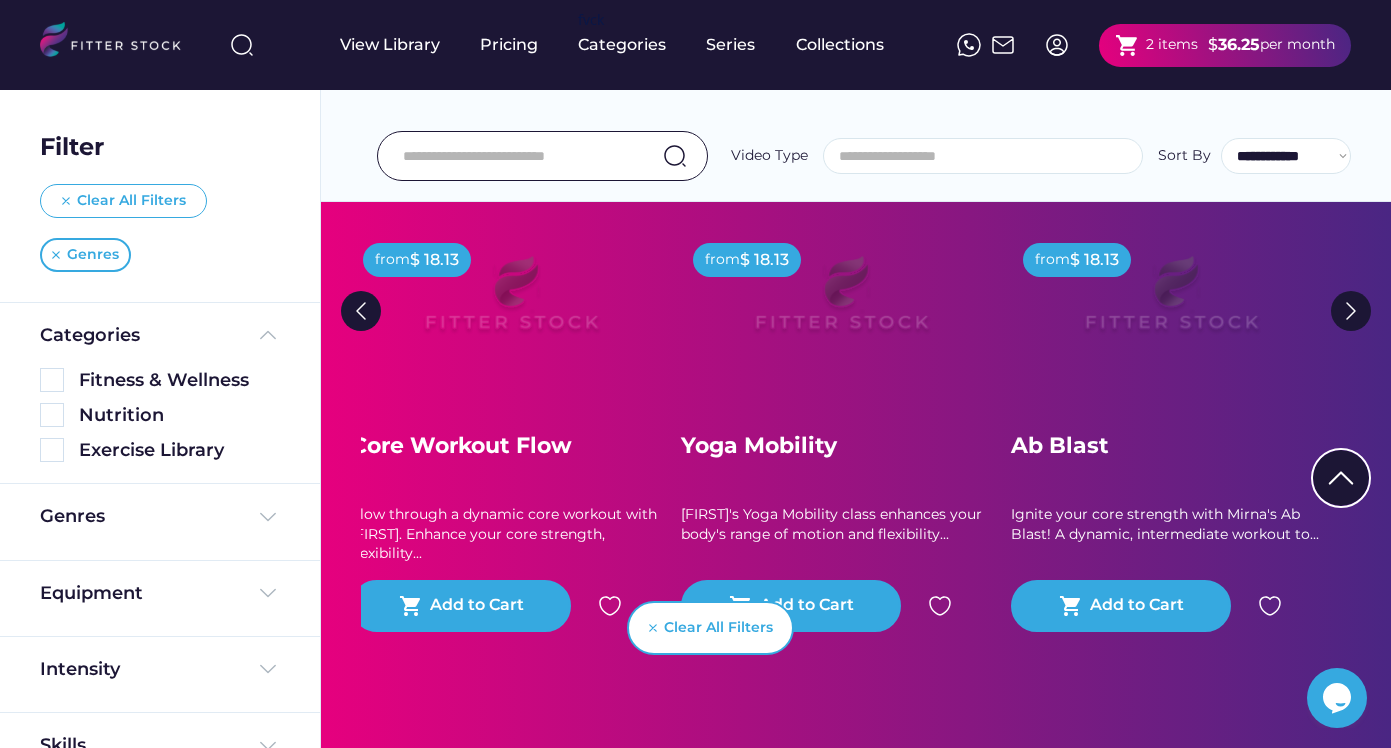 drag, startPoint x: 58, startPoint y: 197, endPoint x: 149, endPoint y: 196, distance: 91.00549 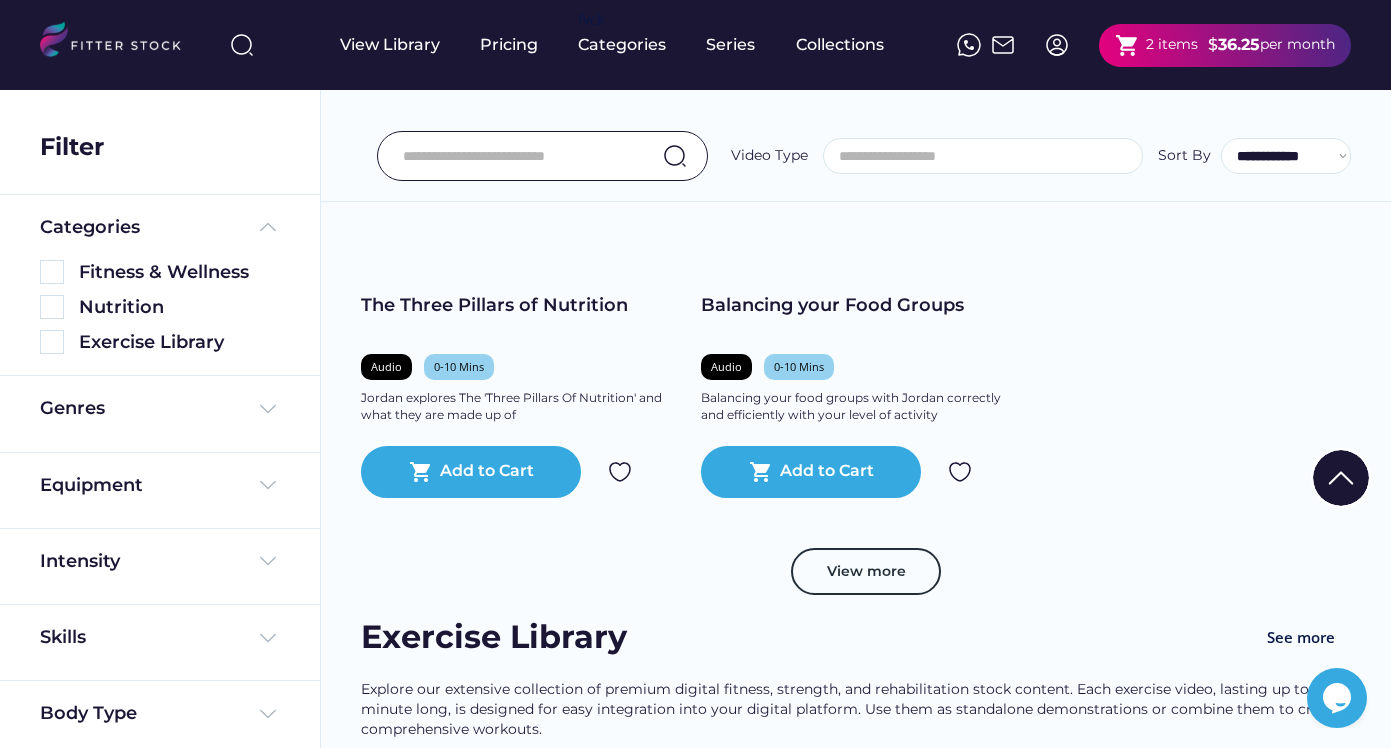 click at bounding box center (517, 156) 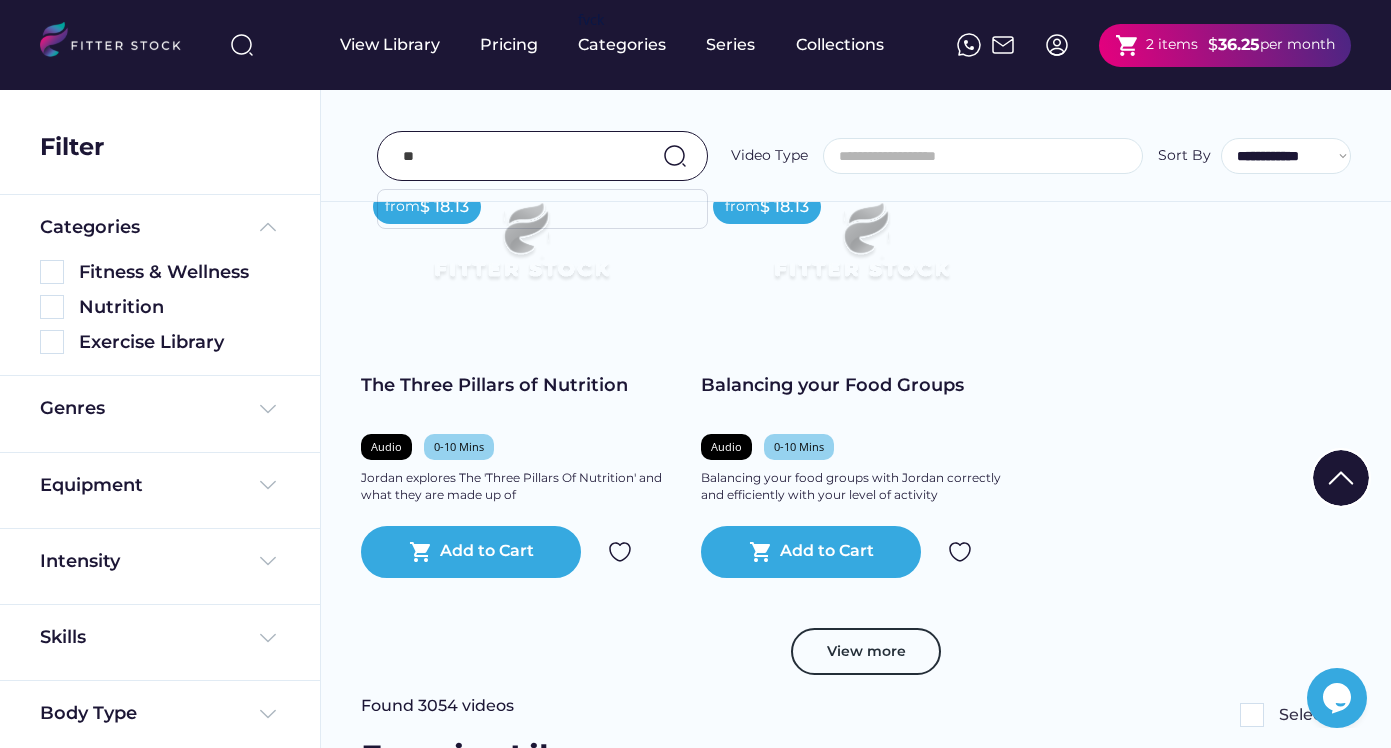 scroll, scrollTop: 3400, scrollLeft: 0, axis: vertical 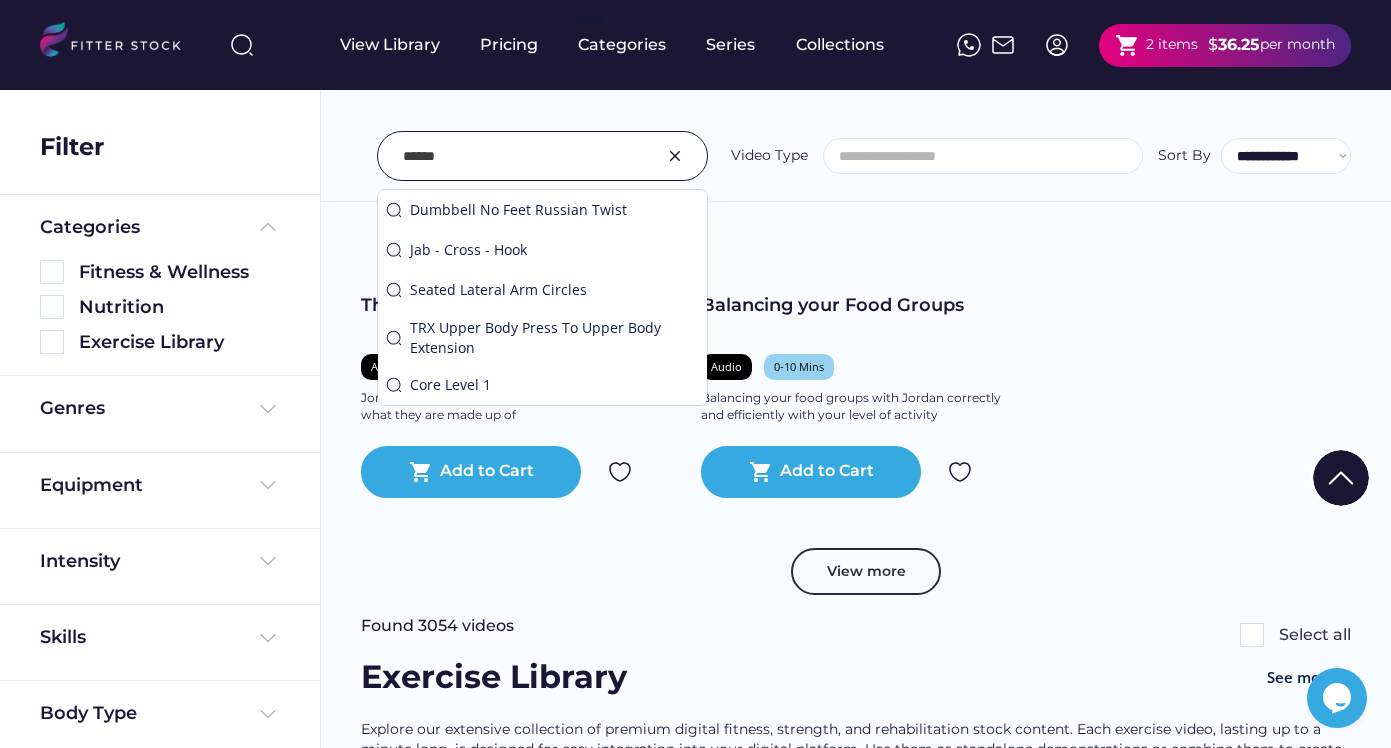 type on "******" 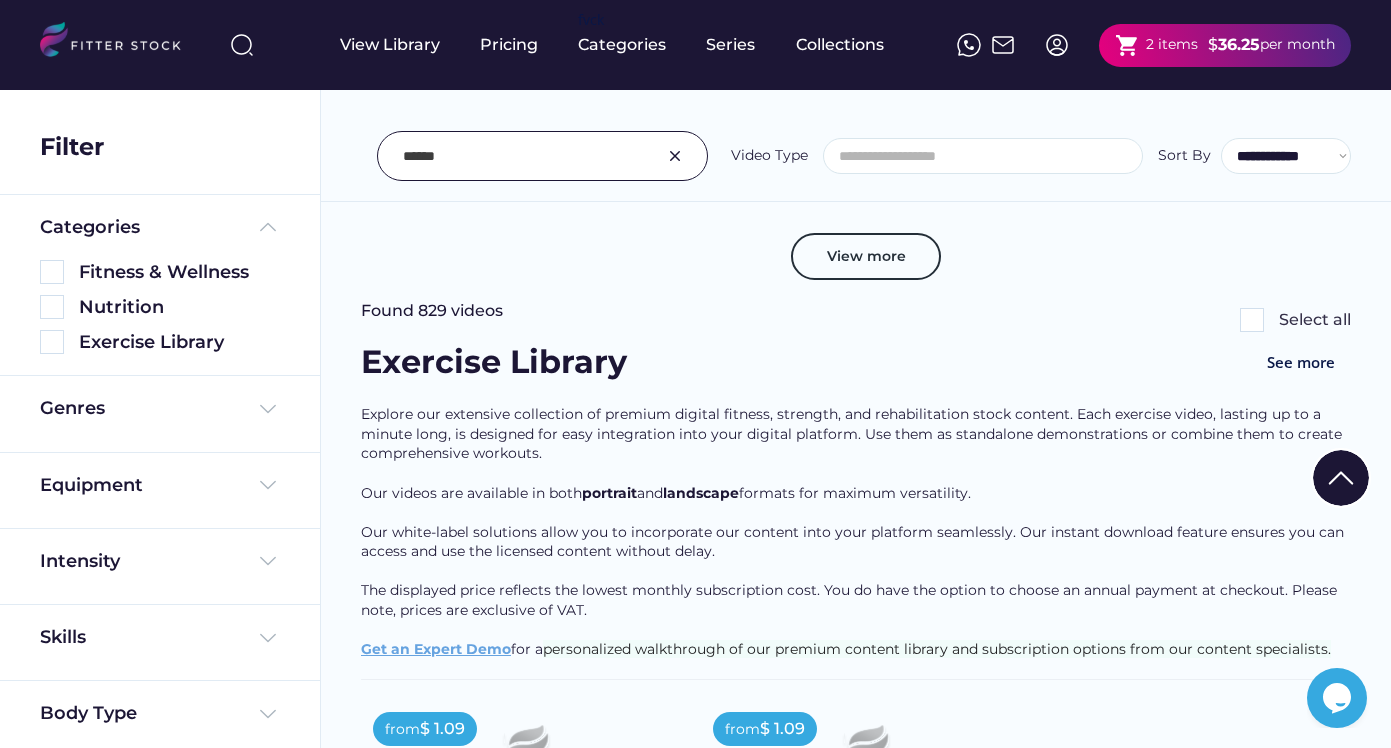 scroll, scrollTop: 1933, scrollLeft: 0, axis: vertical 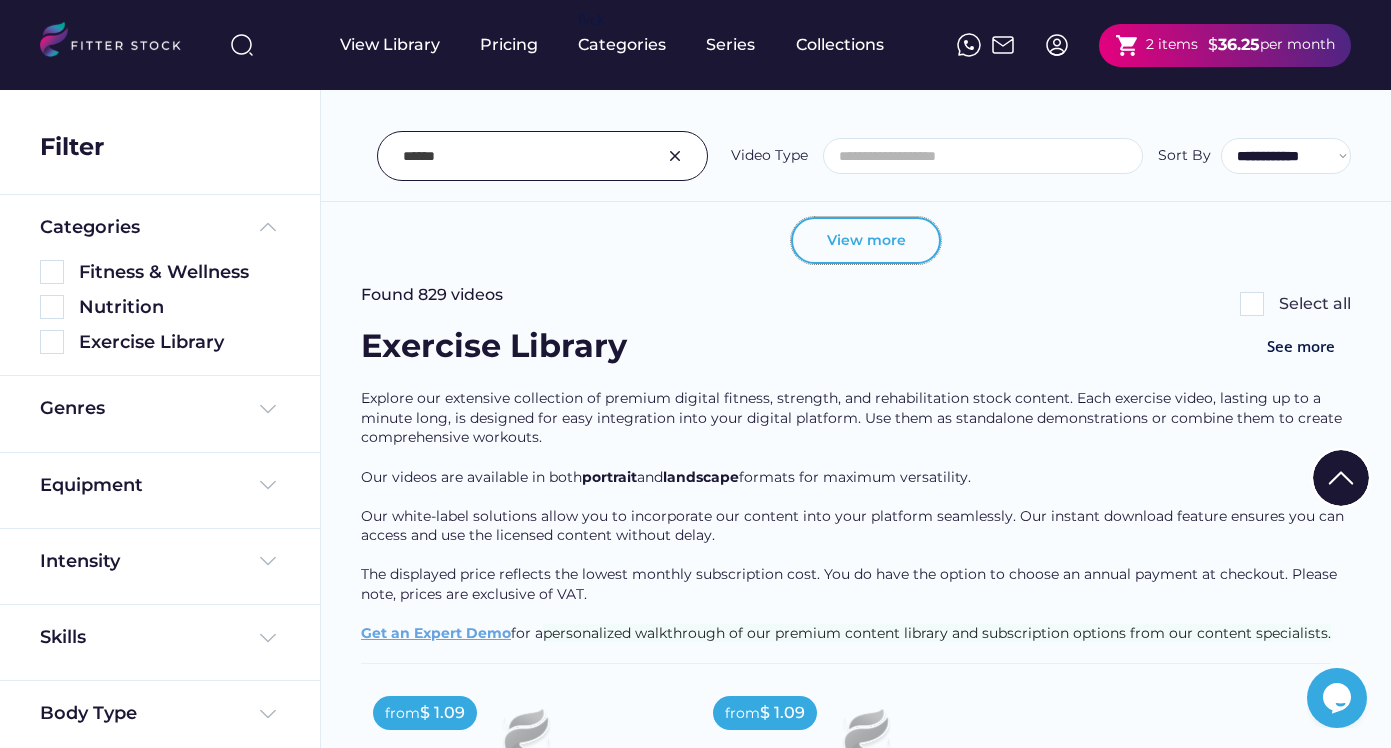 click on "View more" at bounding box center (866, 241) 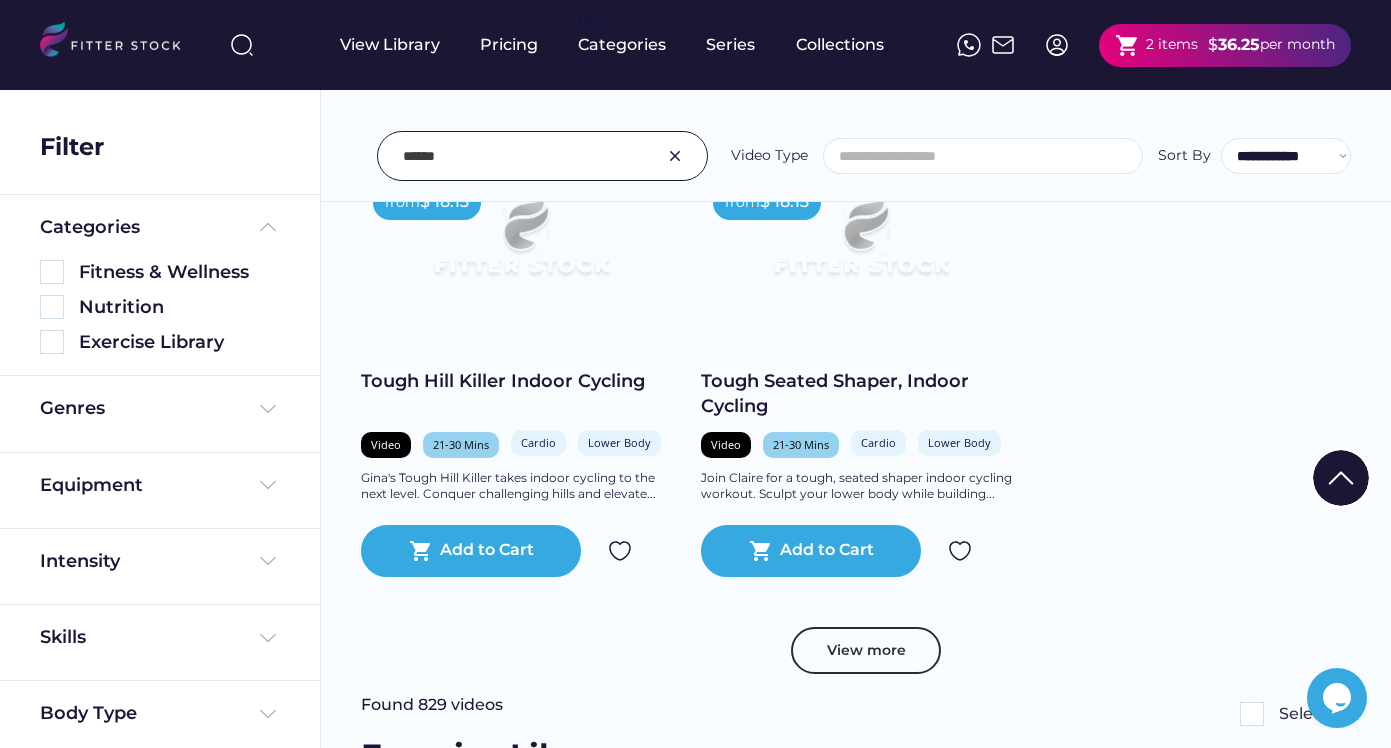 scroll, scrollTop: 2976, scrollLeft: 0, axis: vertical 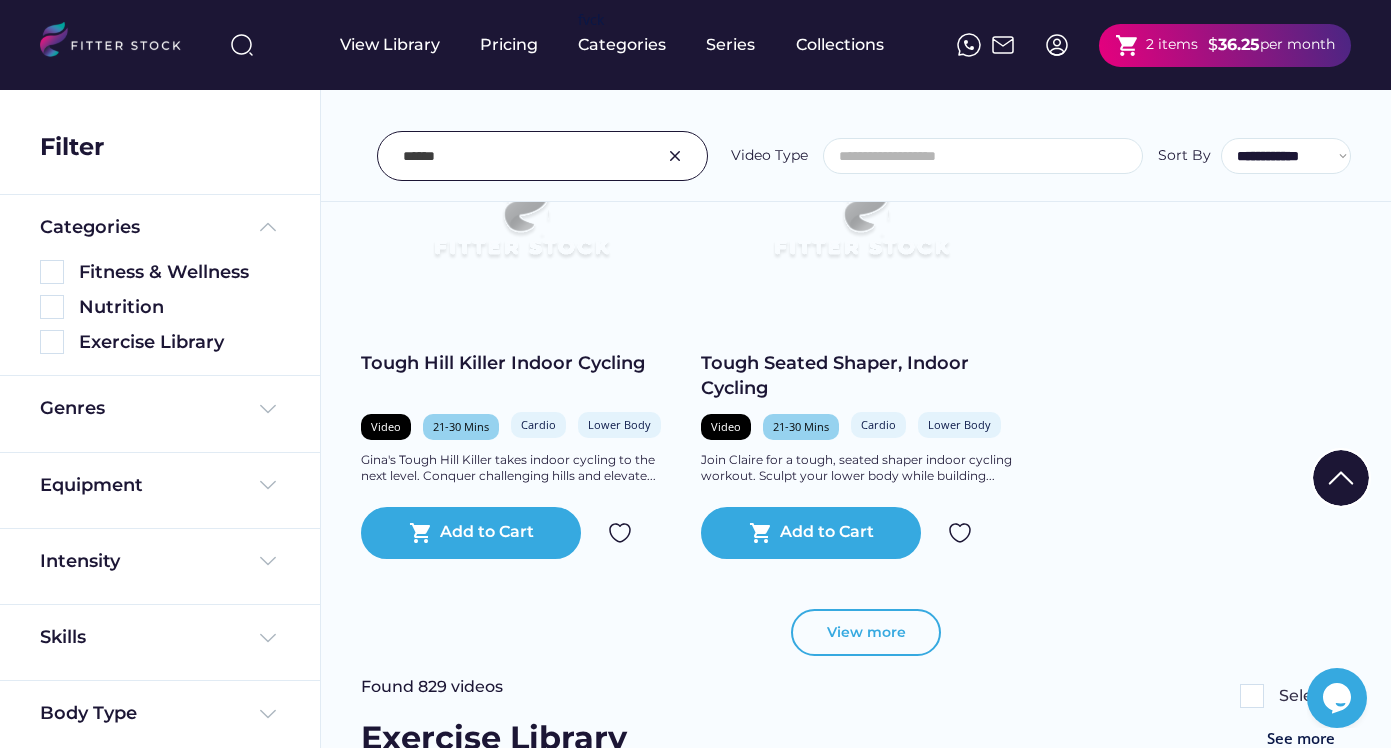 drag, startPoint x: 860, startPoint y: 664, endPoint x: 865, endPoint y: 628, distance: 36.345562 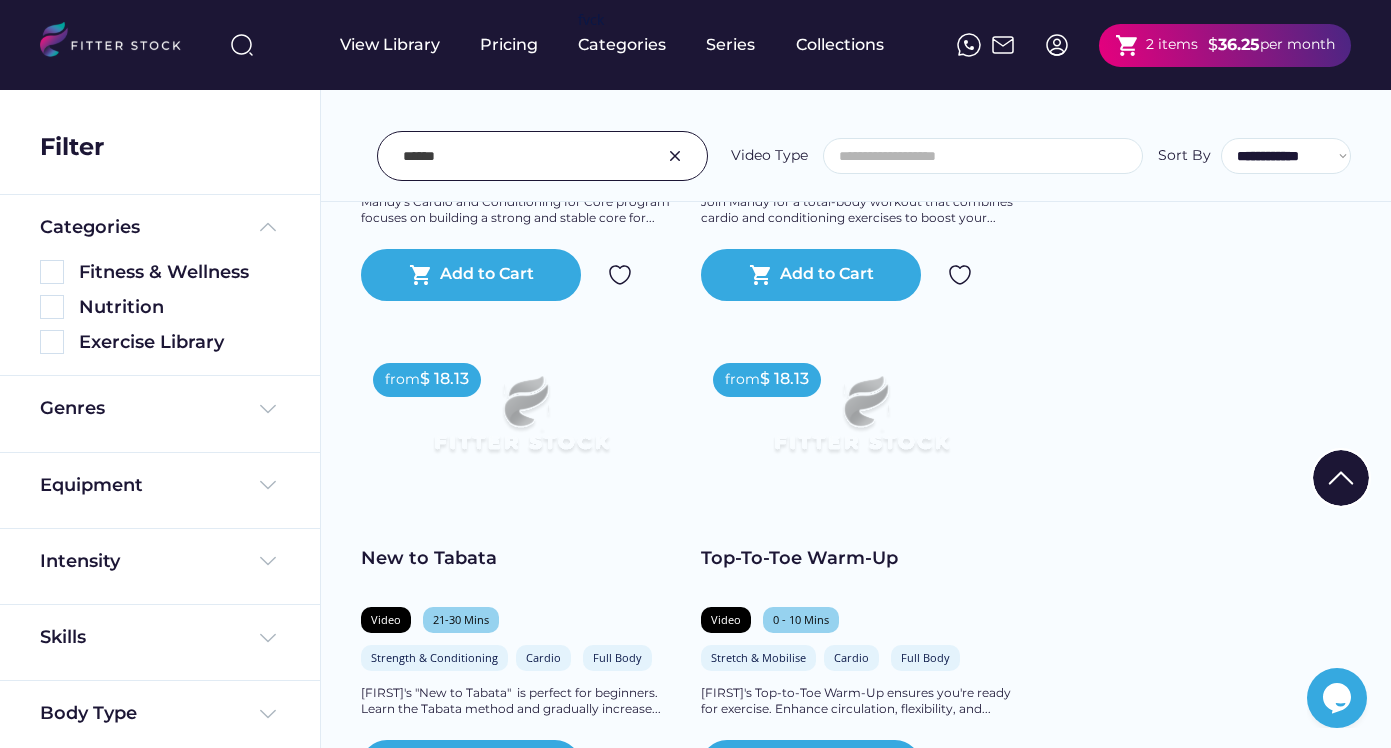 scroll, scrollTop: 4224, scrollLeft: 0, axis: vertical 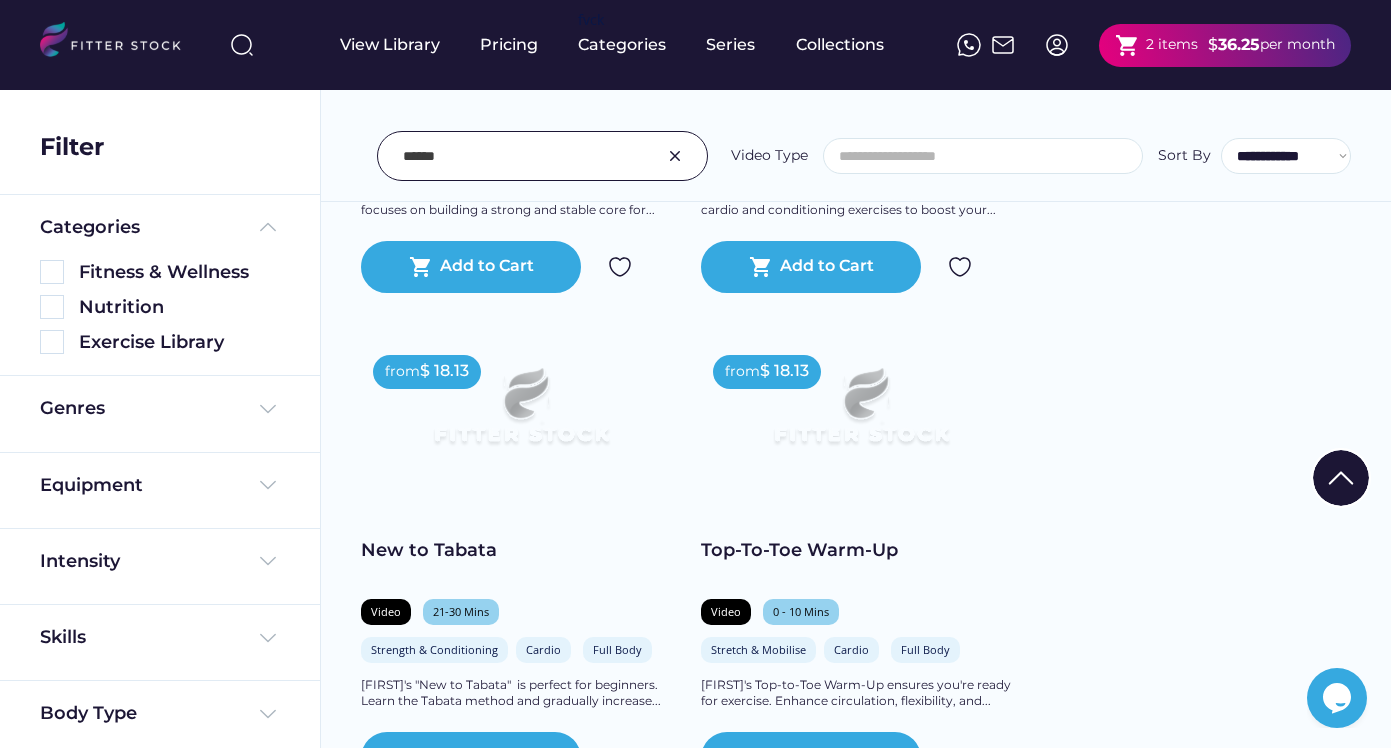 click on "New to Tabata" at bounding box center [521, 550] 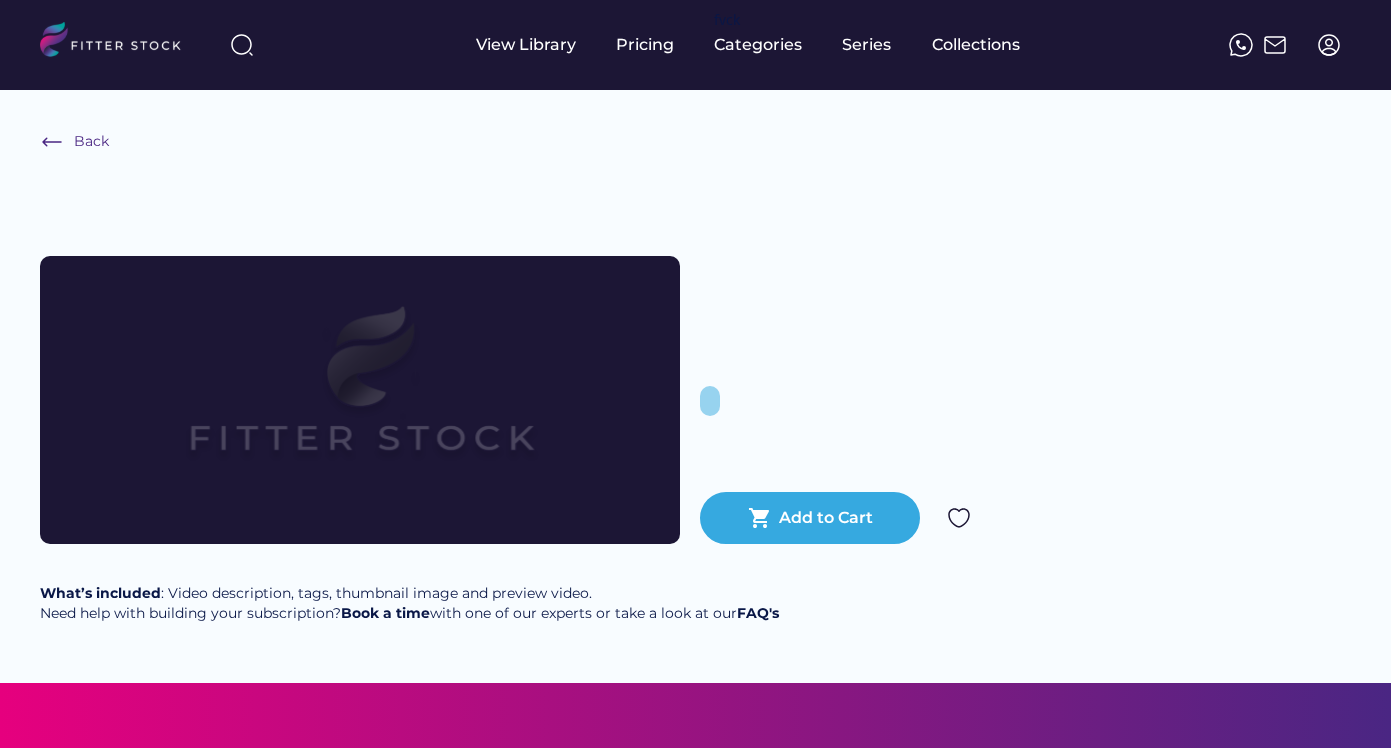 scroll, scrollTop: 0, scrollLeft: 0, axis: both 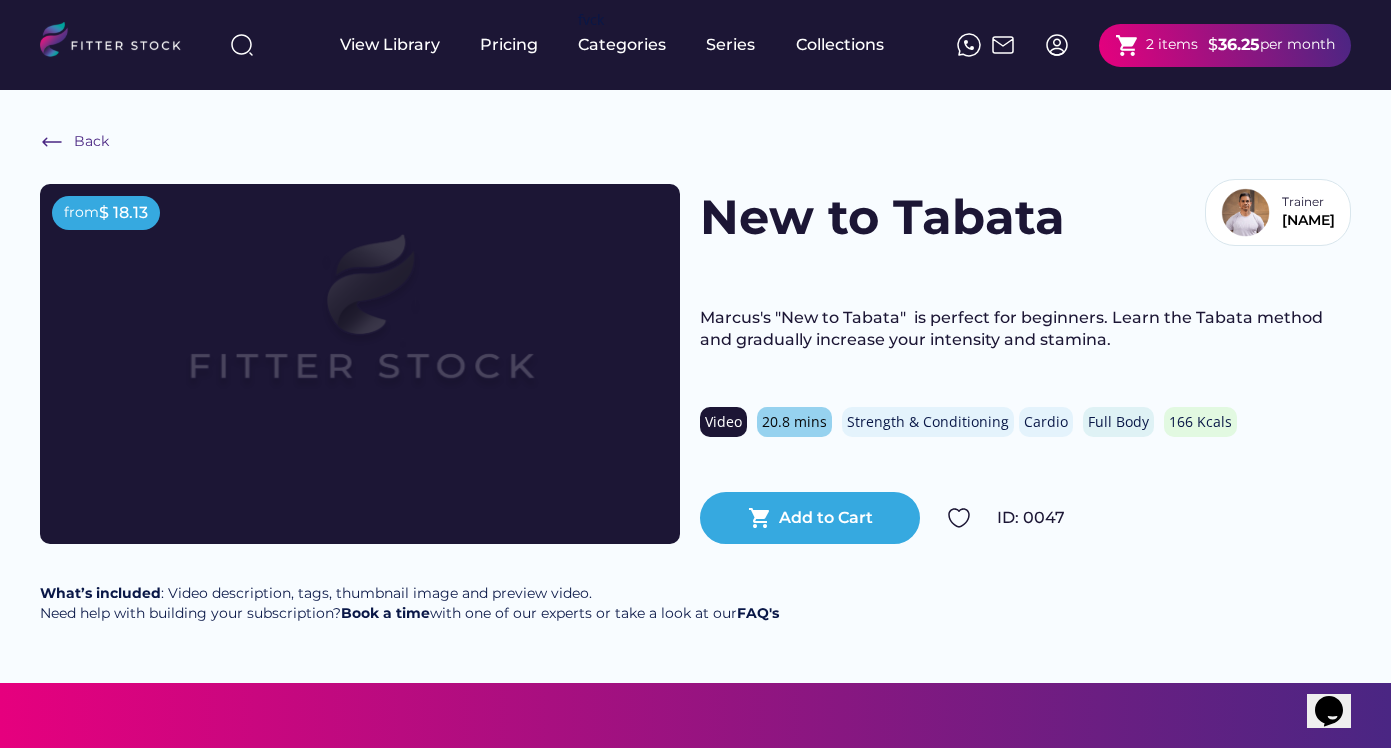 click on "Trainer" at bounding box center [1307, 202] 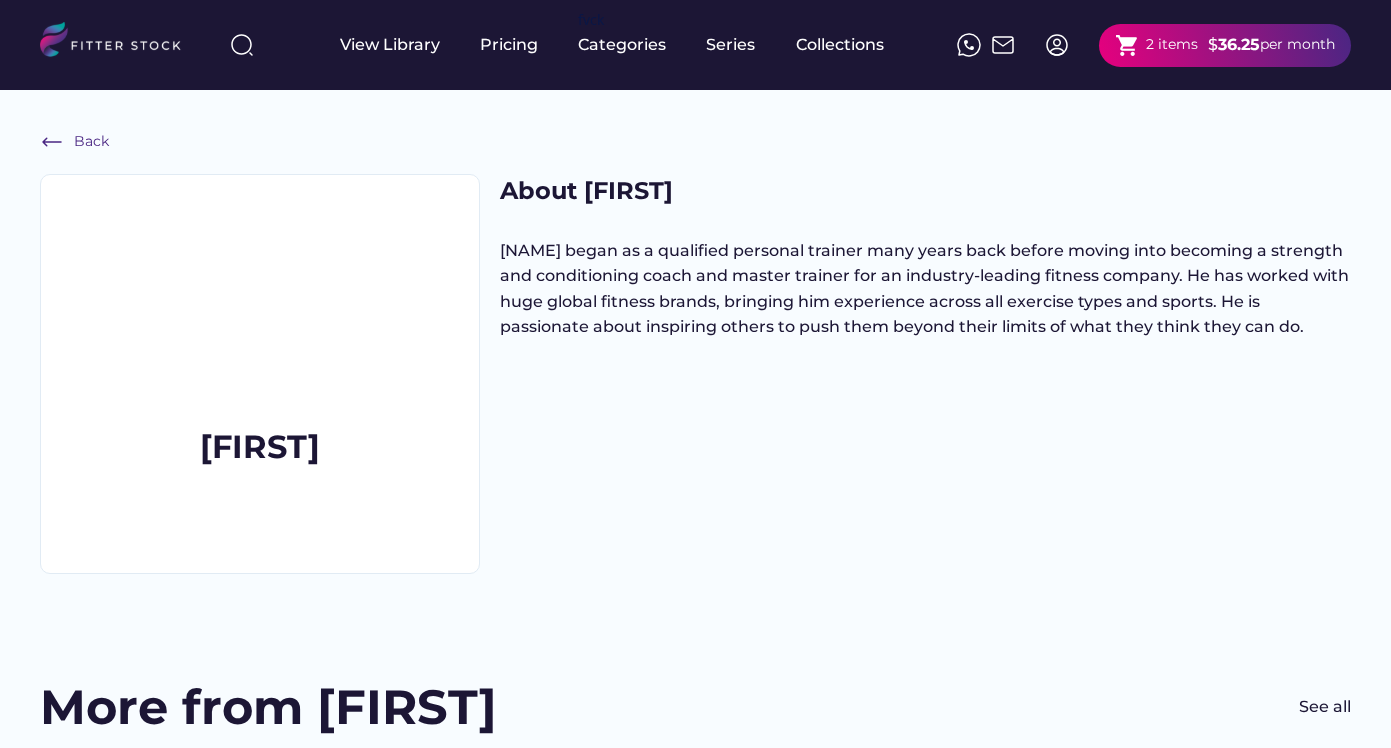 scroll, scrollTop: 0, scrollLeft: 0, axis: both 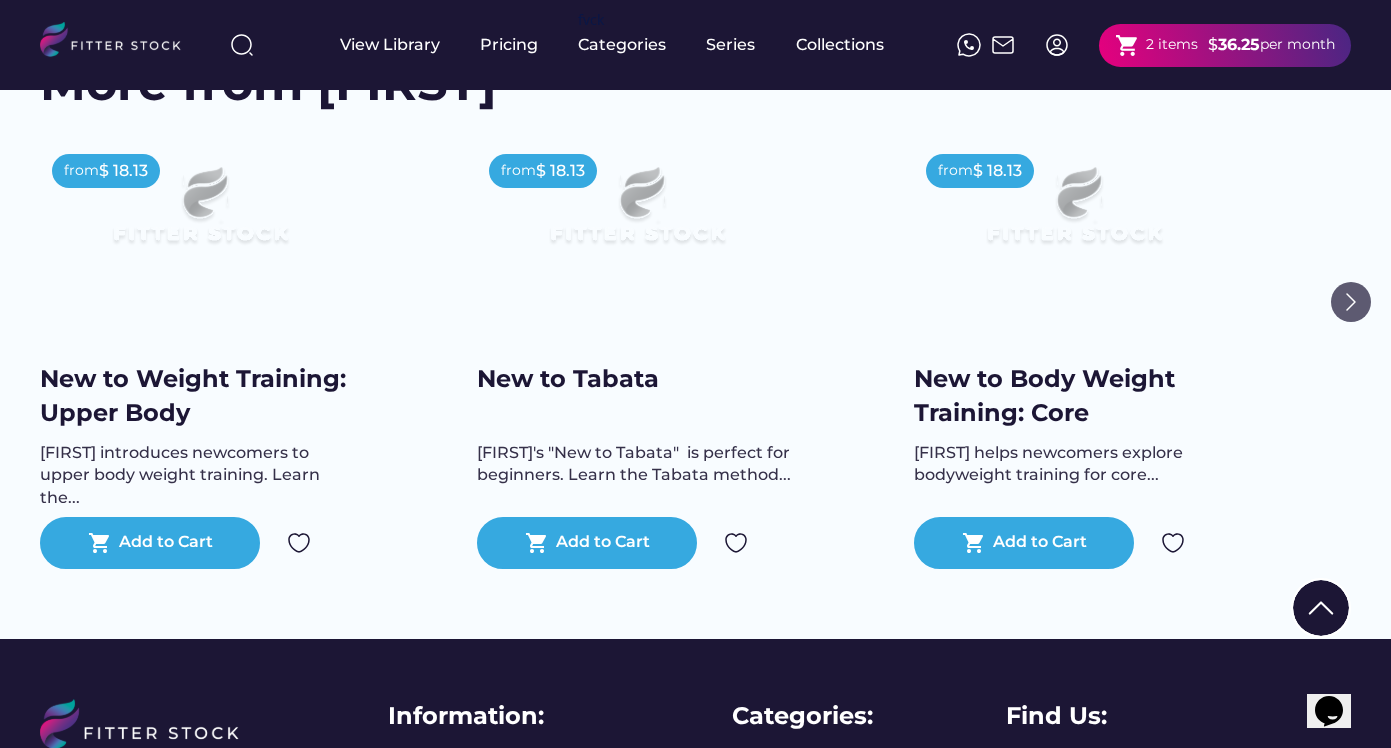 click at bounding box center (1351, 302) 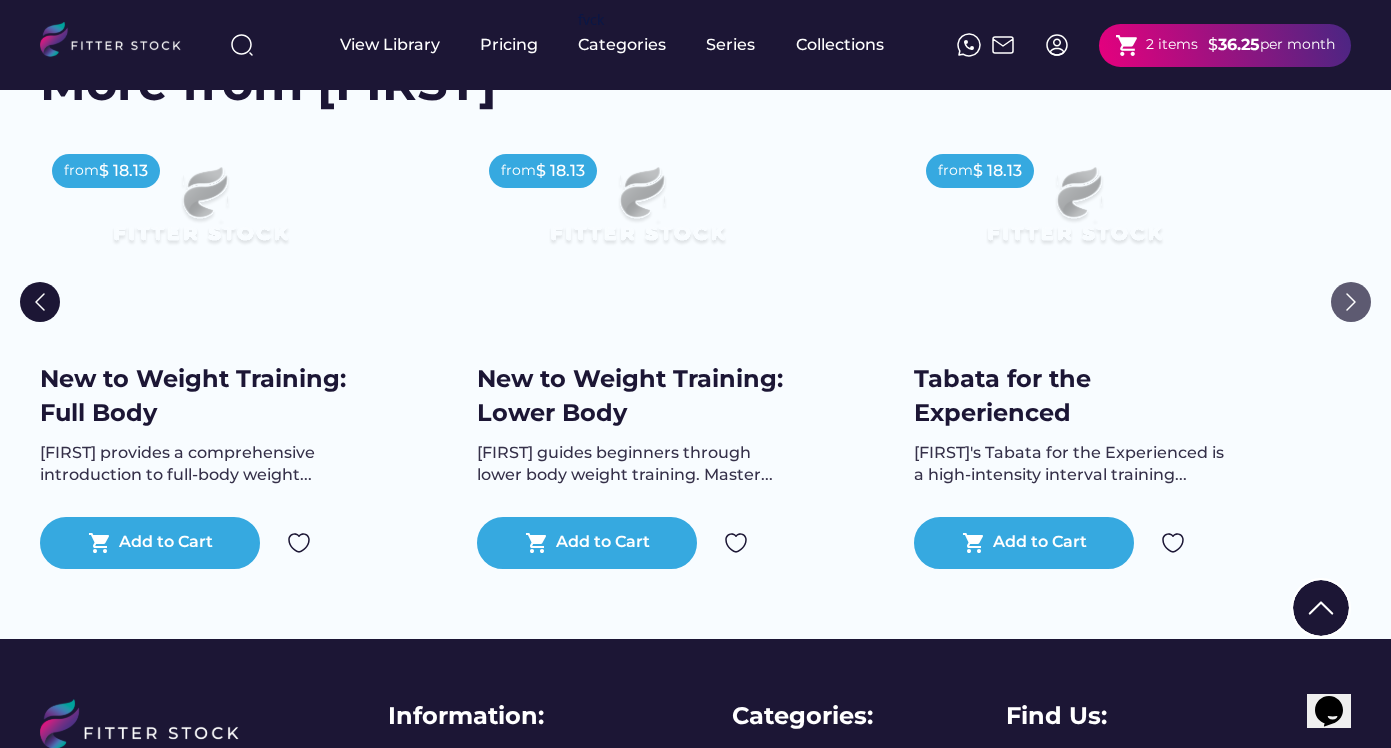 click at bounding box center [1351, 302] 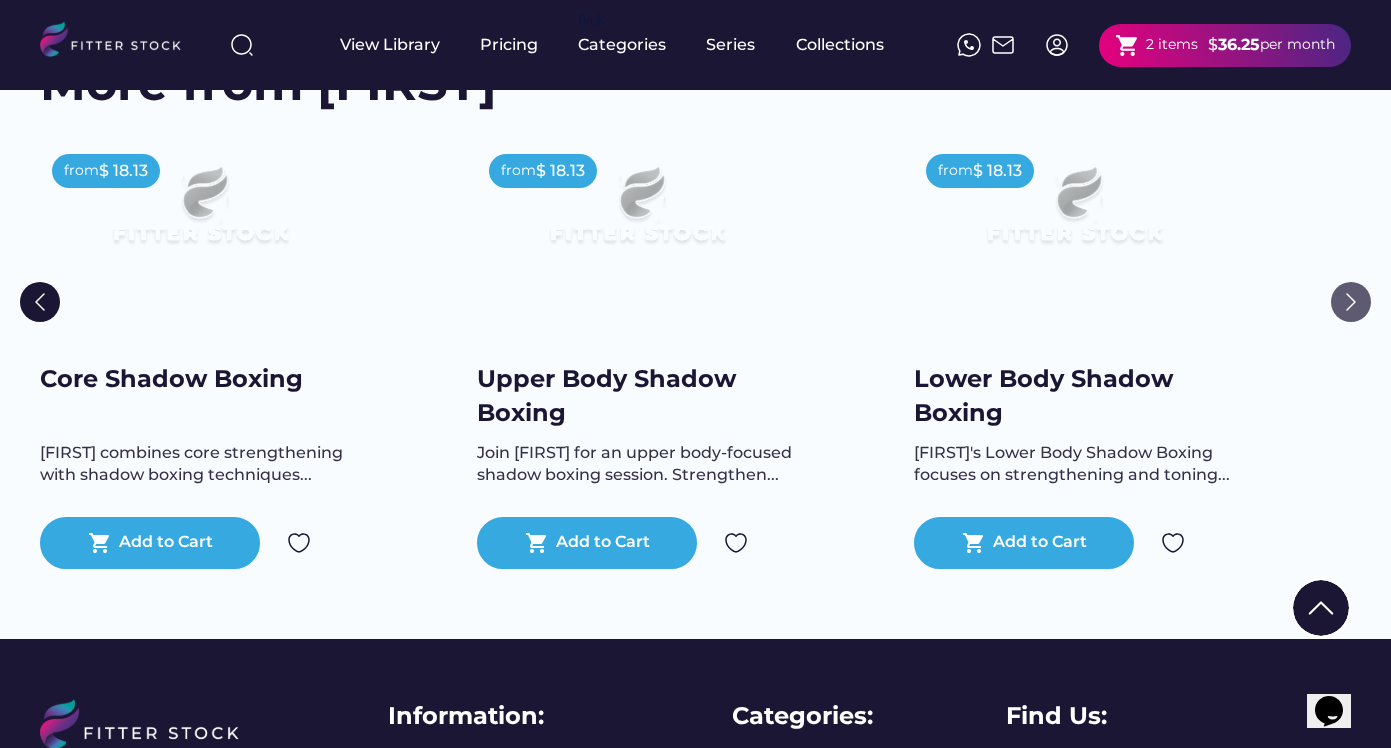 click at bounding box center [1351, 302] 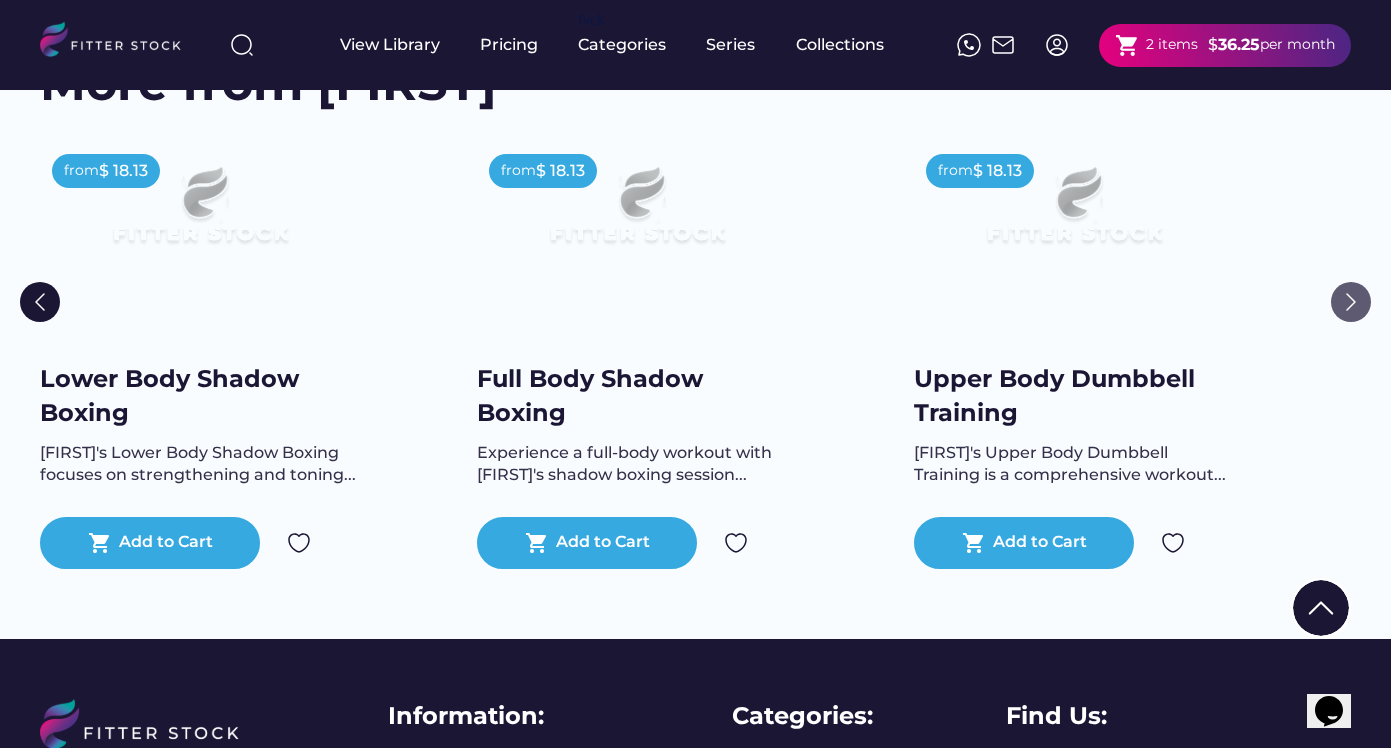 click at bounding box center (1351, 302) 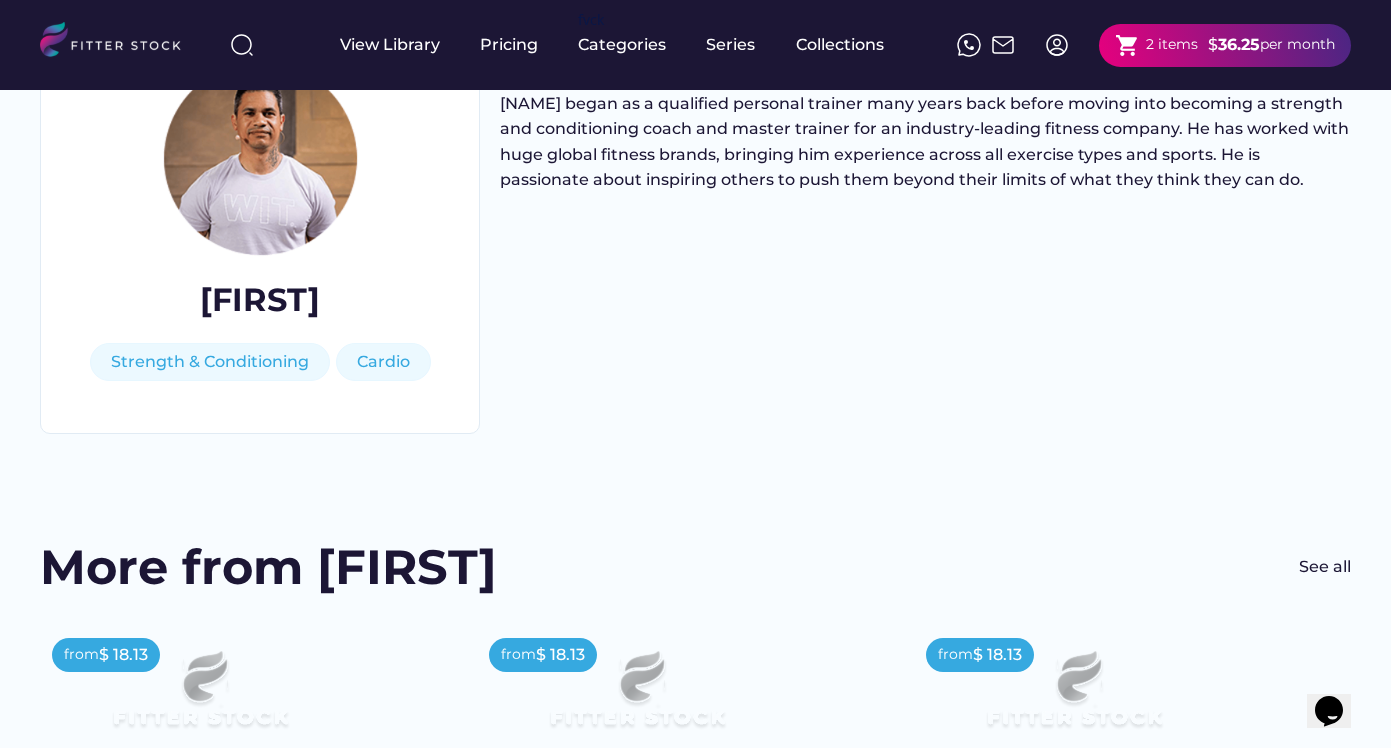 scroll, scrollTop: 0, scrollLeft: 0, axis: both 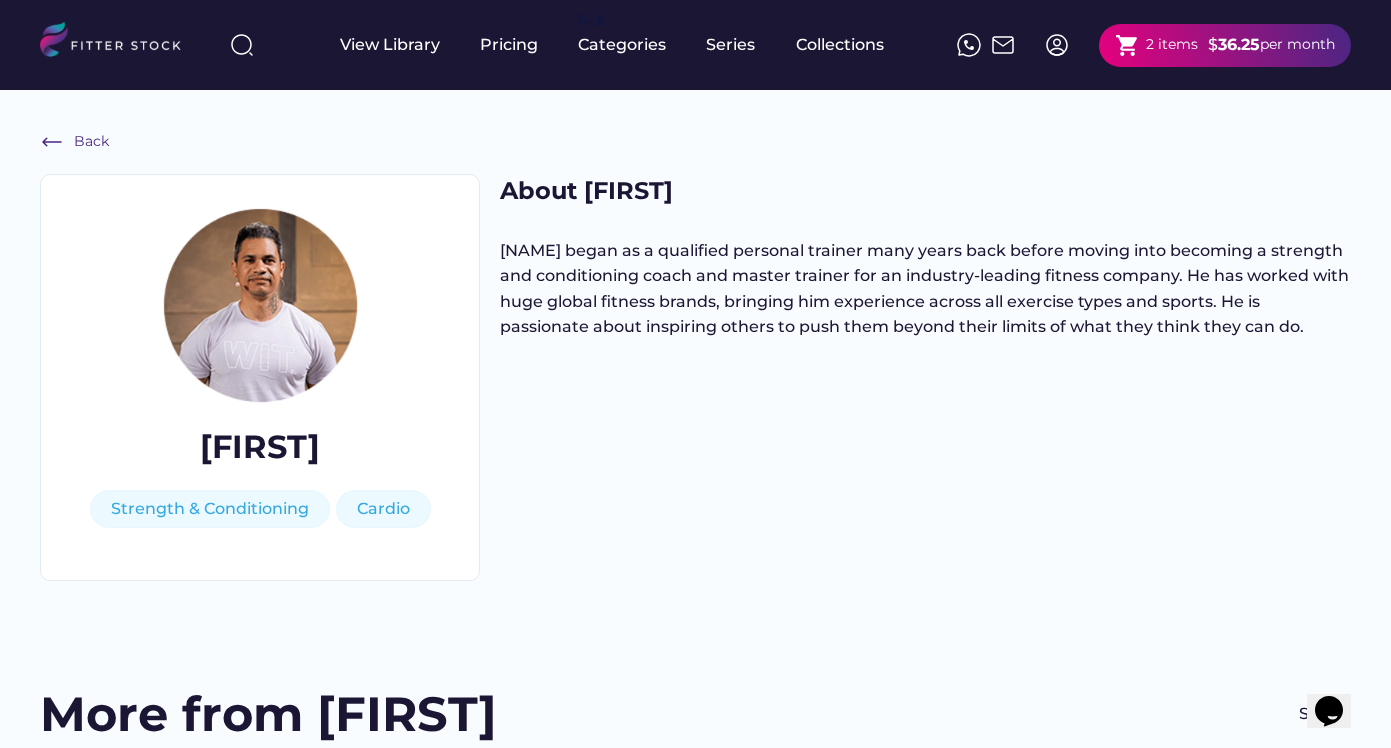 click at bounding box center (242, 45) 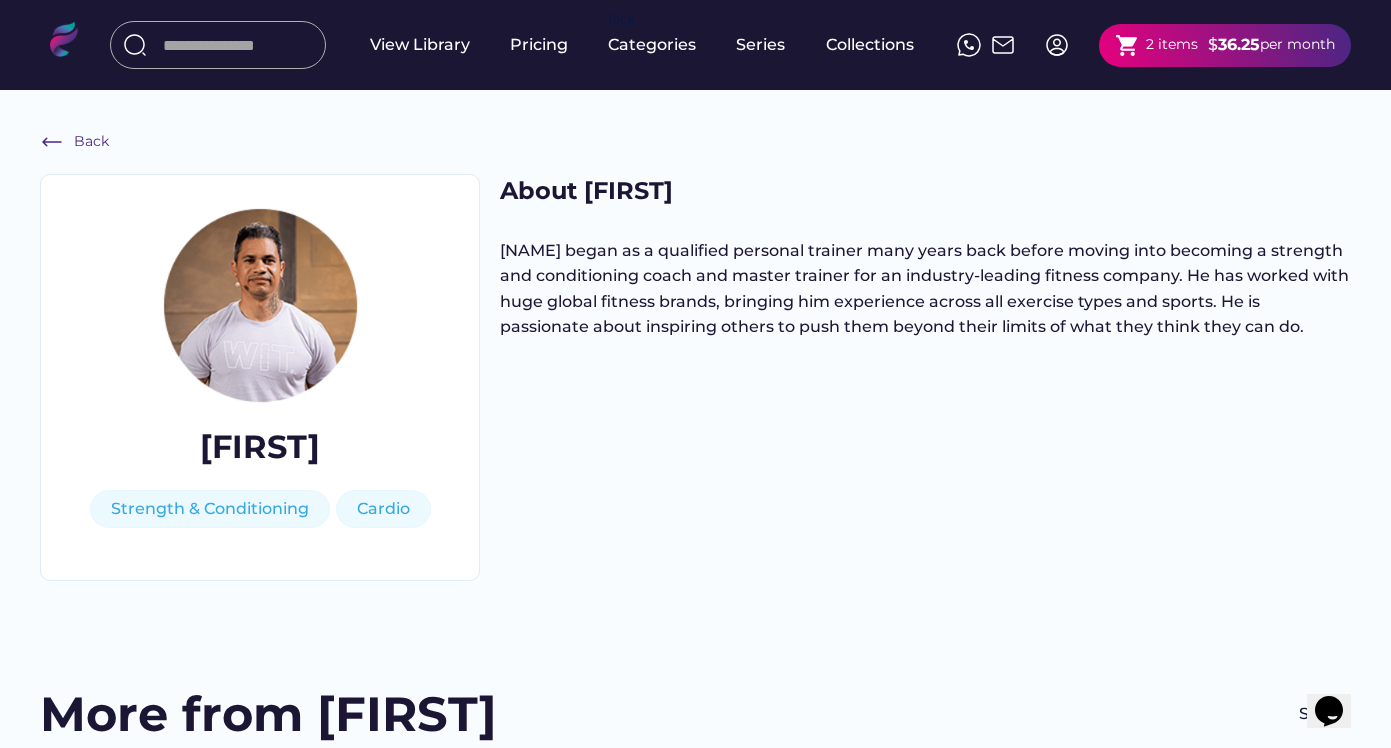 click at bounding box center (238, 45) 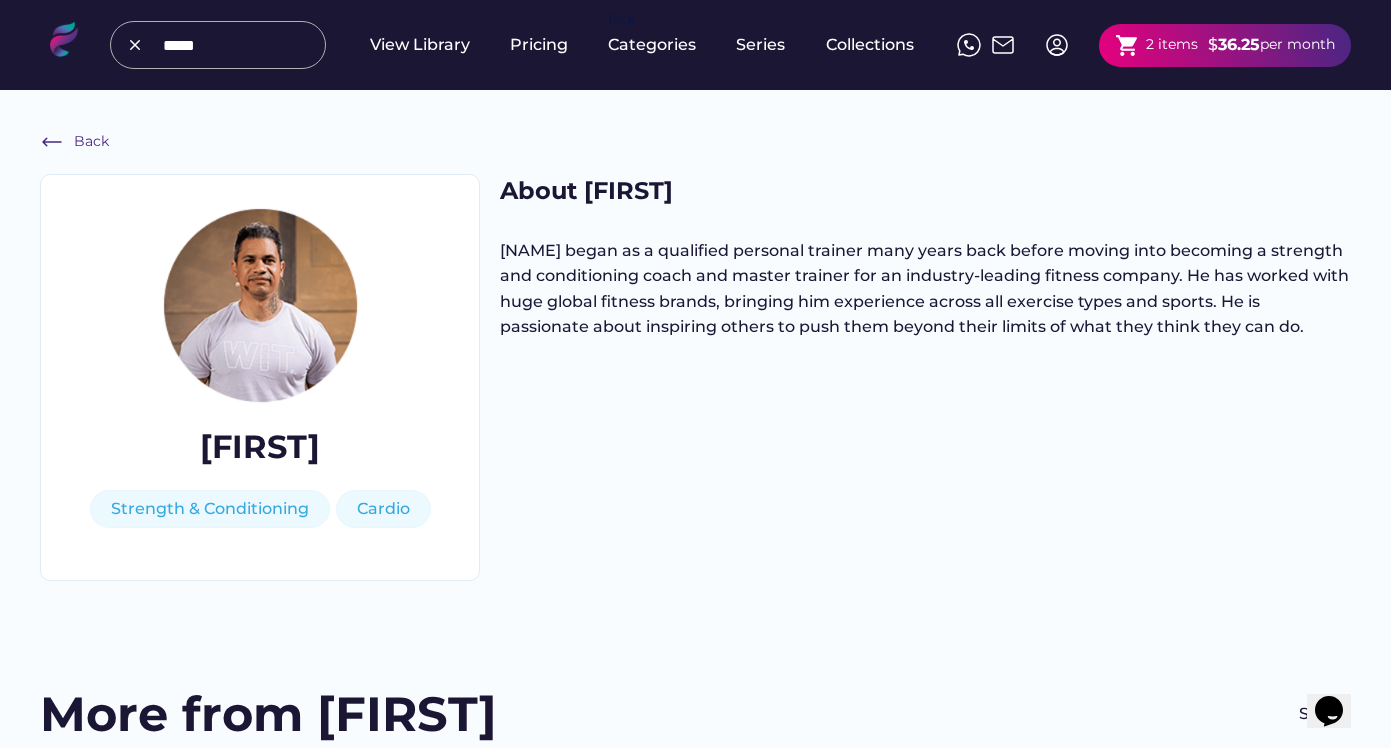 type on "*****" 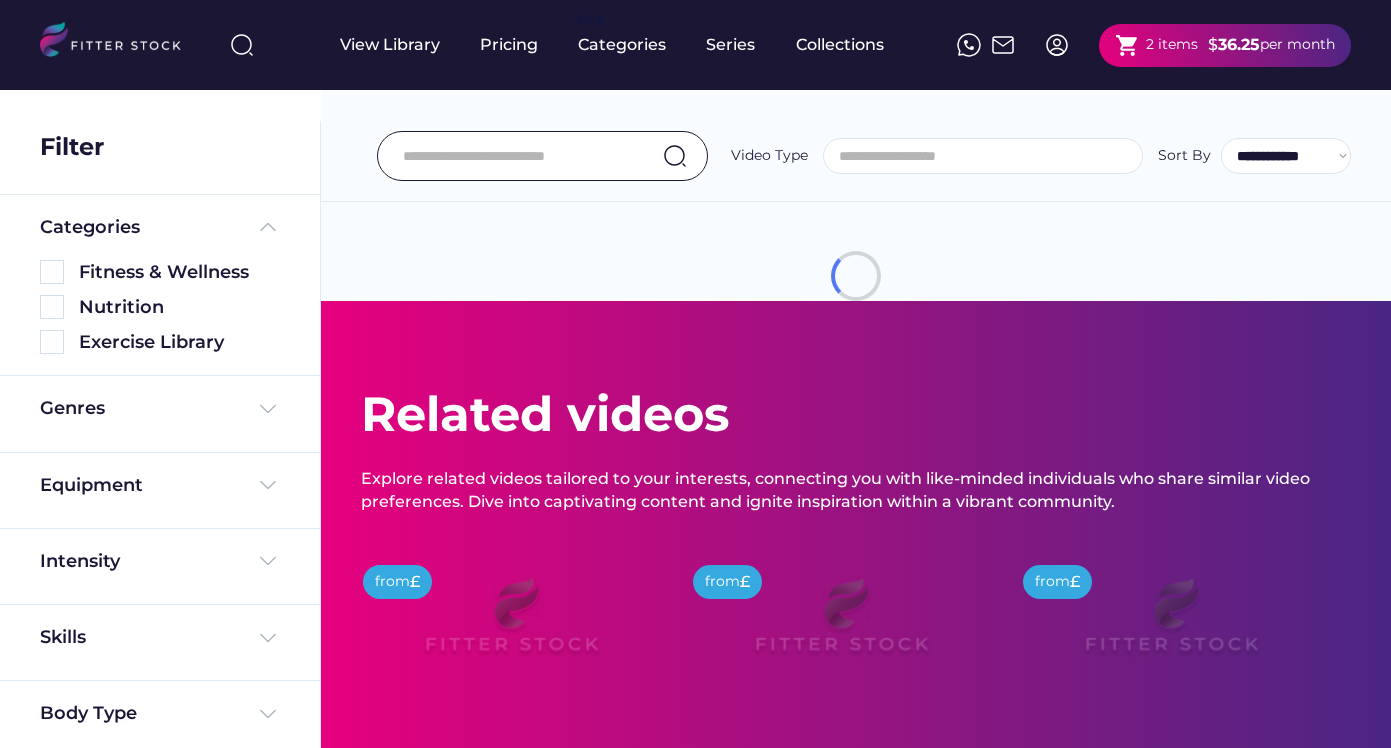 select 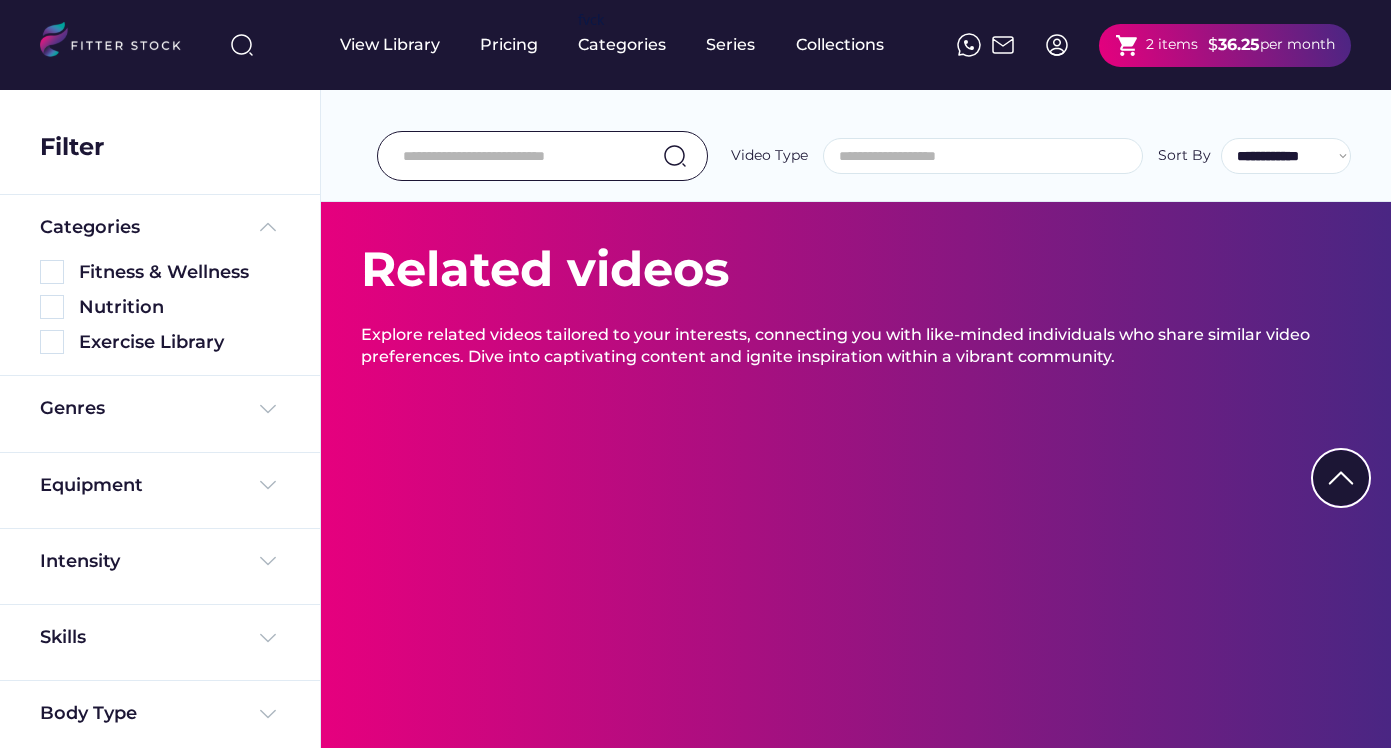 scroll, scrollTop: 5567, scrollLeft: 0, axis: vertical 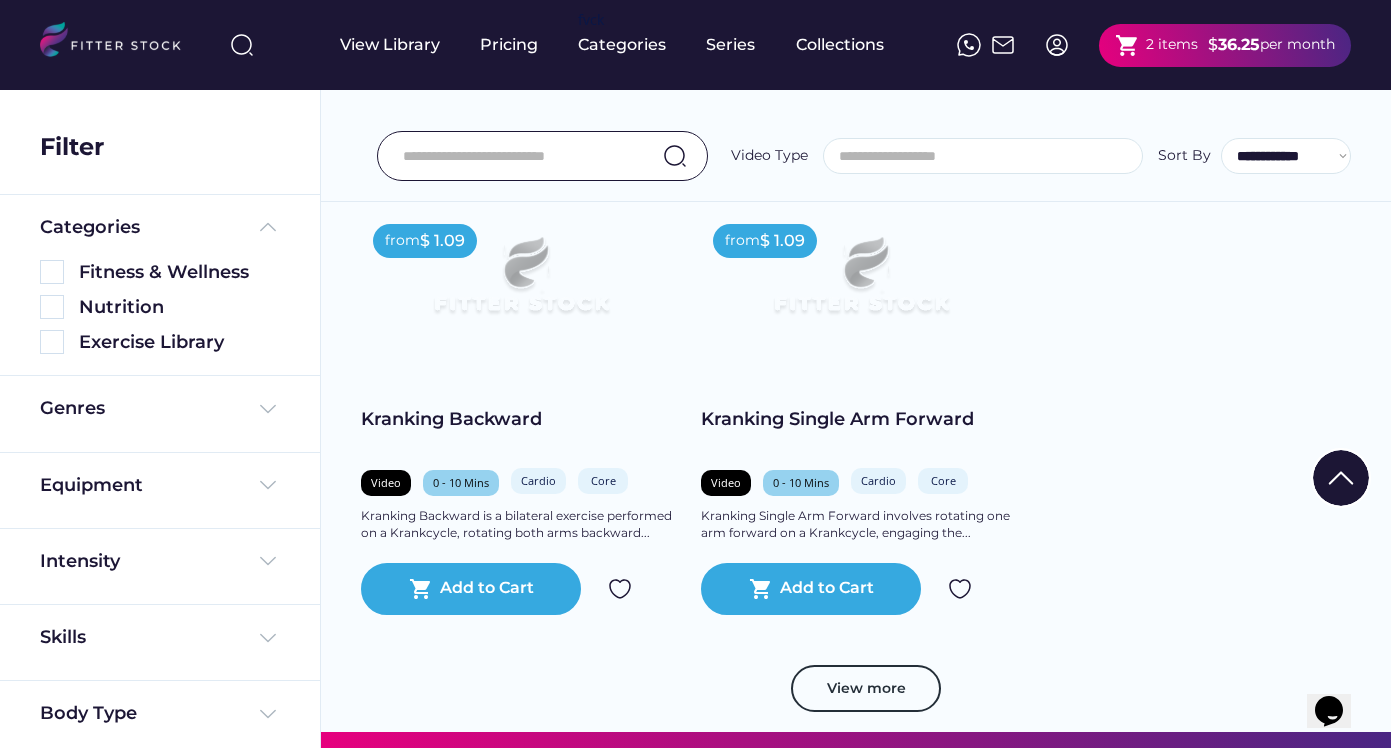 click on "Kranking Backward" at bounding box center [521, 419] 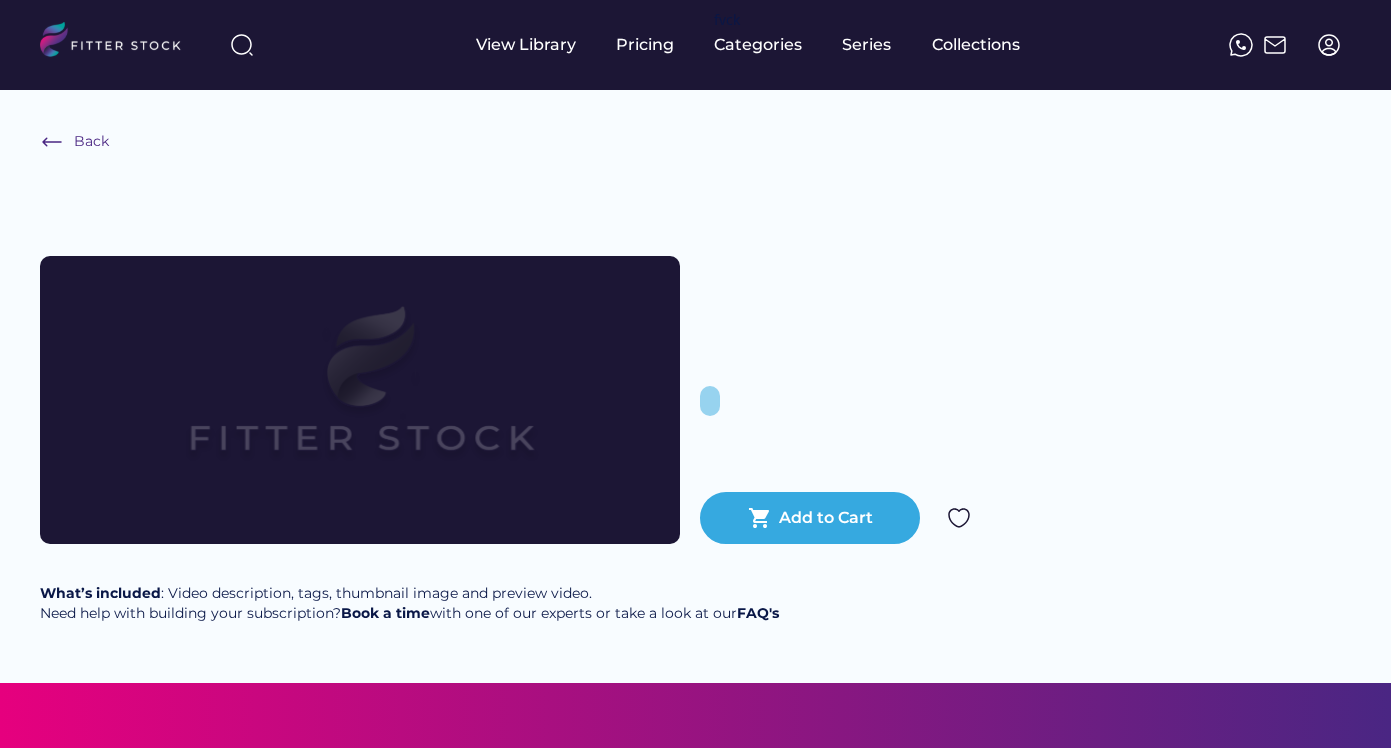 scroll, scrollTop: 0, scrollLeft: 0, axis: both 